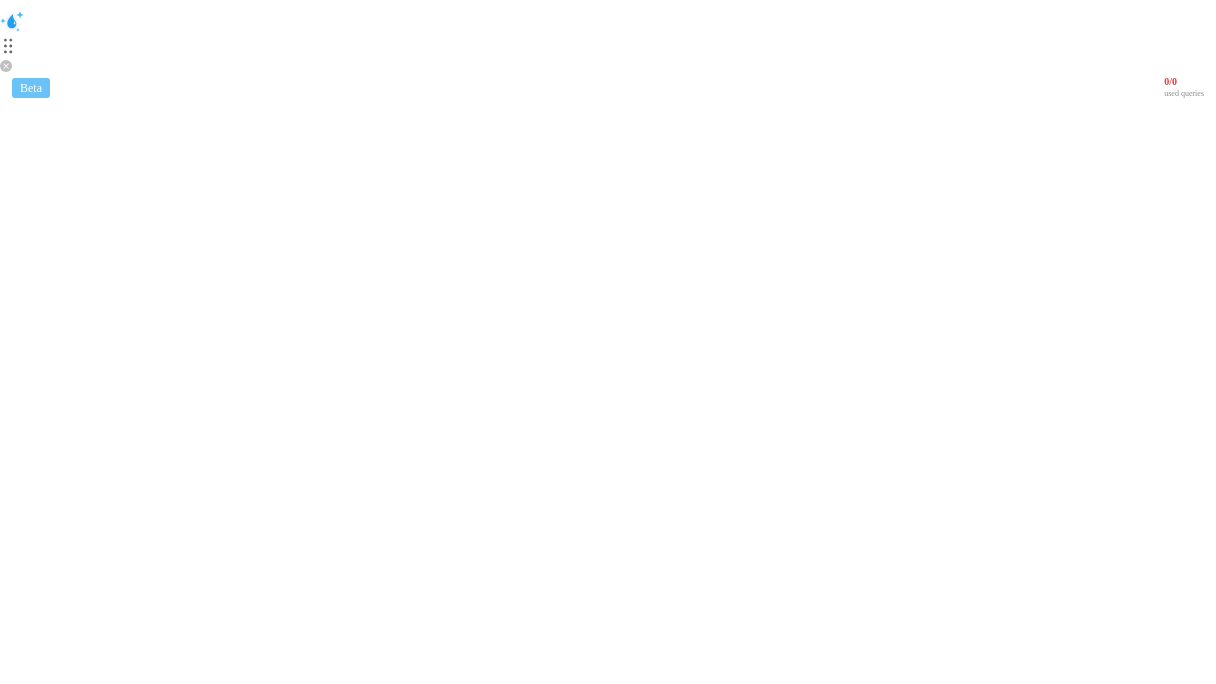 scroll, scrollTop: 0, scrollLeft: 0, axis: both 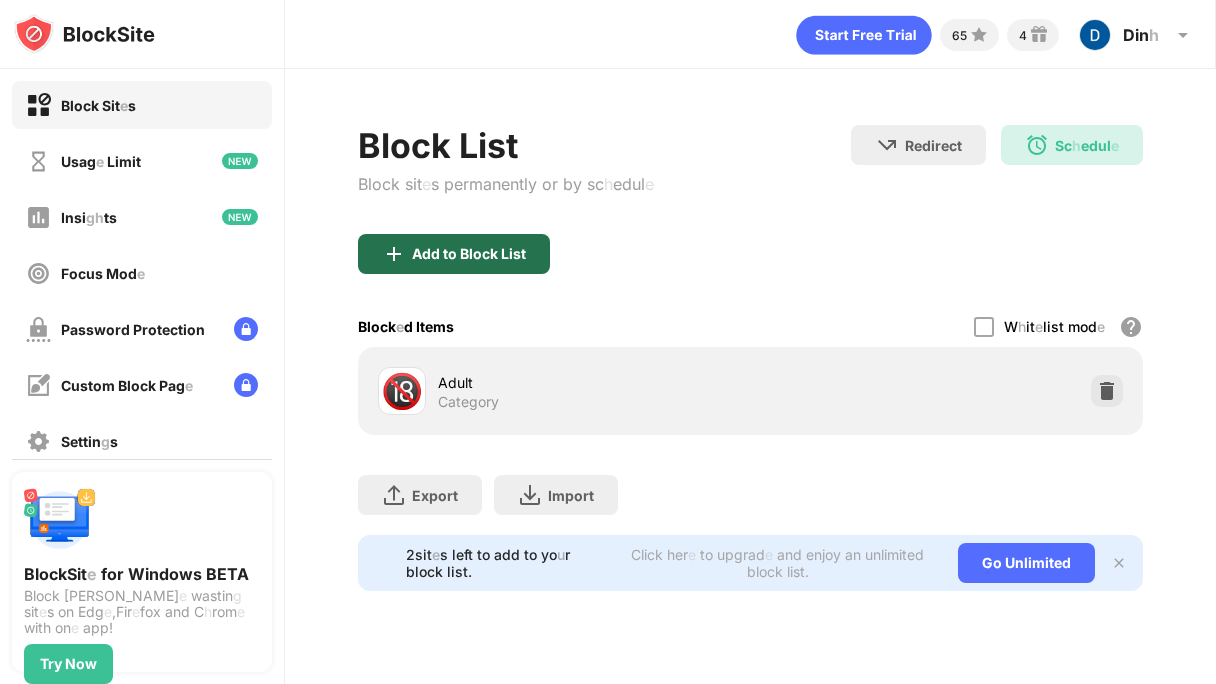 click on "Add   to   Block   List" at bounding box center (454, 254) 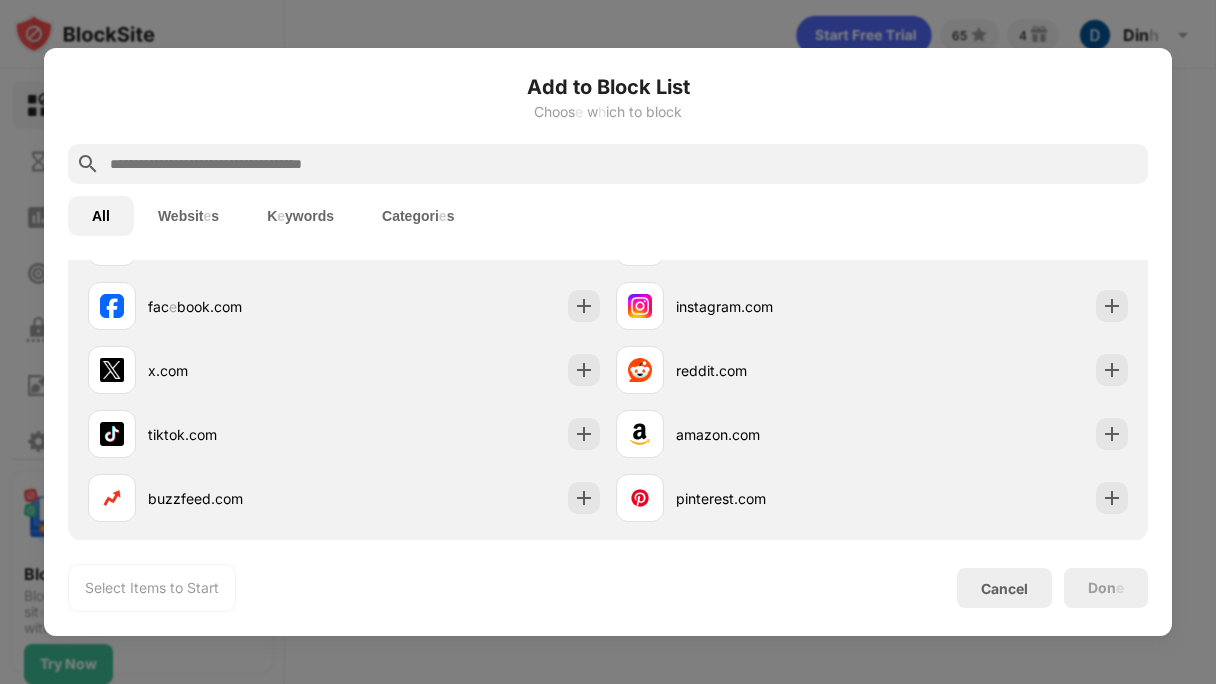 scroll, scrollTop: 406, scrollLeft: 0, axis: vertical 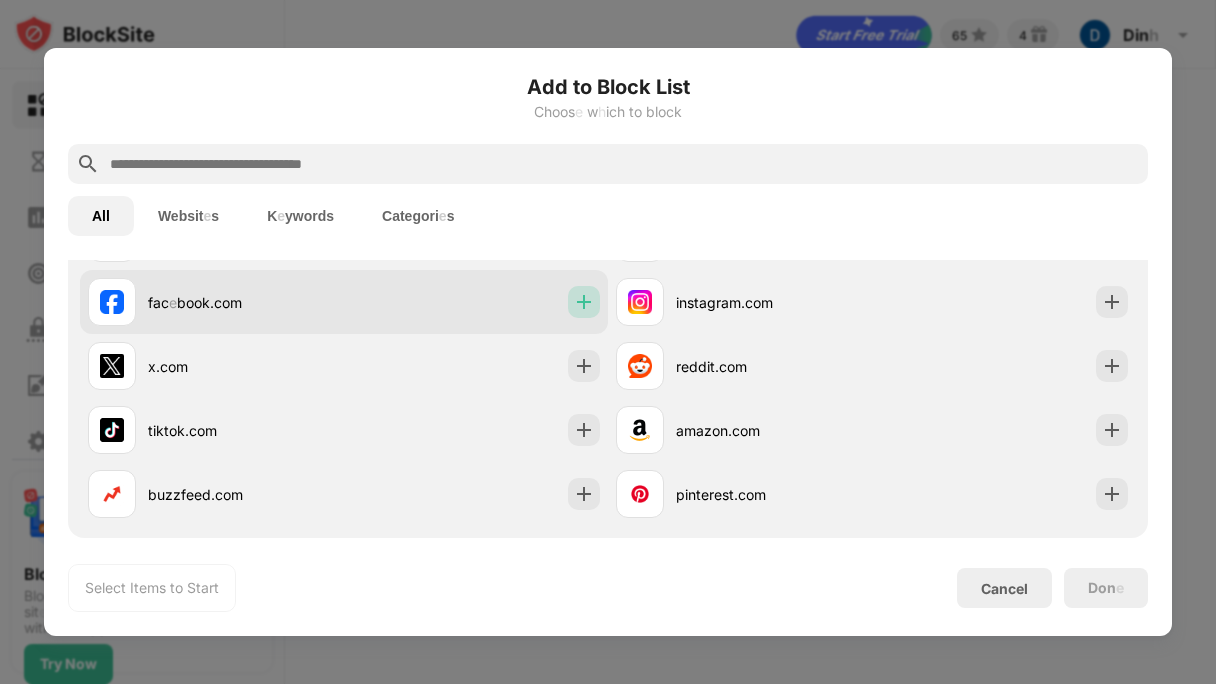 click at bounding box center (584, 302) 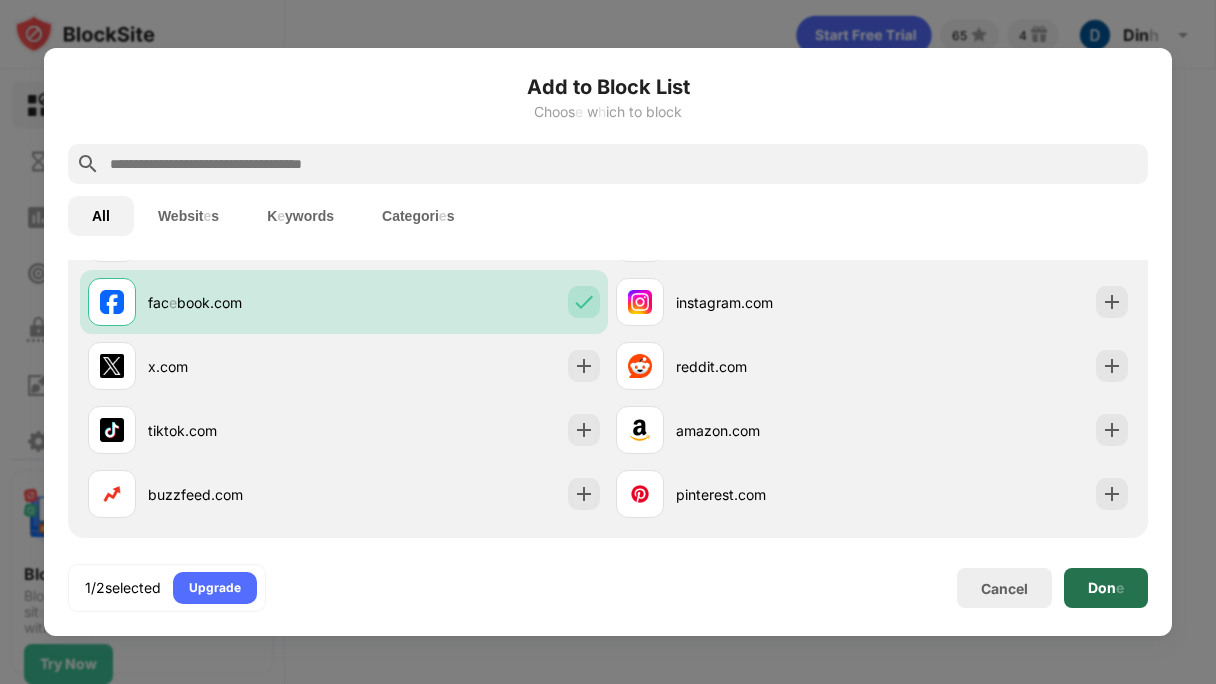 click on "Don e" at bounding box center [1106, 588] 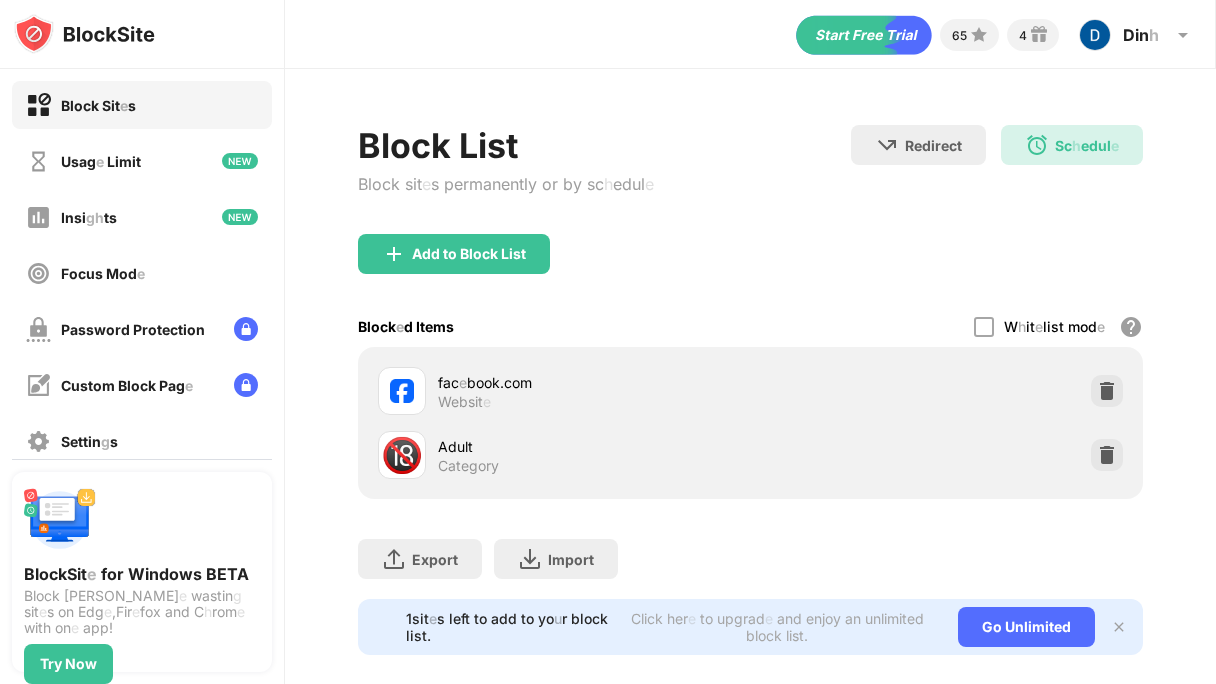 scroll, scrollTop: 41, scrollLeft: 0, axis: vertical 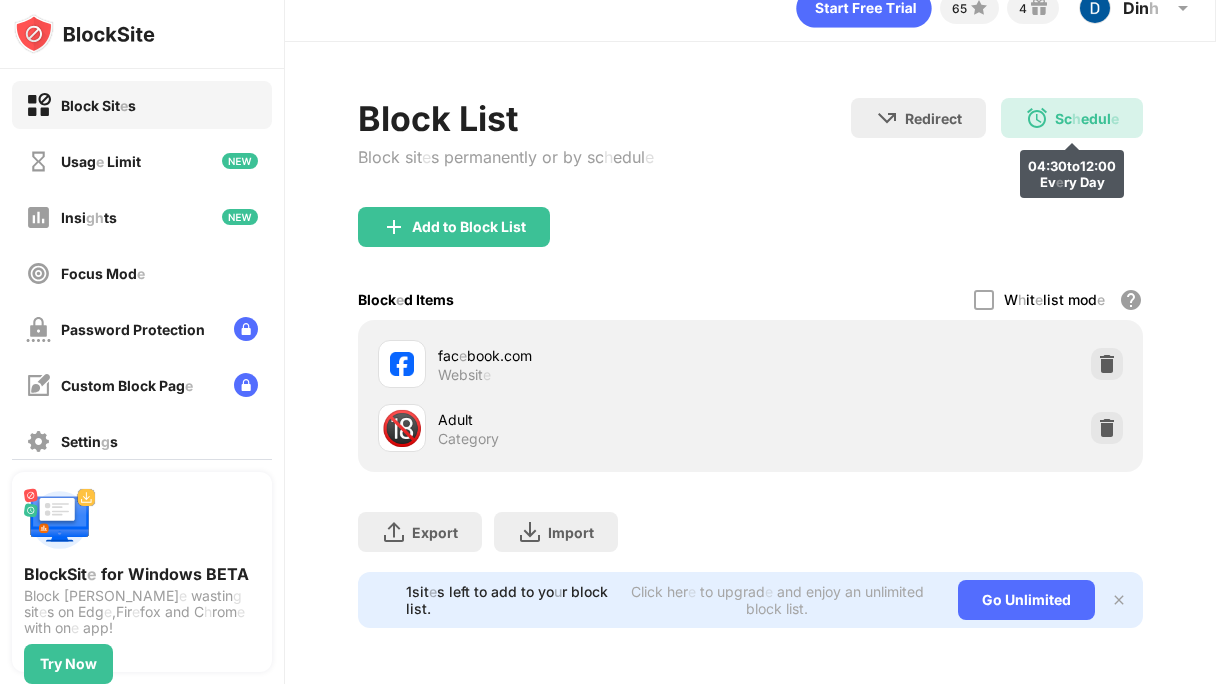click on "Sc h edul e 04:30  to  12:00 Ev e ry   Day" at bounding box center (1072, 118) 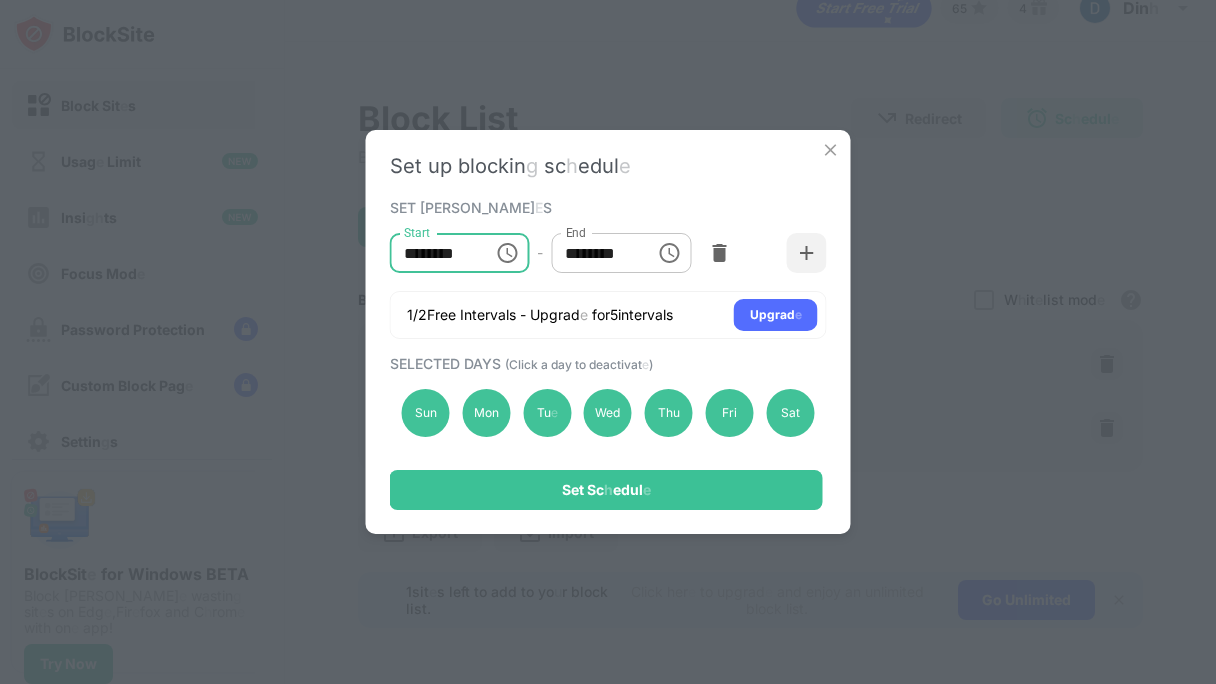 click on "********" at bounding box center (435, 253) 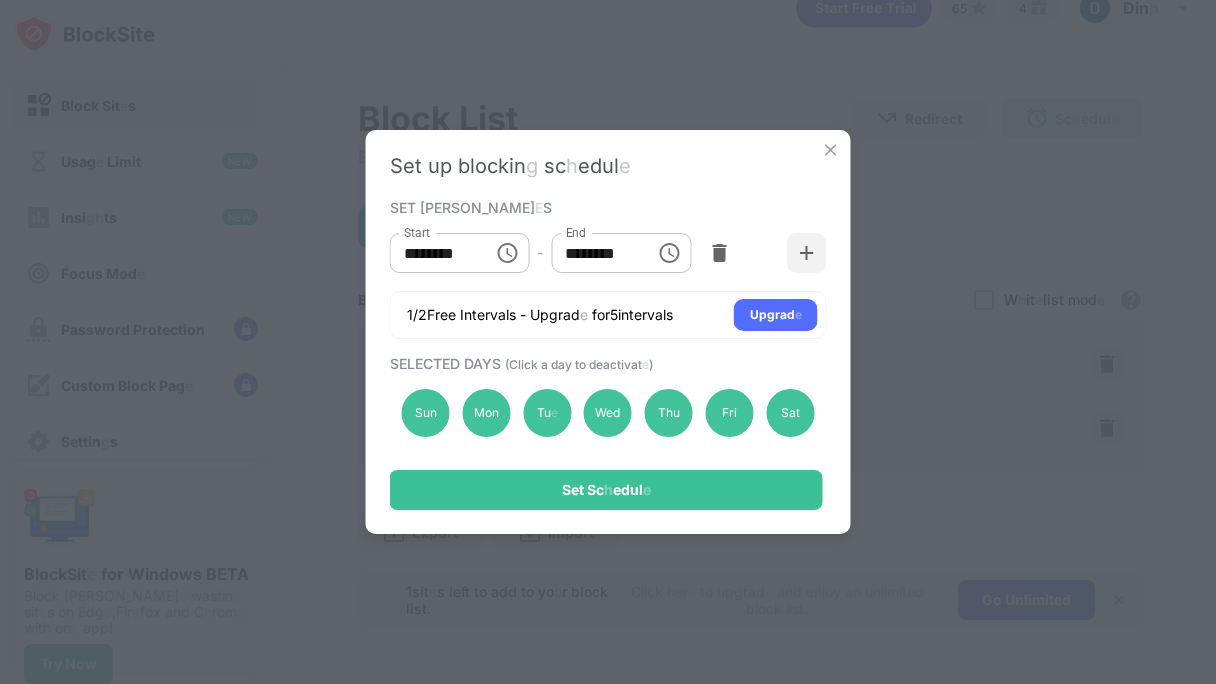 click on "******** Start" at bounding box center [460, 253] 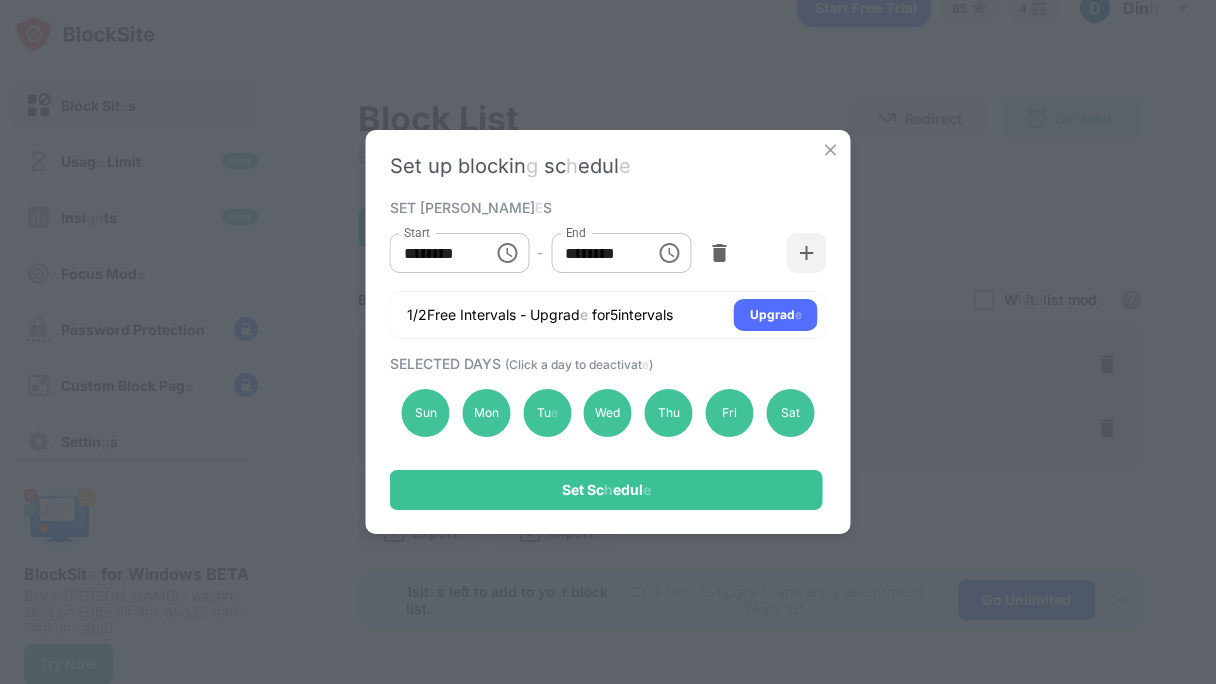 click on "******** Start" at bounding box center (460, 253) 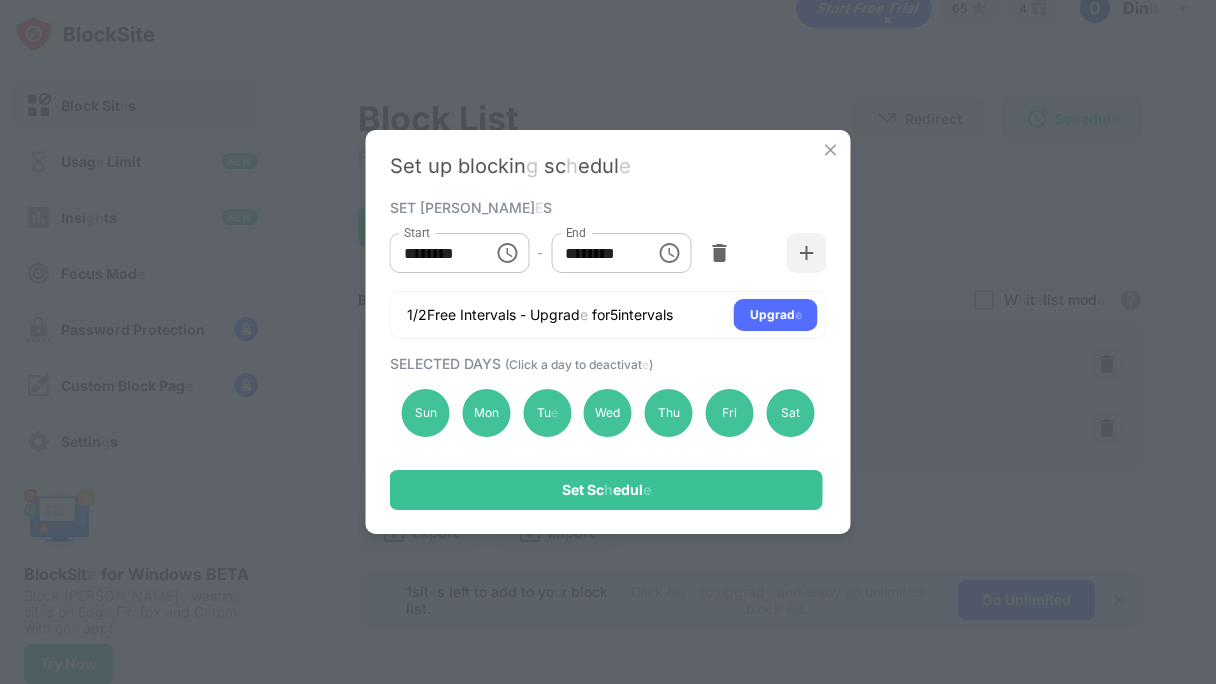 click on "******** Start" at bounding box center (460, 253) 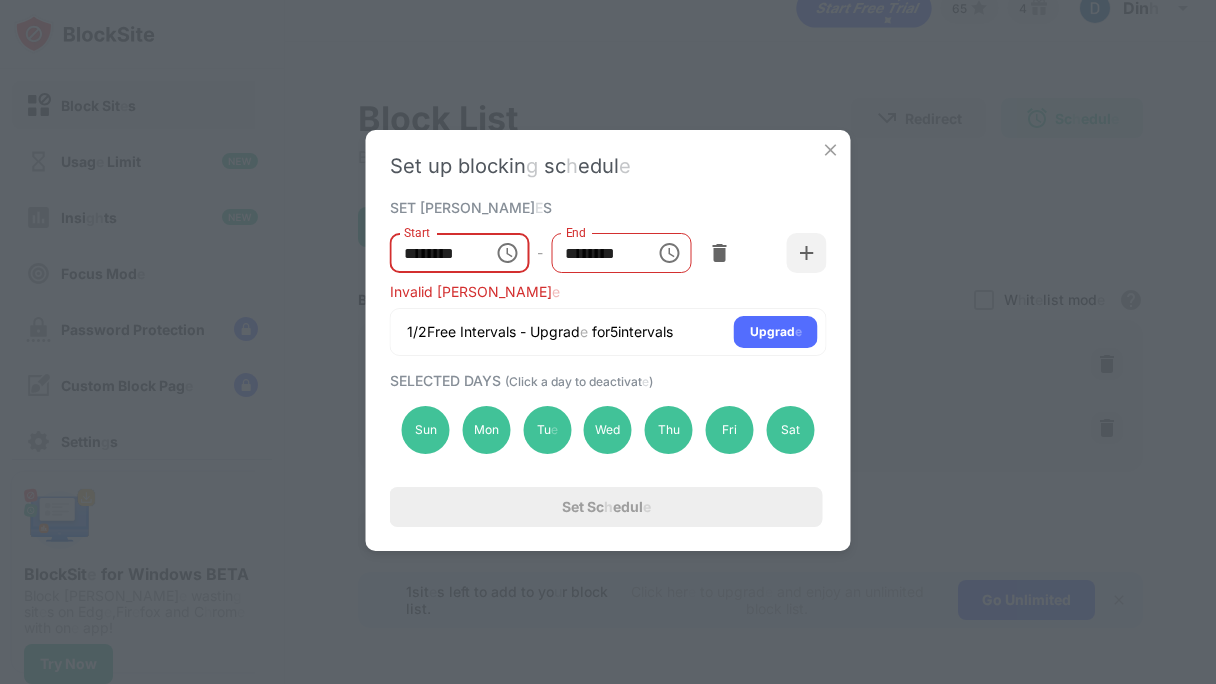 click on "********" at bounding box center (435, 253) 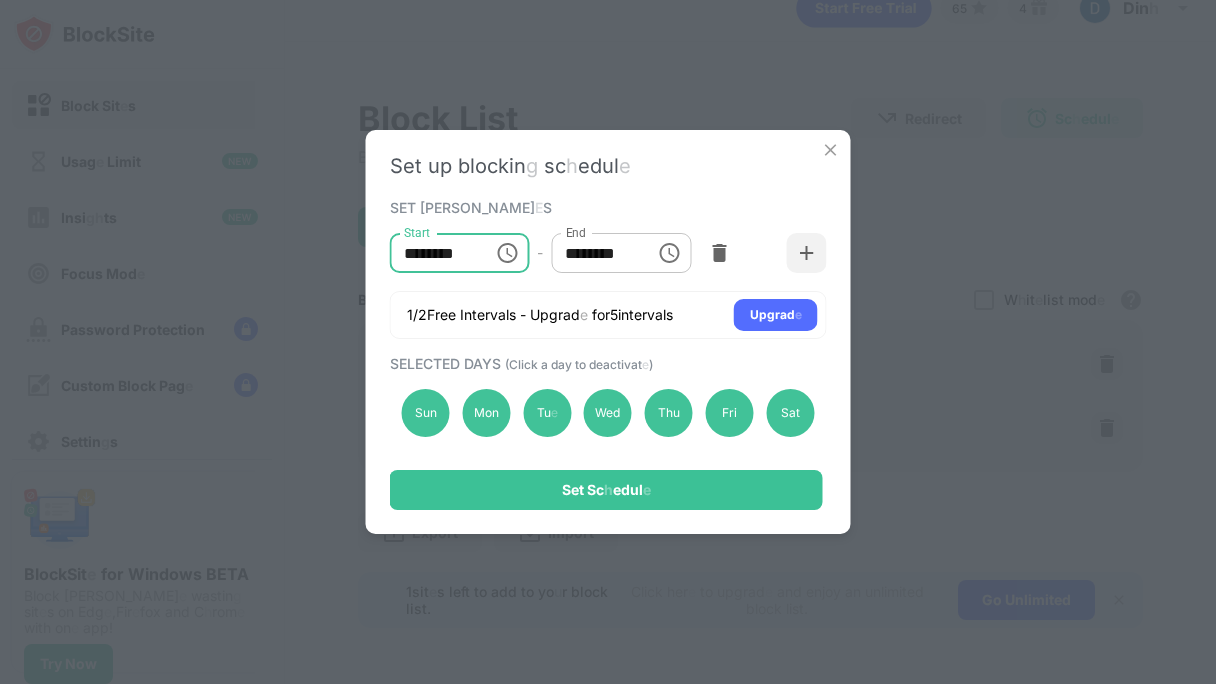 type on "********" 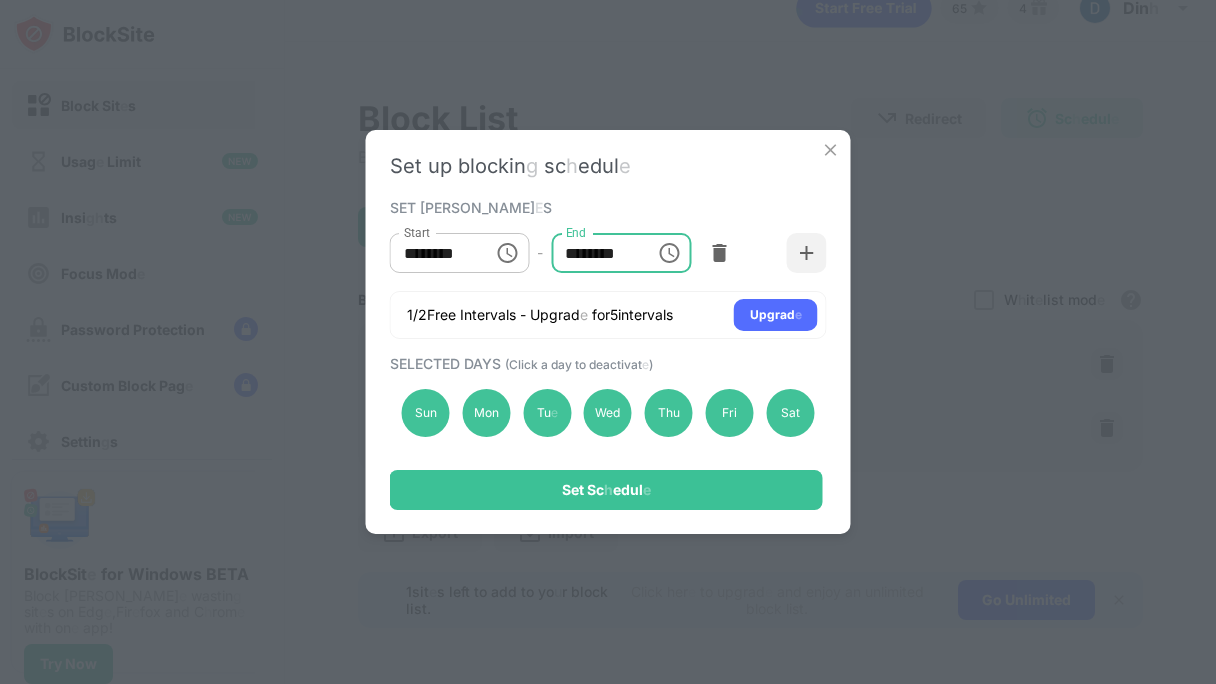 click on "********" at bounding box center (596, 253) 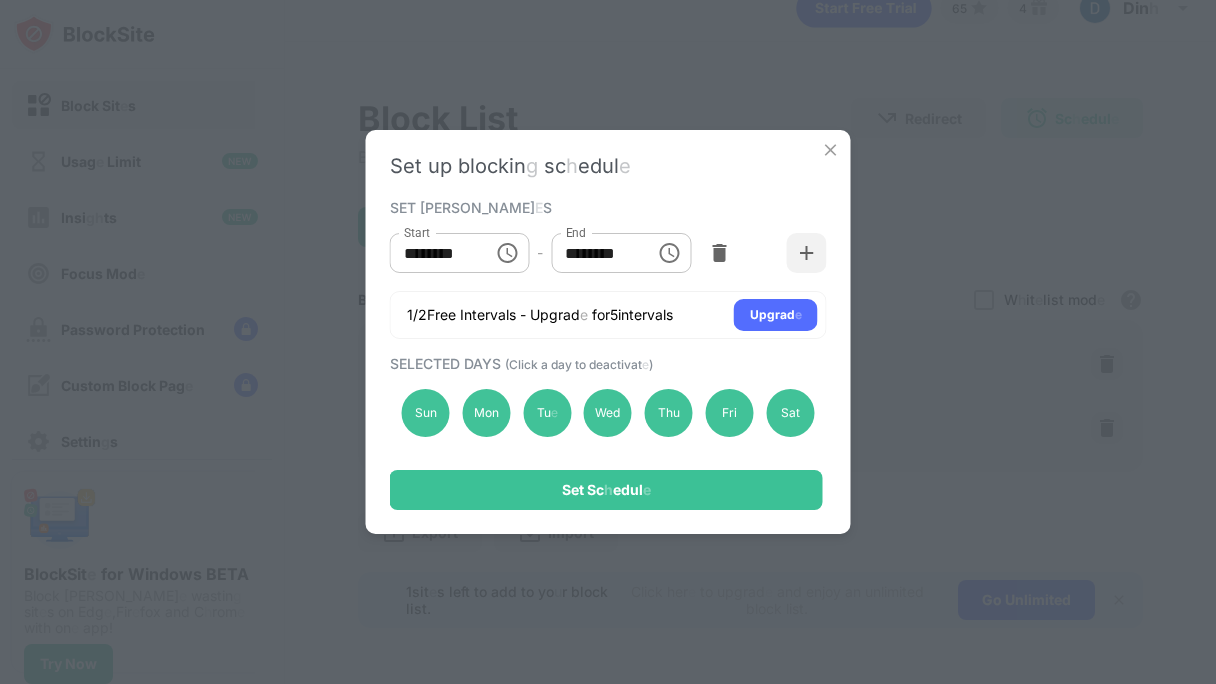 click on "SET   TIM E S Start ******** Start - End ******** End 1/2  Free   Intervals   -   Upgrad e   for  5  intervals Upgrad e" at bounding box center [608, 266] 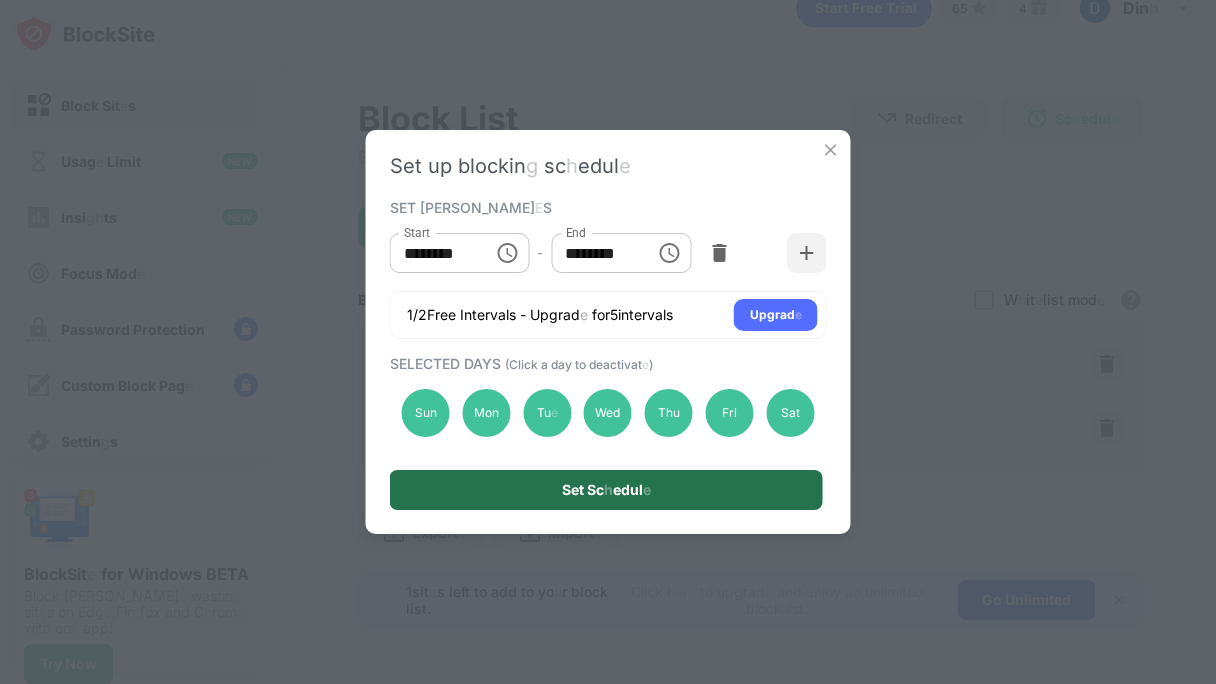 click on "Set   Sc h edul e" at bounding box center (606, 490) 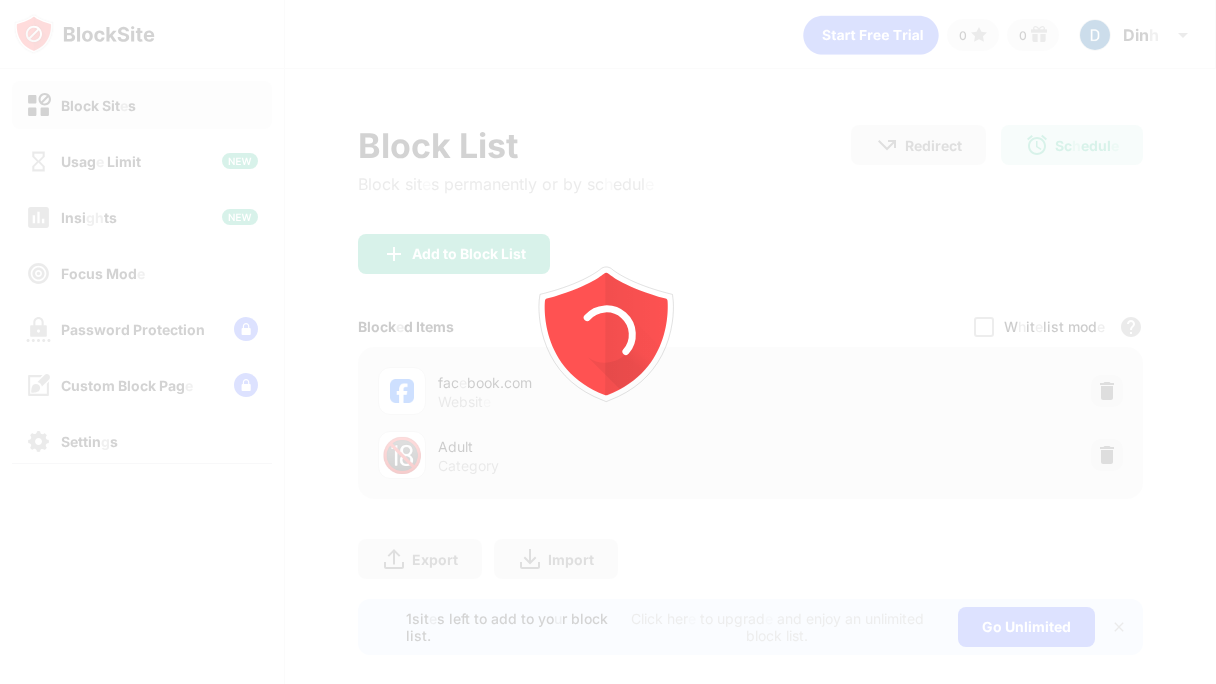 scroll, scrollTop: 0, scrollLeft: 0, axis: both 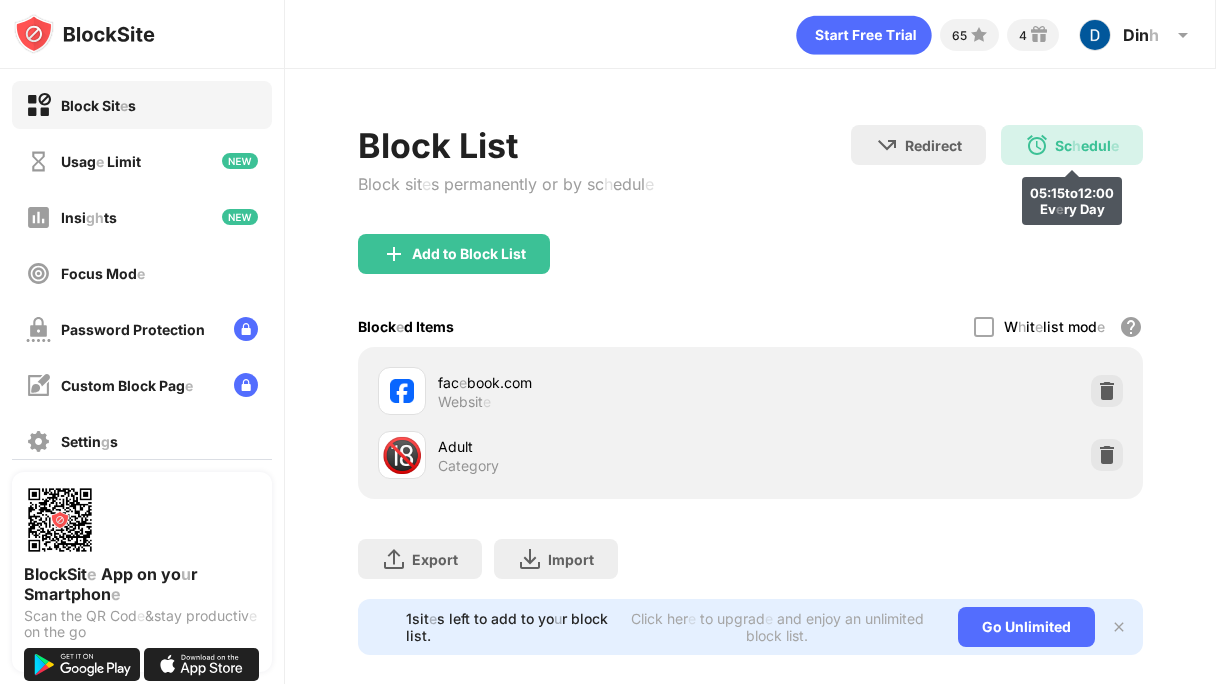click on "Sc" at bounding box center [1063, 145] 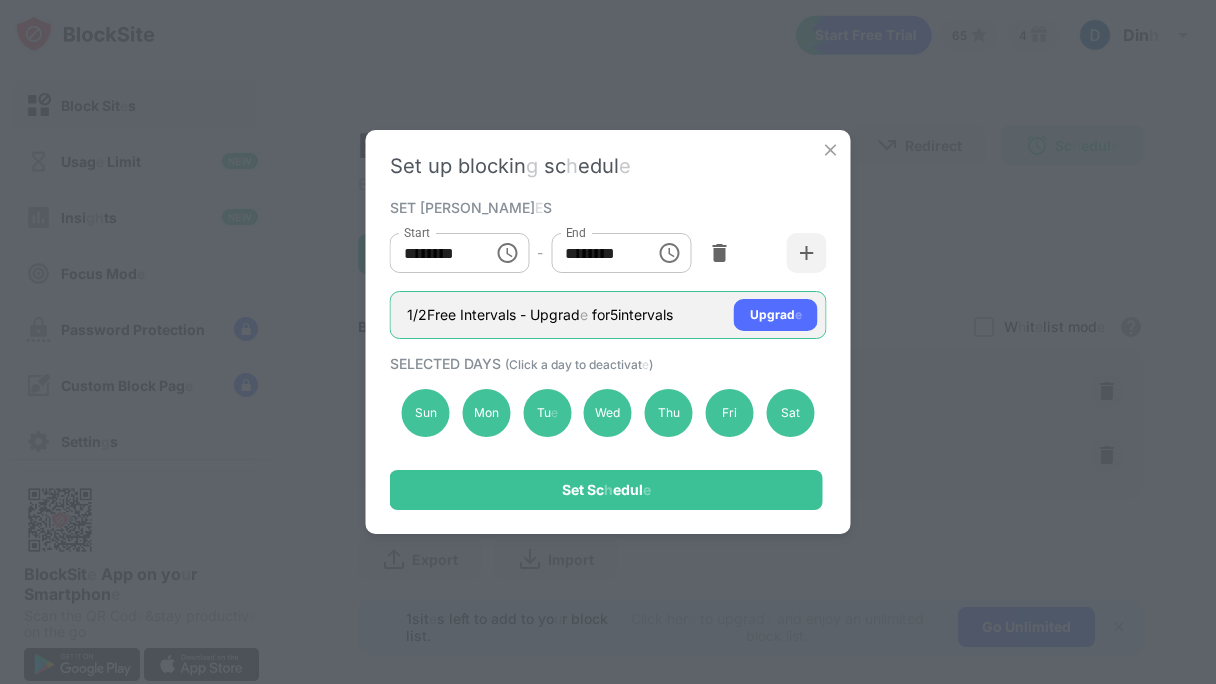 click on "intervals" 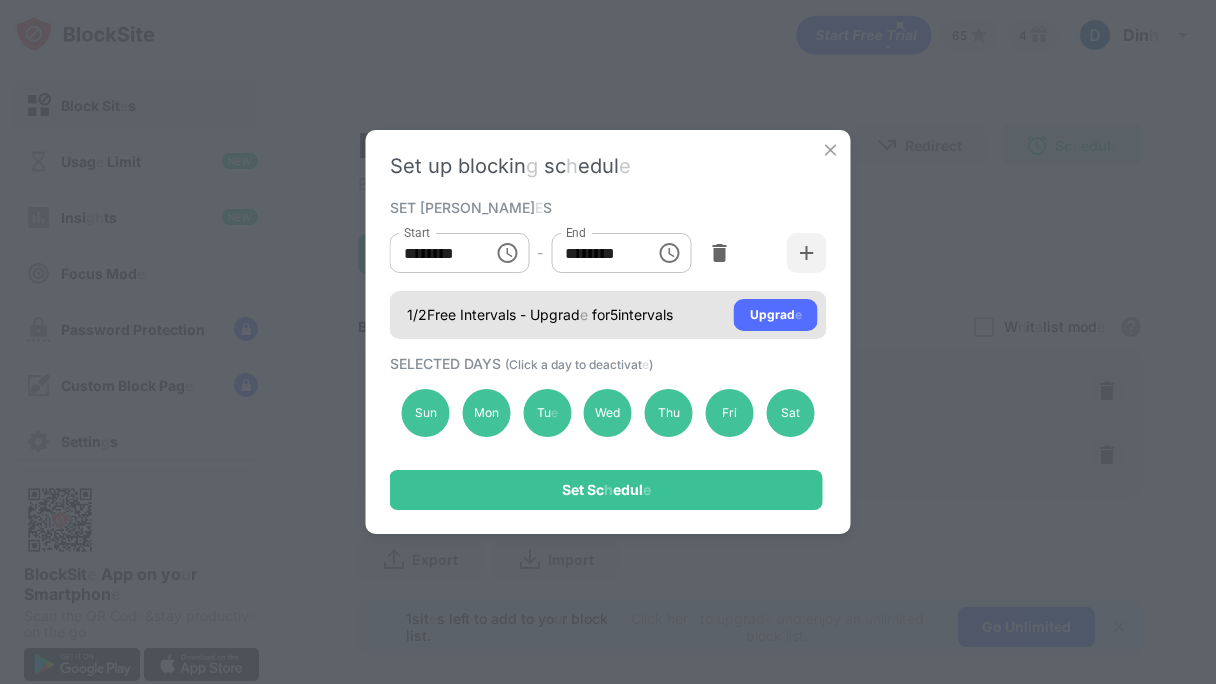 click on "intervals" 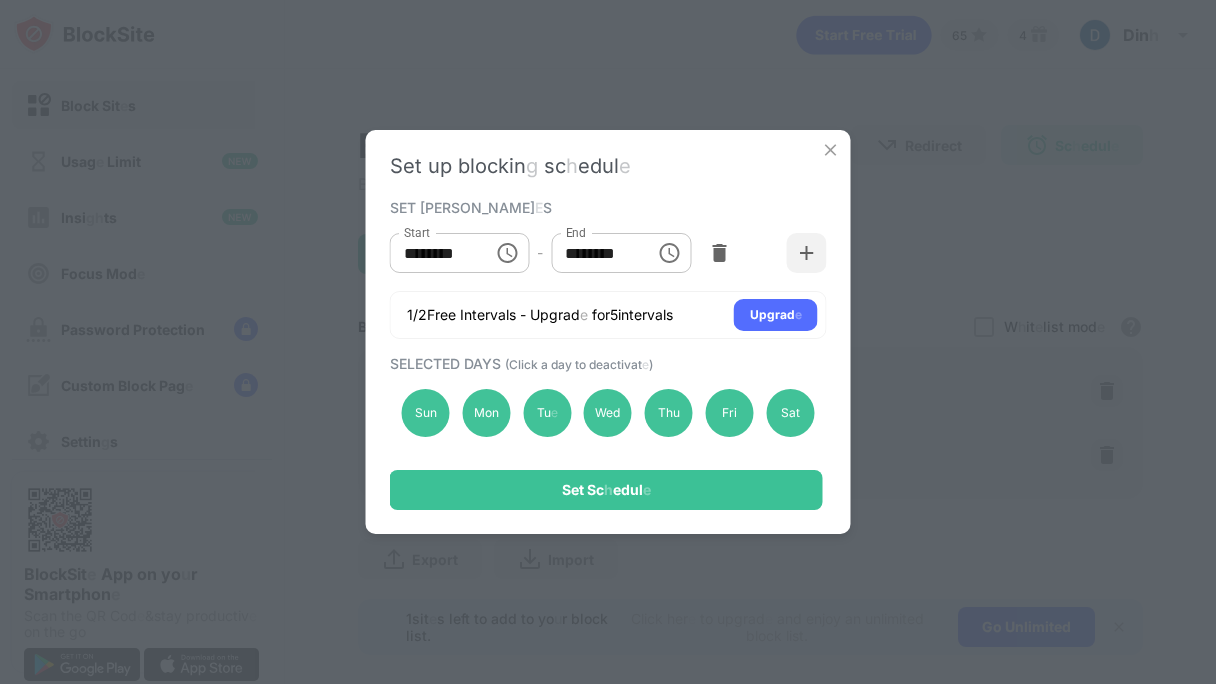 click on "Set   up   blockin g   sc h edul e SET   [PERSON_NAME] E S Start ******** Start - End ******** End 1/2  Free   Intervals   -   Upgrad e   for  5  intervals Upgrad e SELECTED   DAYS   ( Click   a   day   to   deactivat e ) Sun Mon Tu e Wed Thu Fri Sat Set   Sc h edul e" at bounding box center (608, 342) 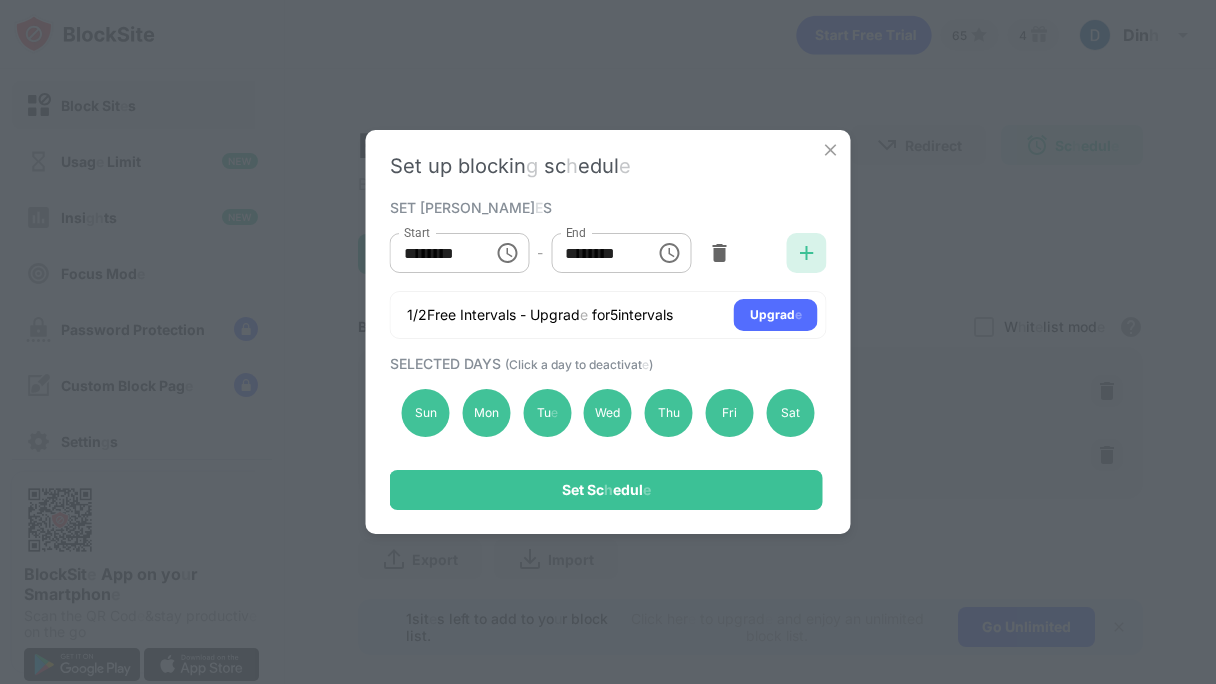 click at bounding box center [807, 253] 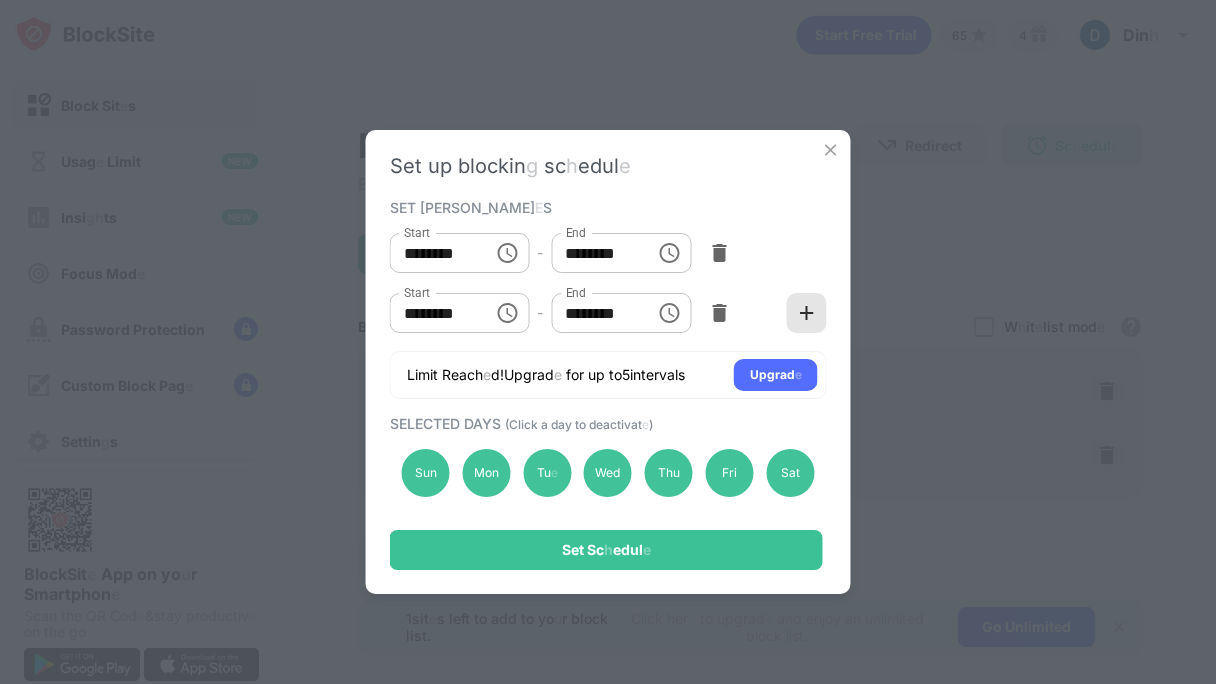 click at bounding box center [807, 313] 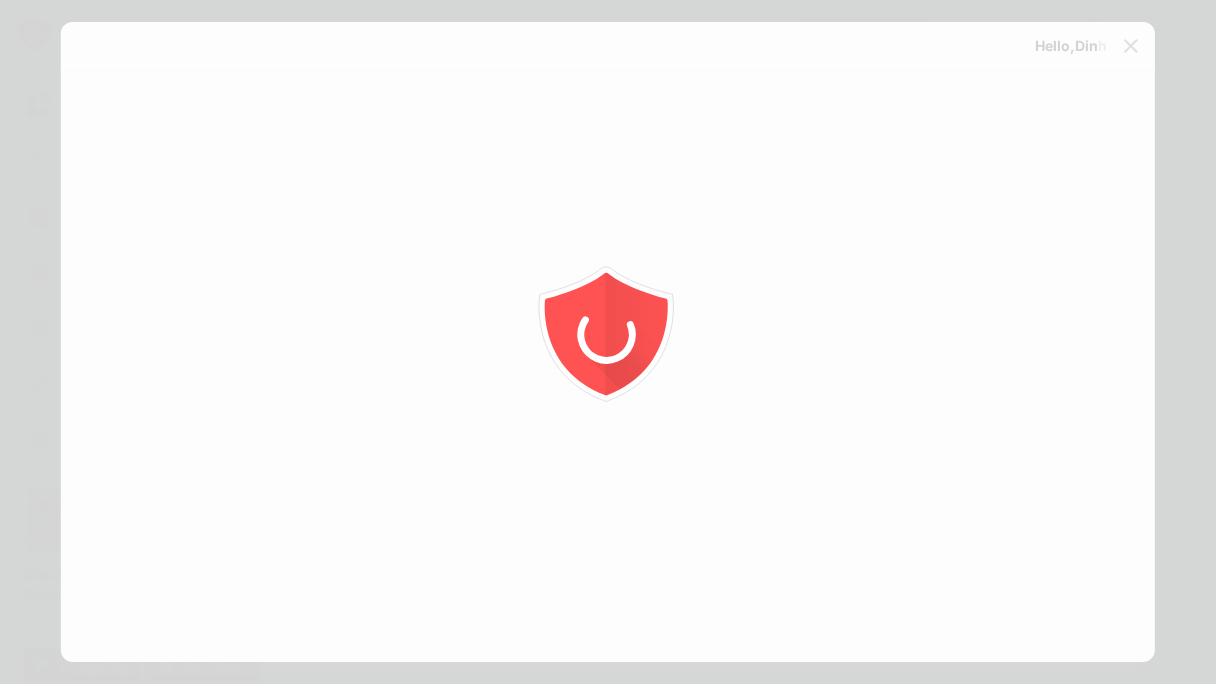 click at bounding box center (608, 342) 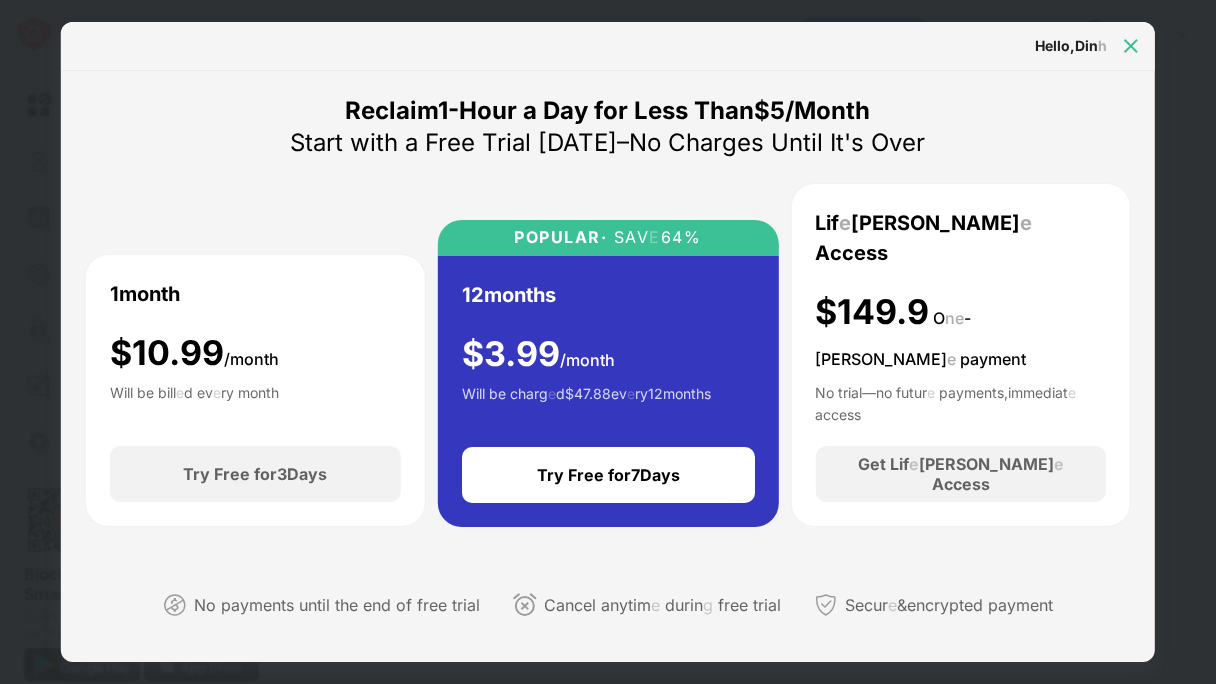 click at bounding box center (1131, 46) 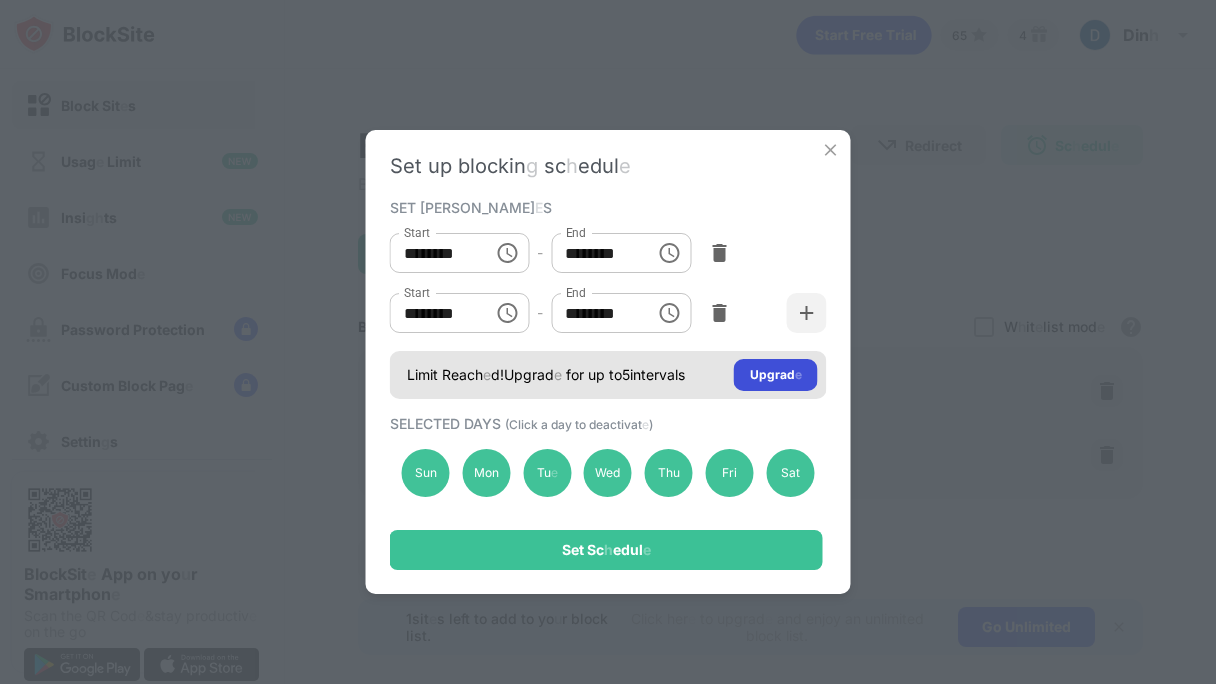 click on "Upgrad" at bounding box center (772, 374) 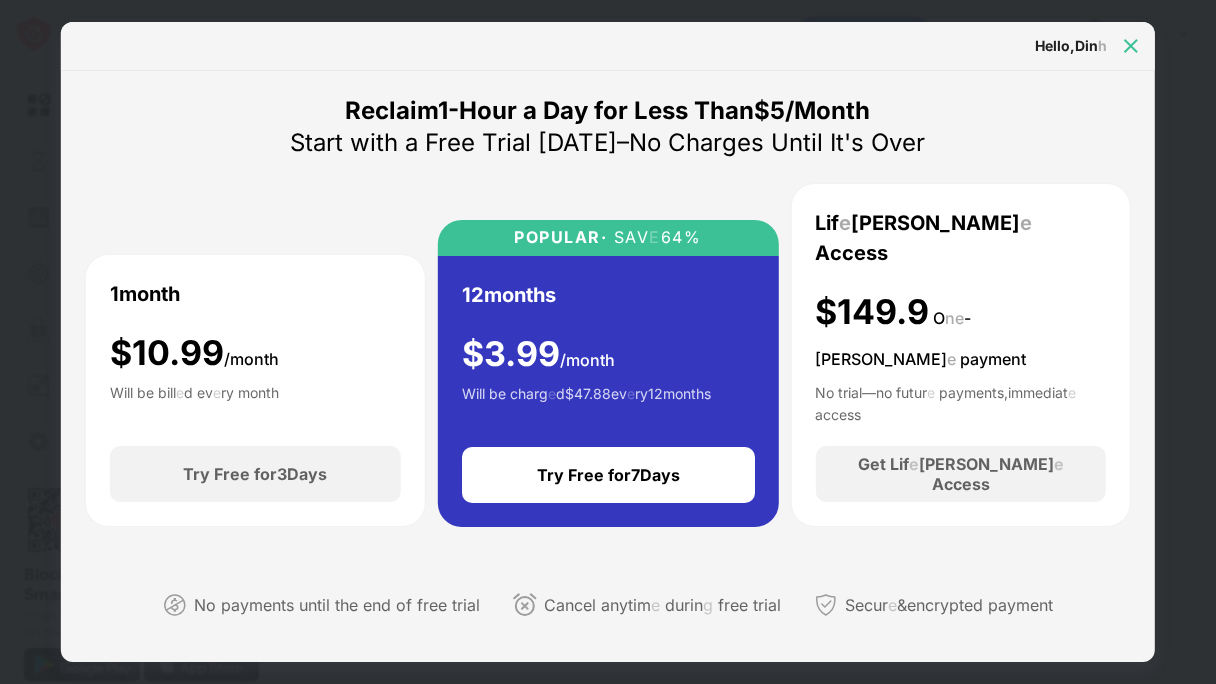 click at bounding box center [1131, 46] 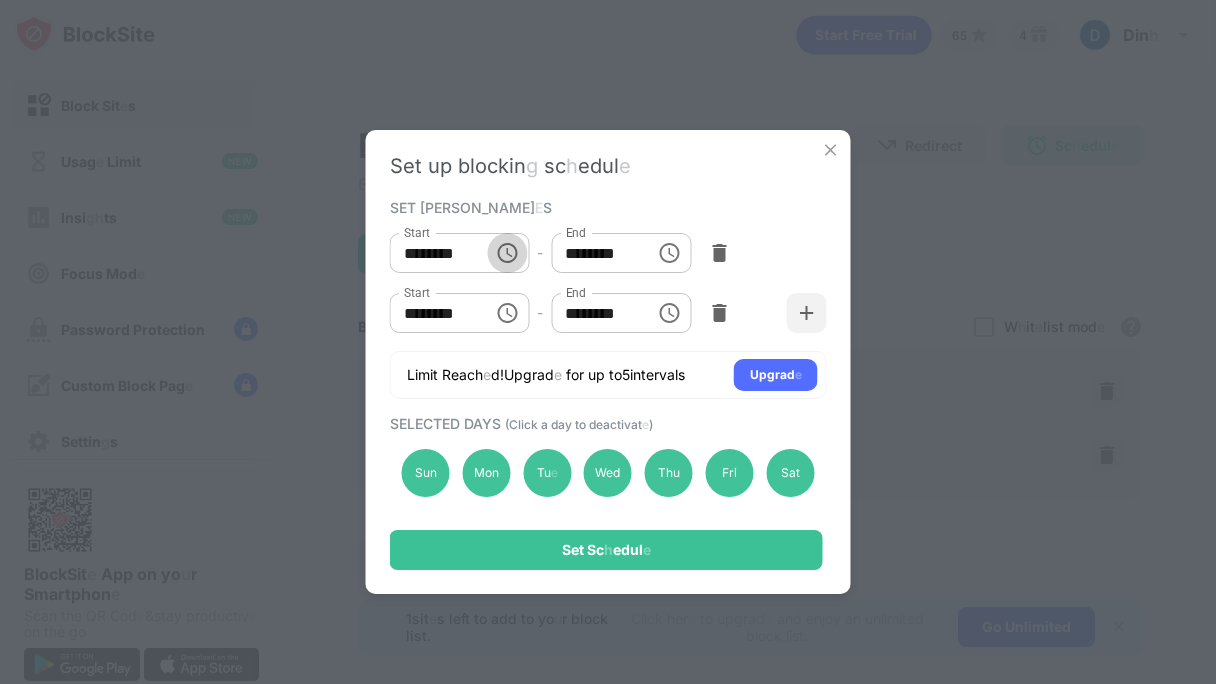click at bounding box center [507, 253] 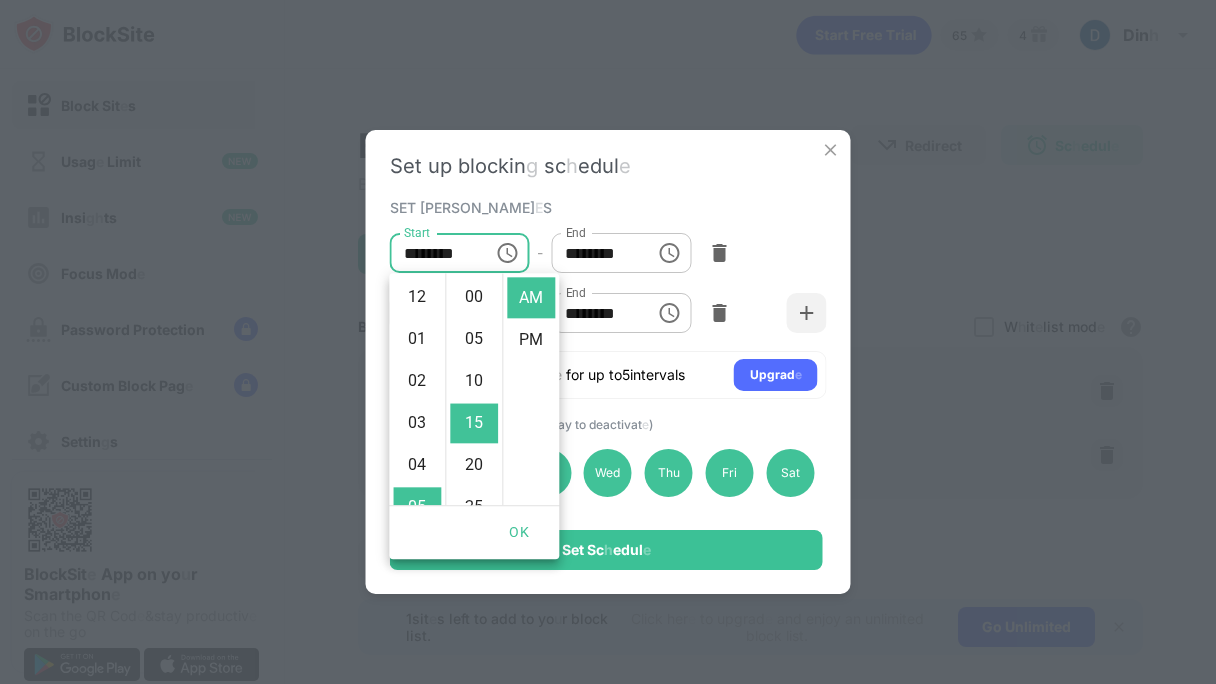 scroll, scrollTop: 210, scrollLeft: 0, axis: vertical 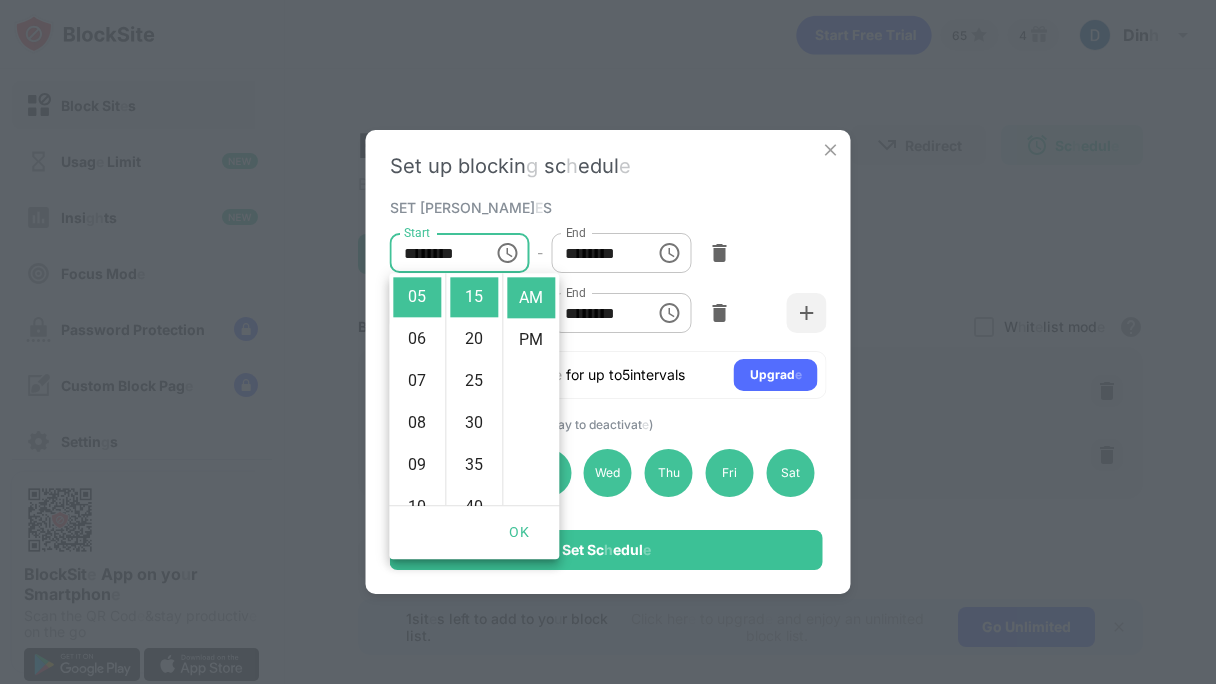 click on "********" at bounding box center [435, 253] 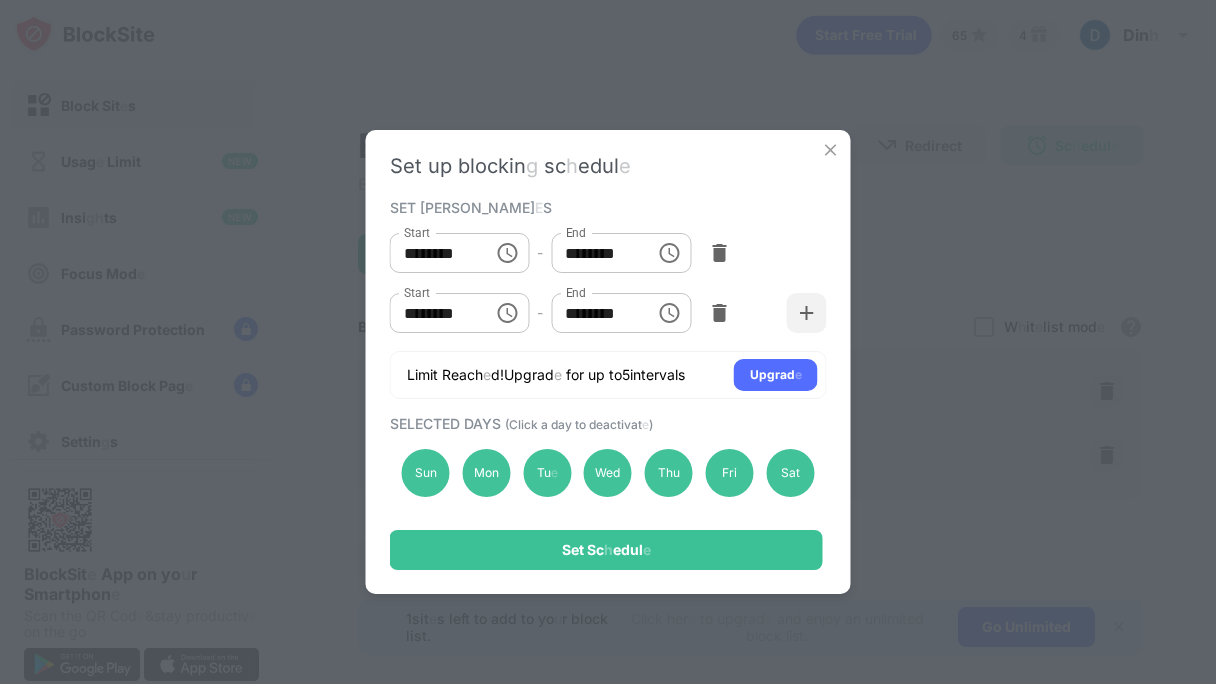 click at bounding box center (507, 253) 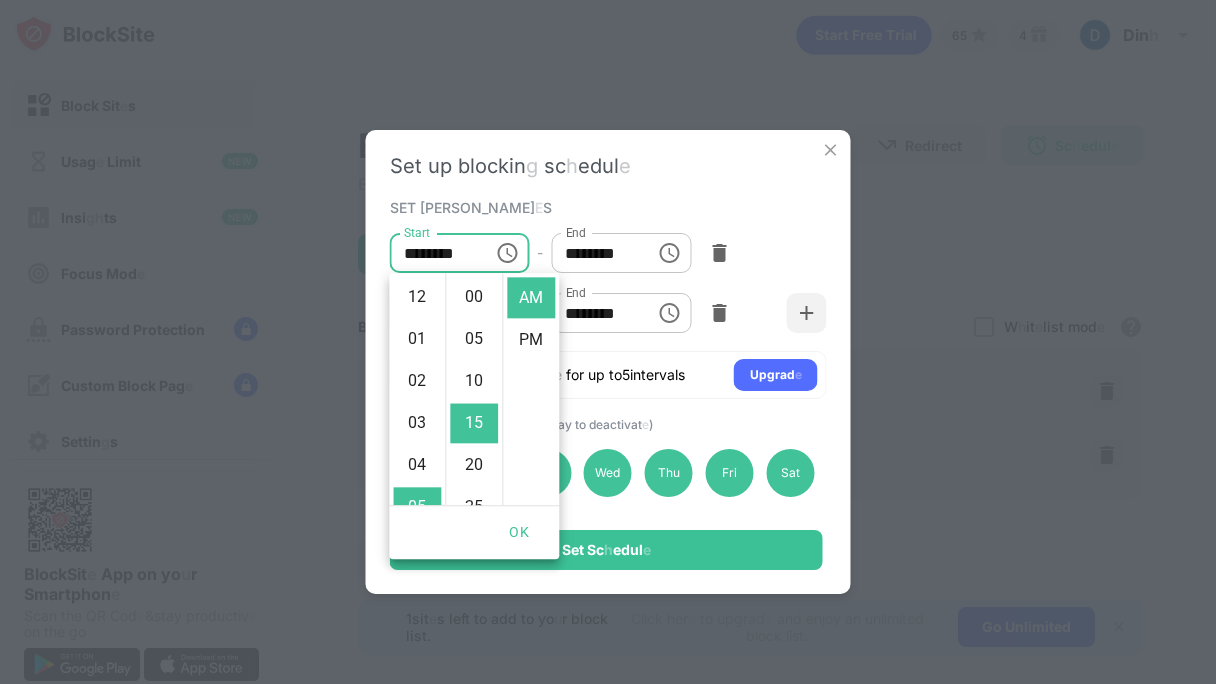 scroll, scrollTop: 210, scrollLeft: 0, axis: vertical 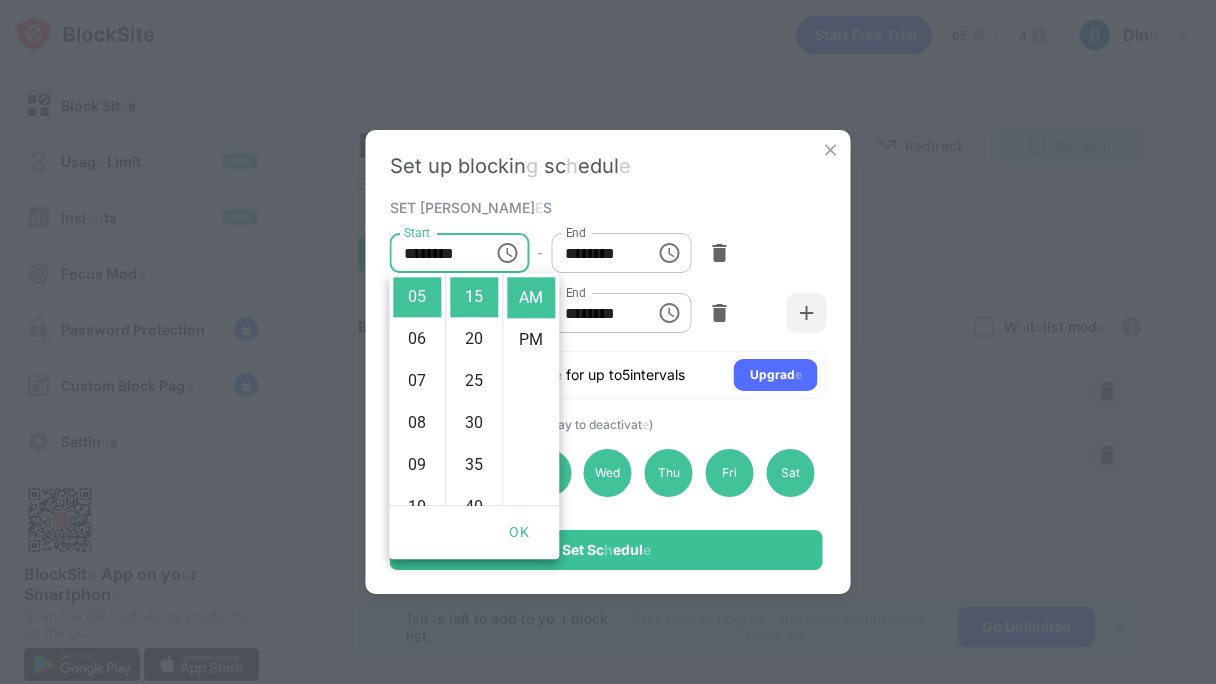 click on "******** Start" at bounding box center [460, 253] 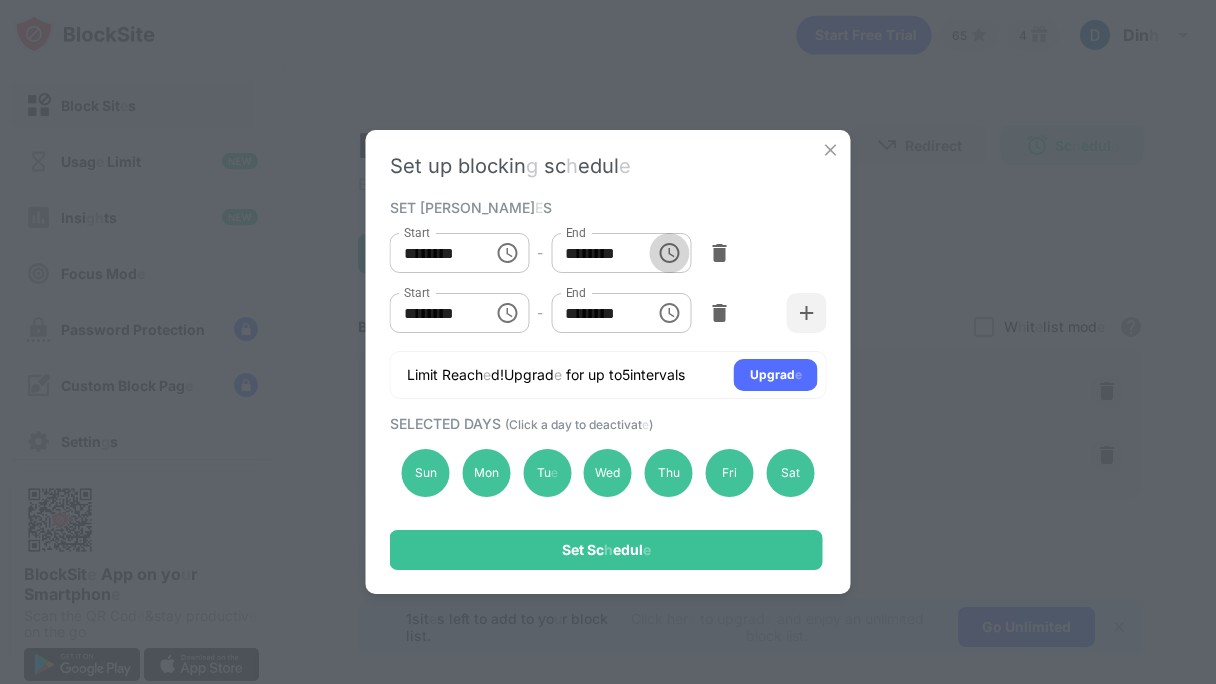 click at bounding box center (669, 253) 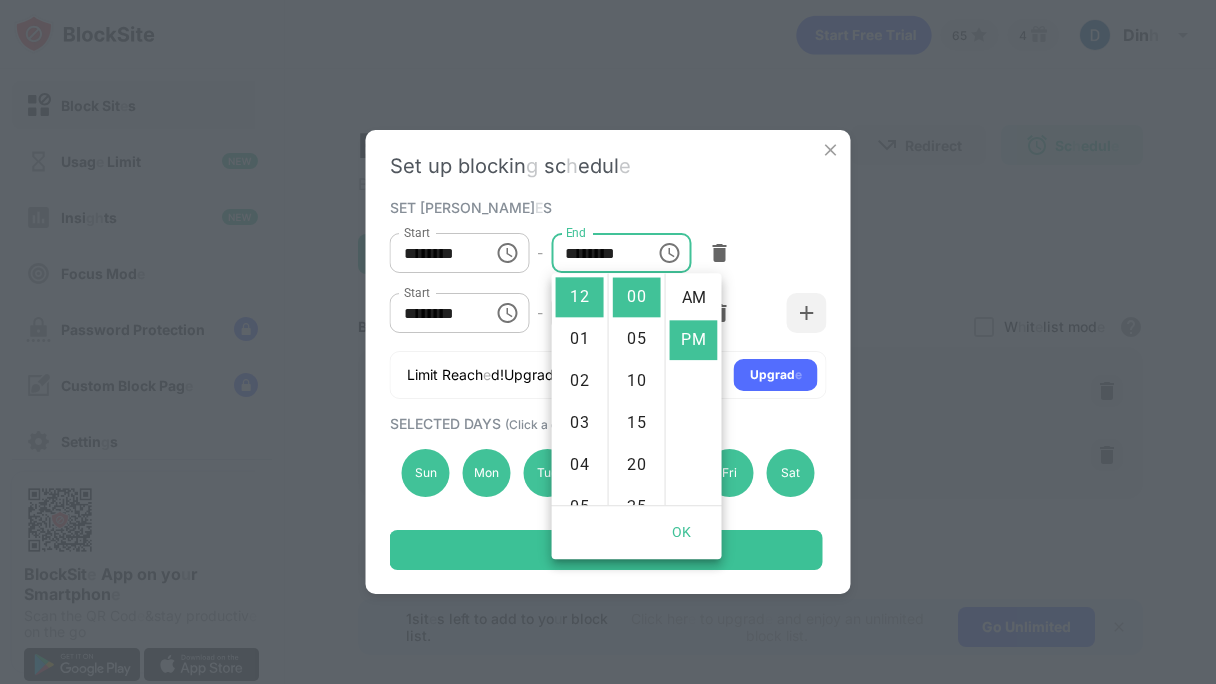 scroll, scrollTop: 42, scrollLeft: 0, axis: vertical 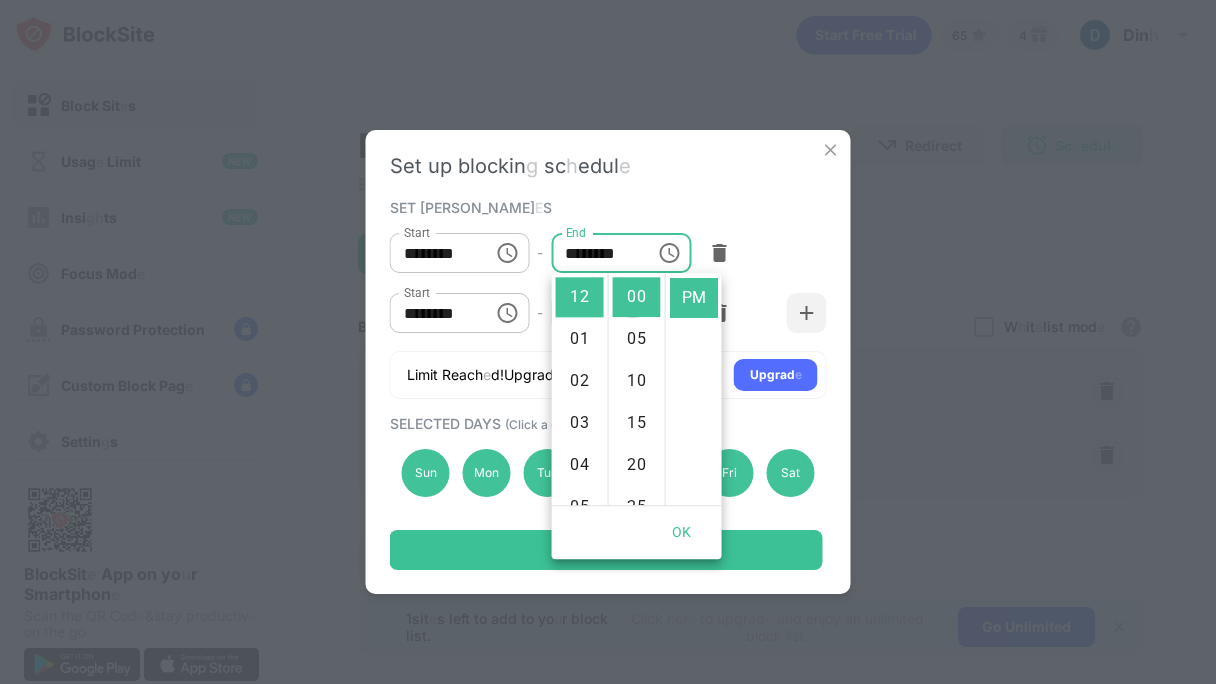click on "********" at bounding box center (596, 253) 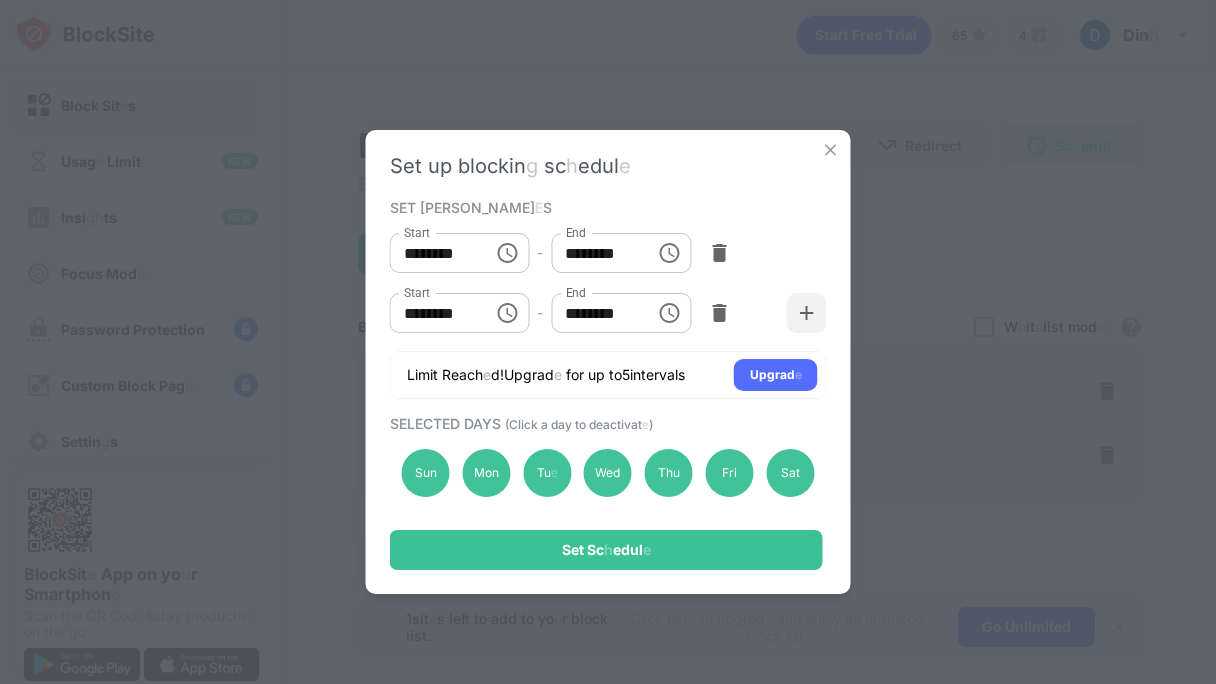 click on "Set   up   blockin g   sc h edul e SET   TIM E S Start ******** Start - End ******** End Start ******** Start - End ******** End Limit   Reach e d !  Upgrad e   for   up   to  5  intervals Upgrad e SELECTED   DAYS   ( Click   a   day   to   deactivat e ) Sun Mon Tu e Wed Thu Fri Sat Set   Sc h edul e" at bounding box center (608, 362) 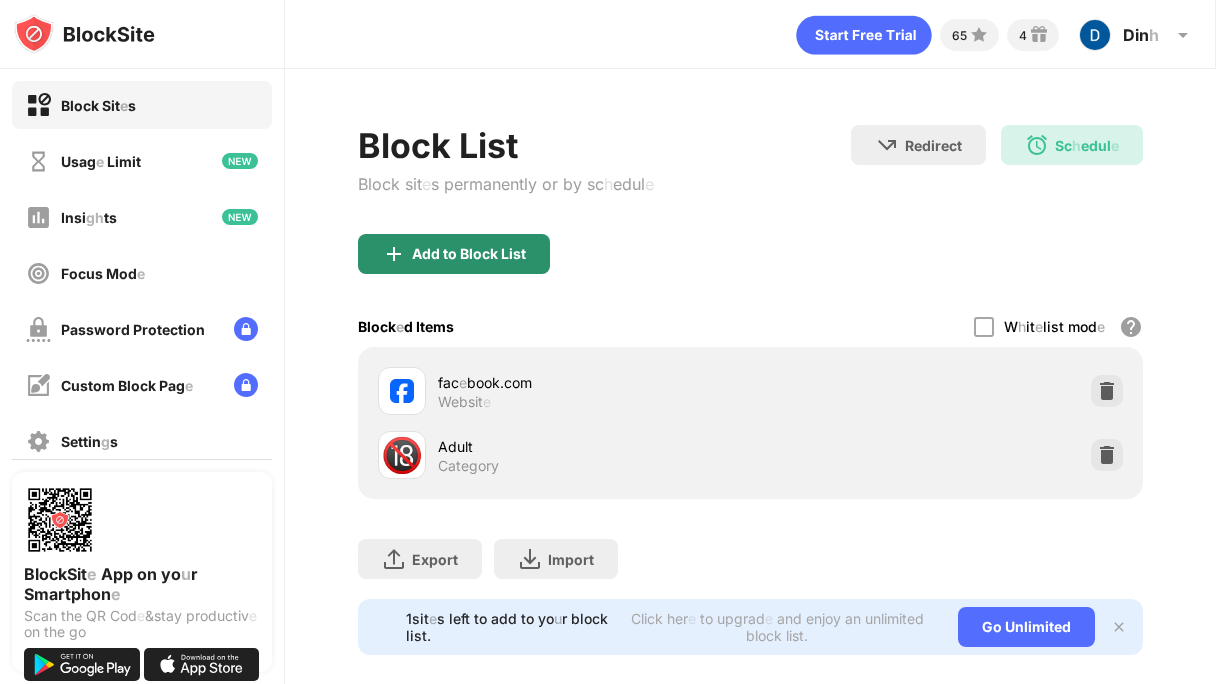 click on "Add   to   Block   List" at bounding box center (454, 254) 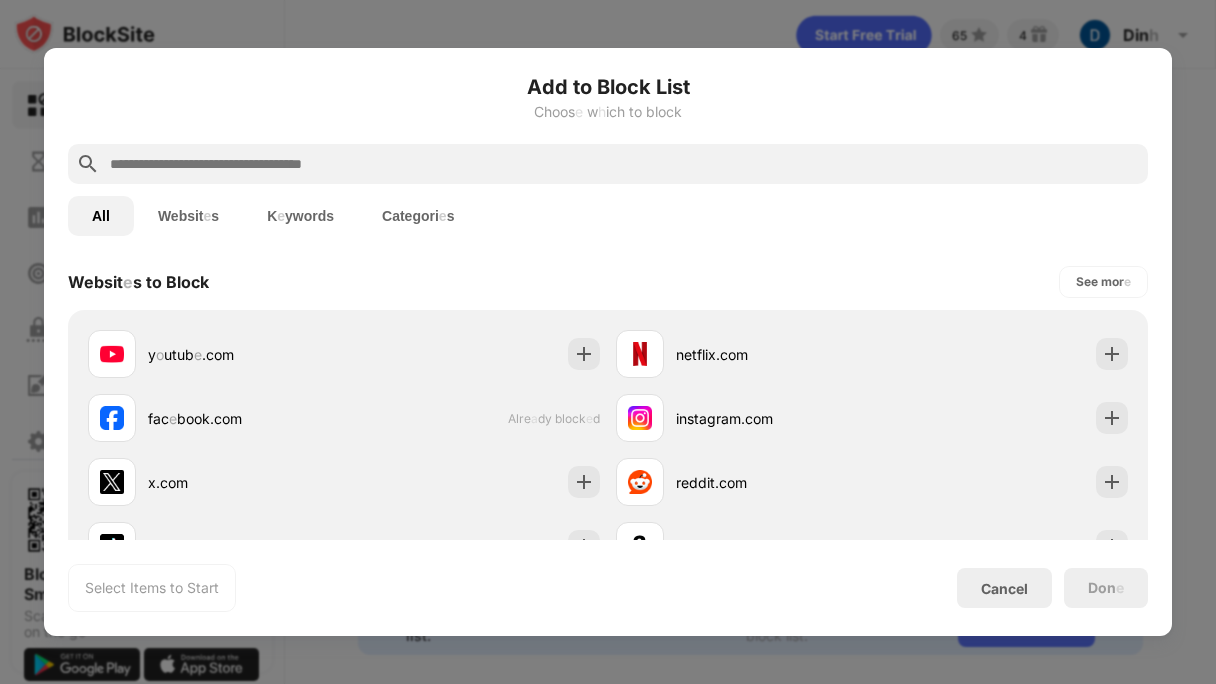scroll, scrollTop: 288, scrollLeft: 0, axis: vertical 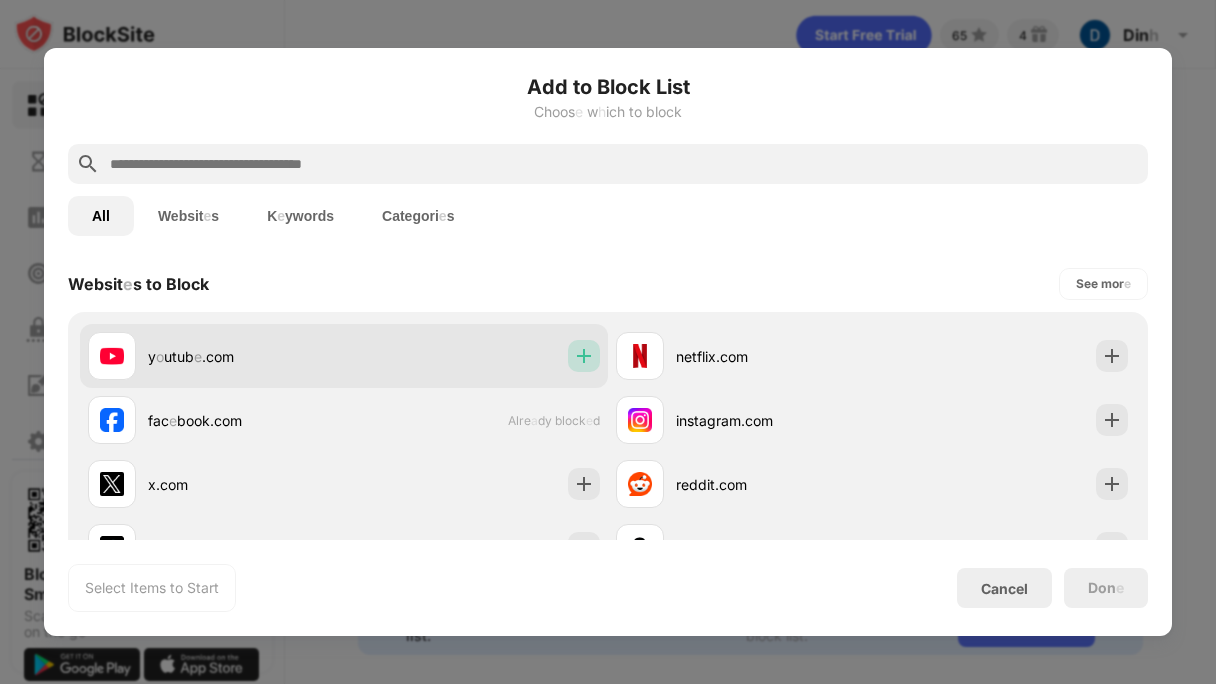 click at bounding box center (584, 356) 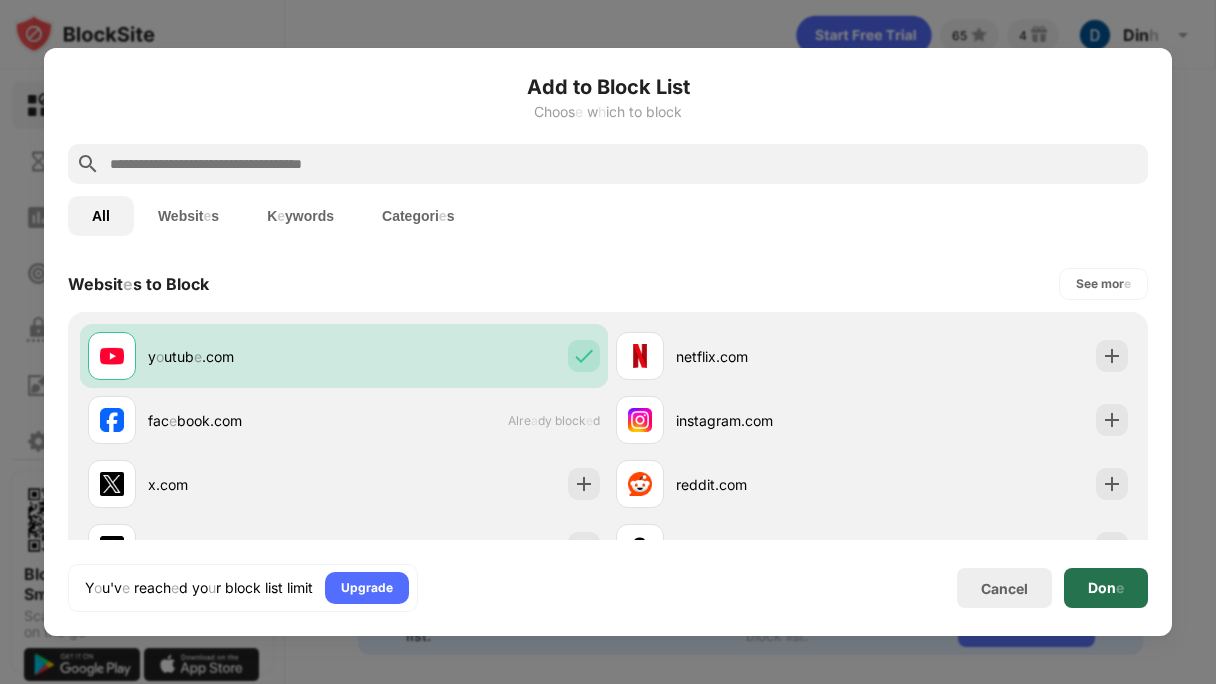 click on "Don e" at bounding box center (1106, 588) 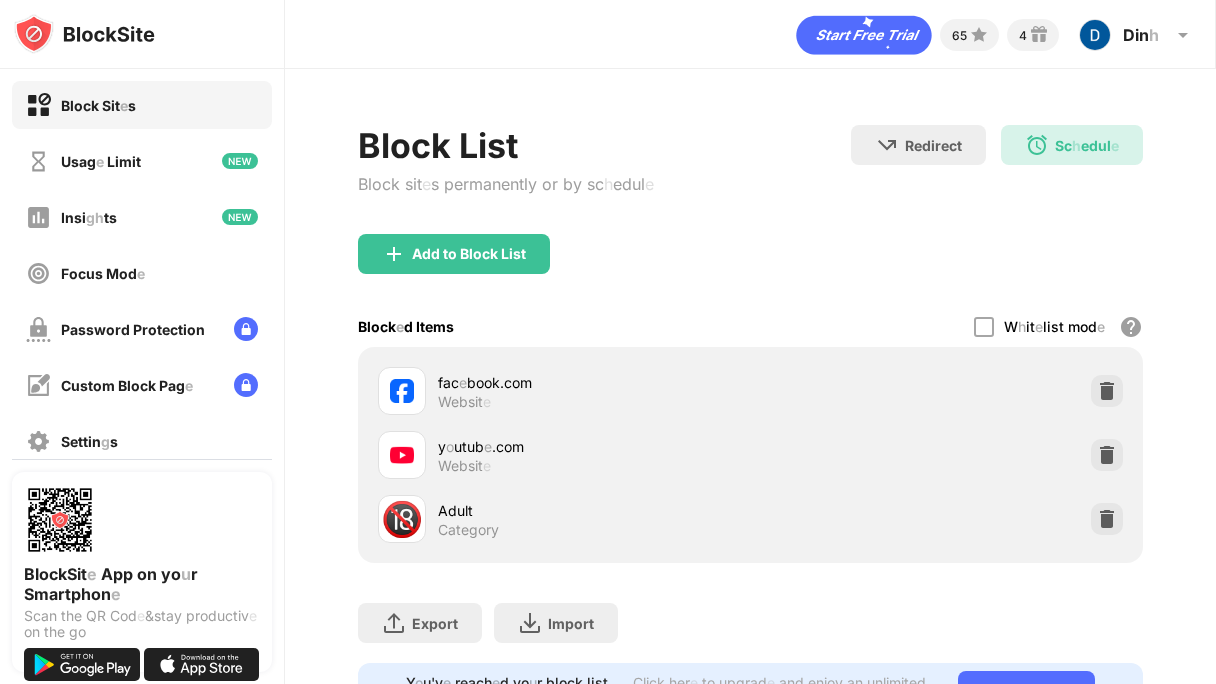 scroll, scrollTop: 68, scrollLeft: 0, axis: vertical 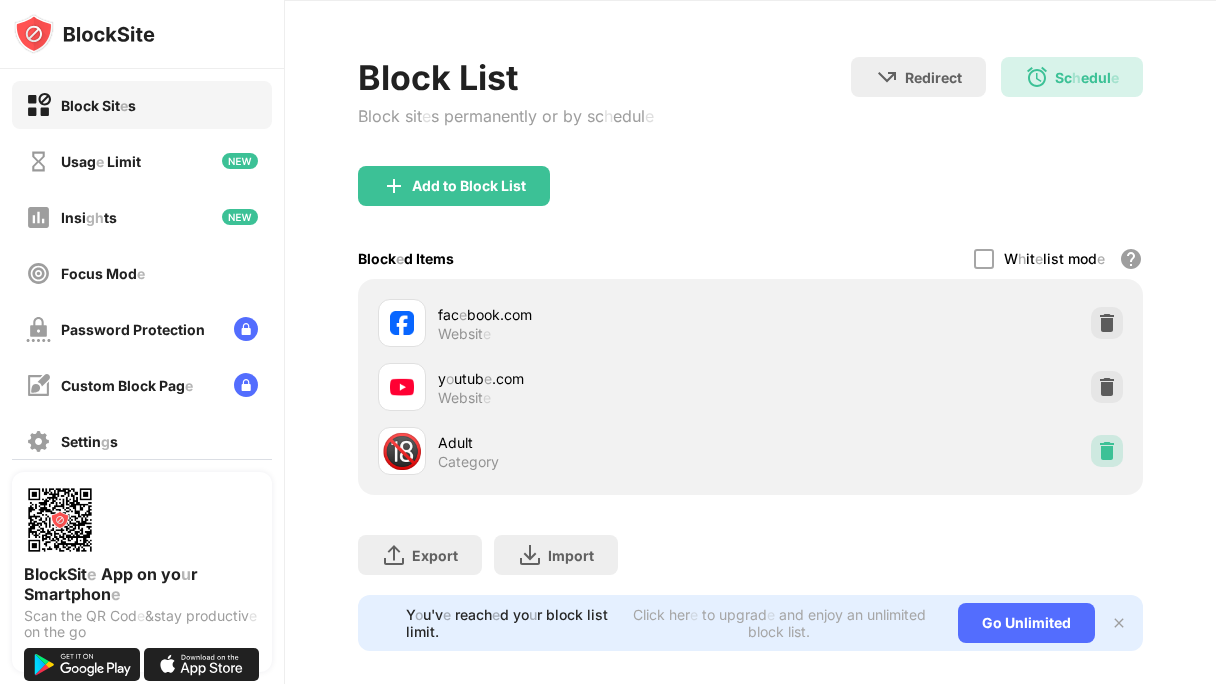 click at bounding box center [1107, 451] 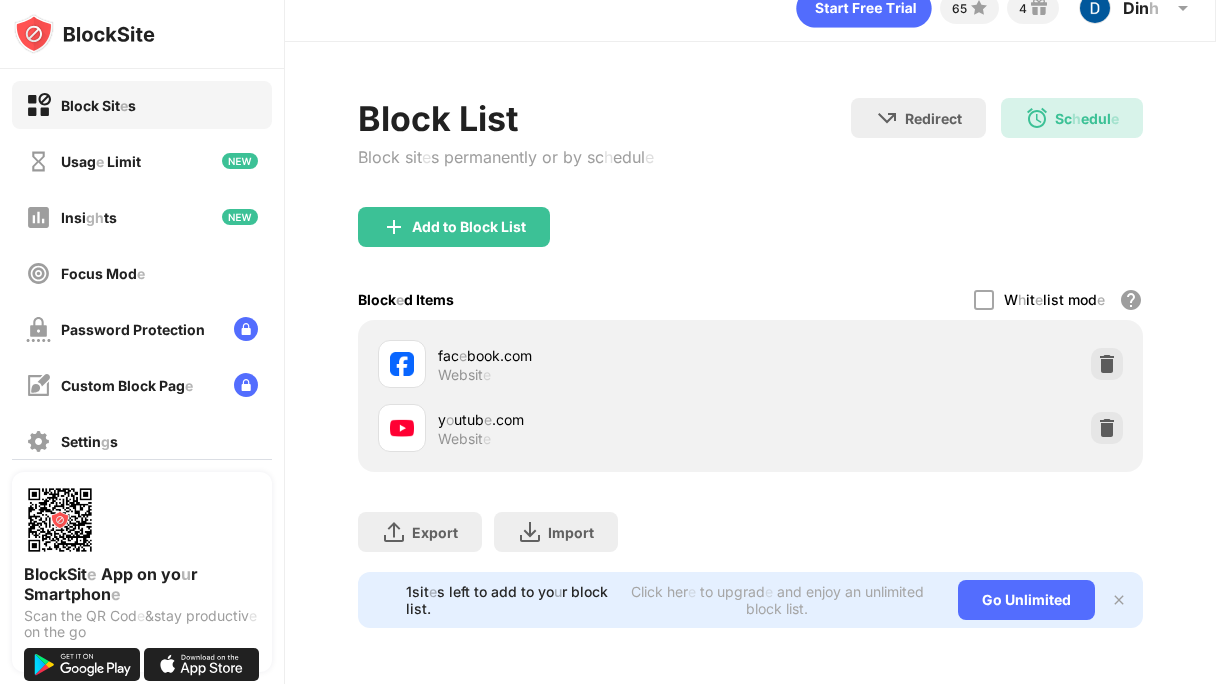 scroll, scrollTop: 41, scrollLeft: 0, axis: vertical 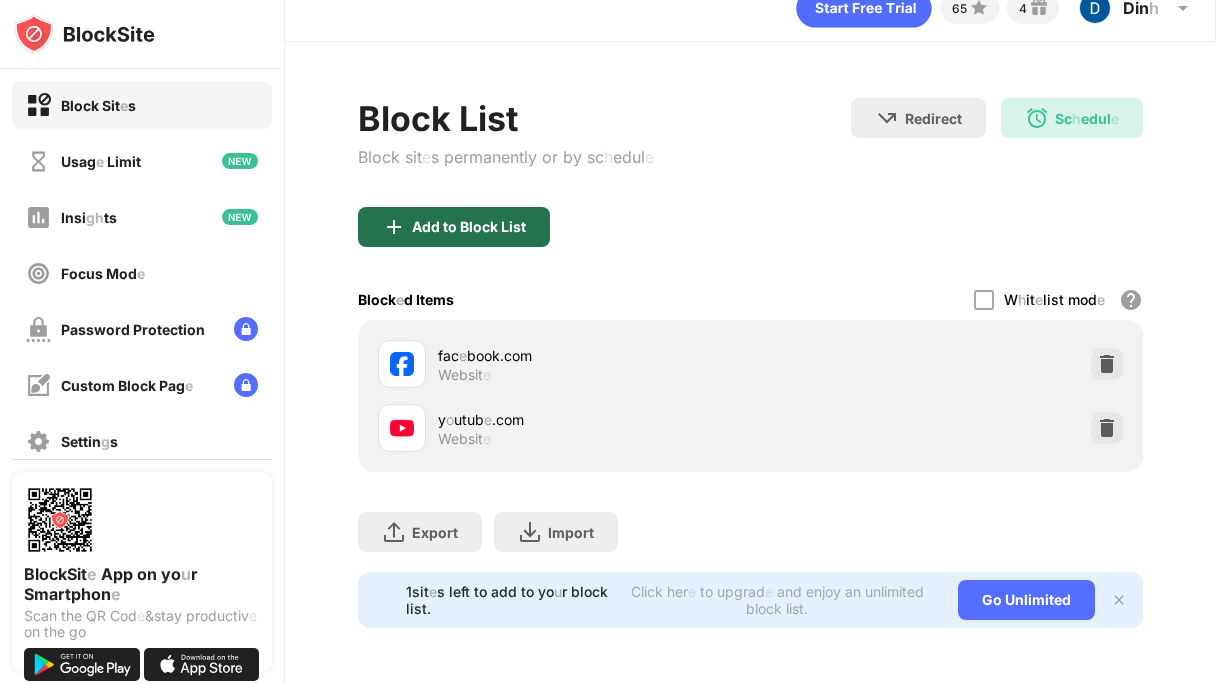 click on "Add   to   Block   List" at bounding box center [454, 227] 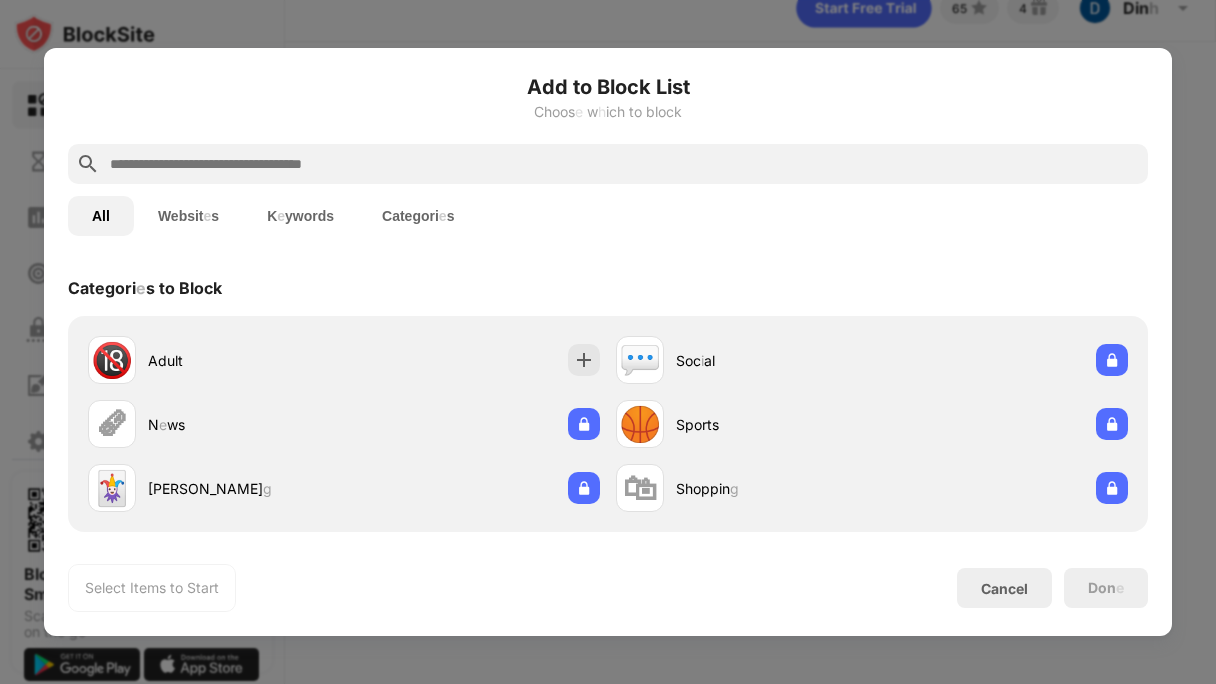 click at bounding box center (624, 164) 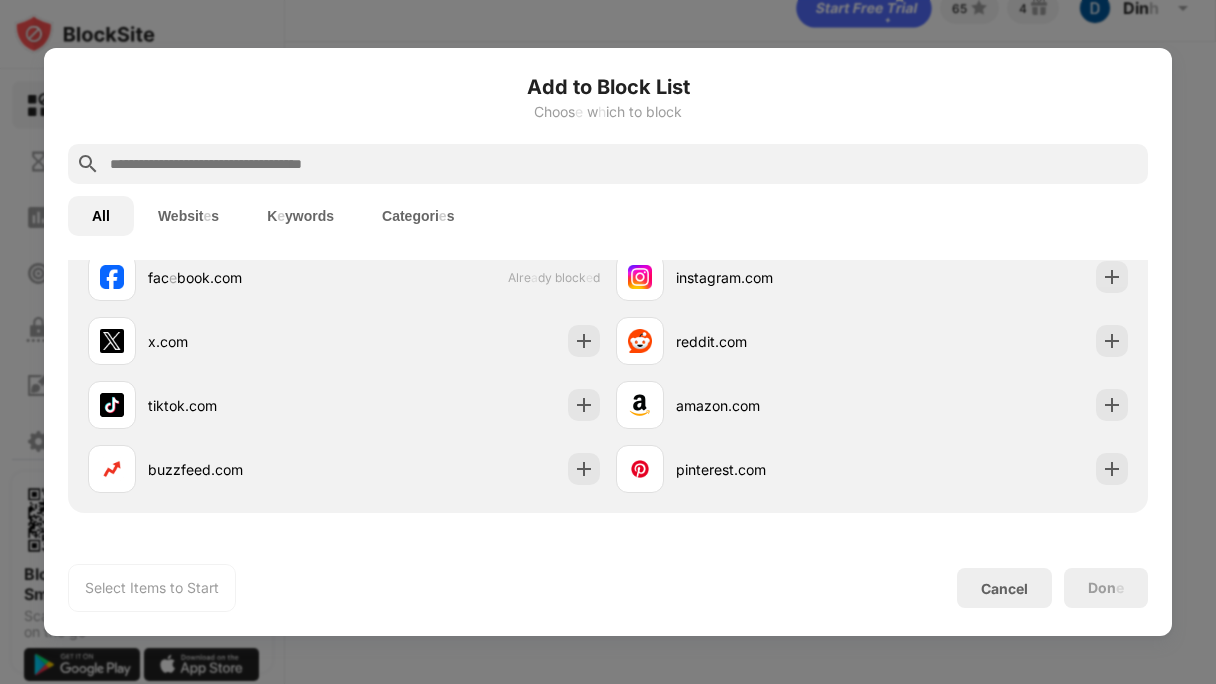 scroll, scrollTop: 432, scrollLeft: 0, axis: vertical 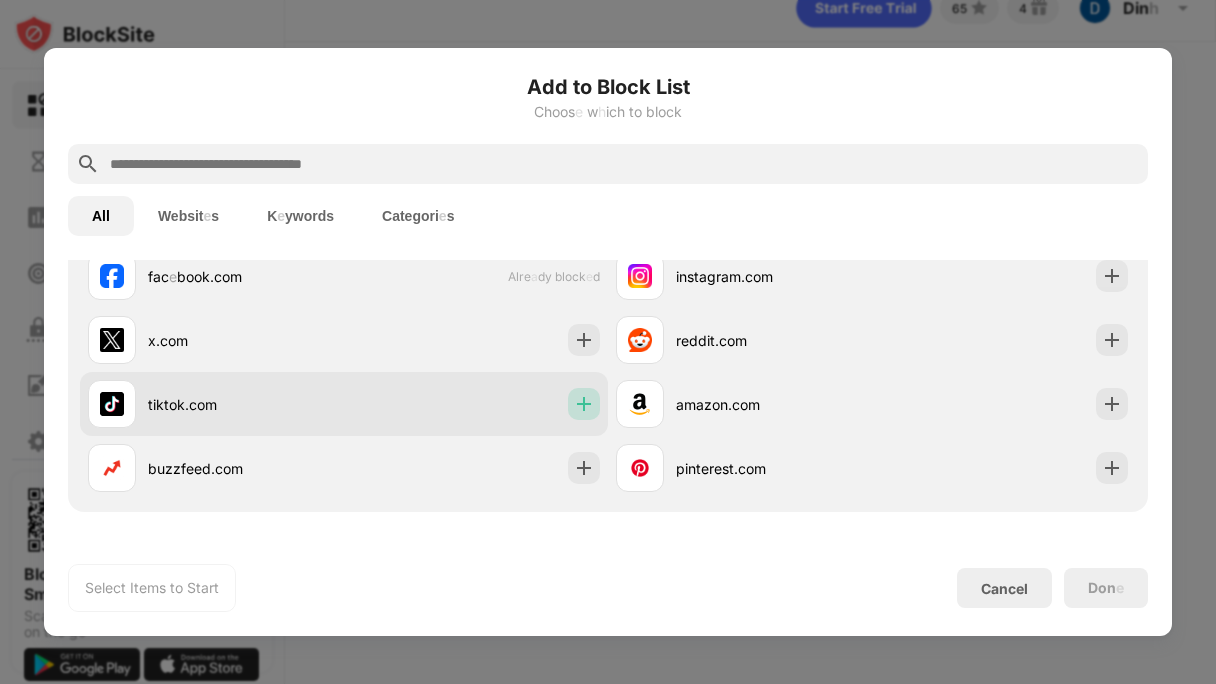 click at bounding box center [584, 404] 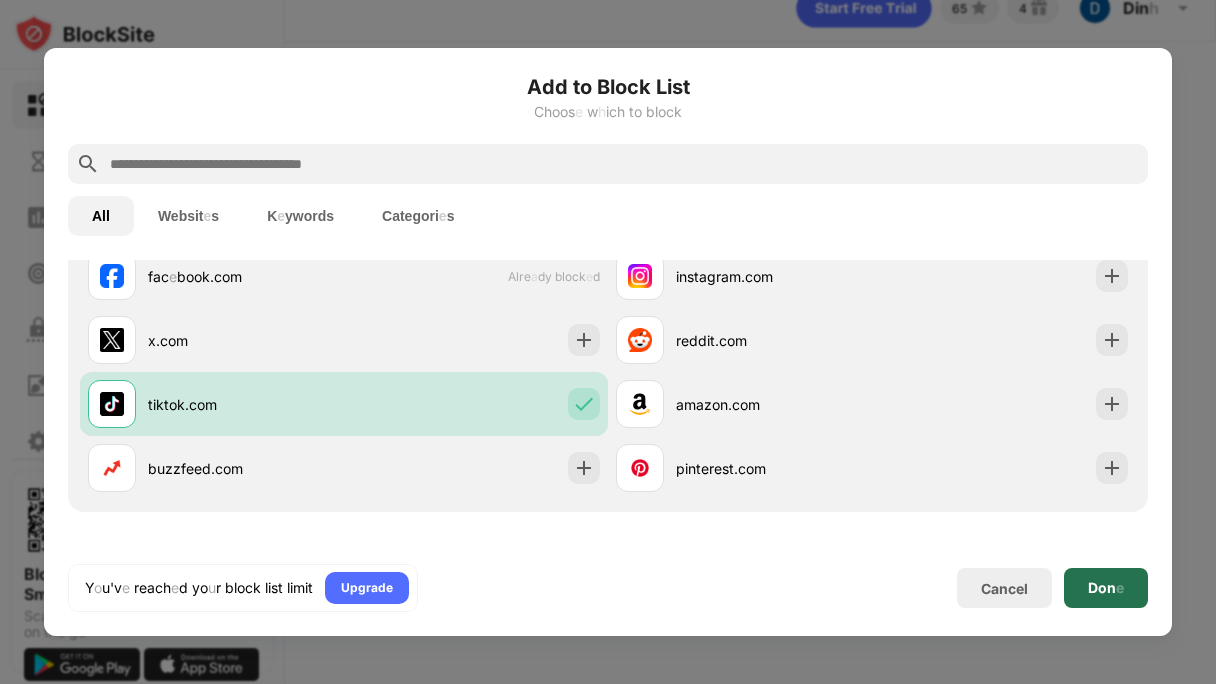 click on "Don" at bounding box center [1102, 587] 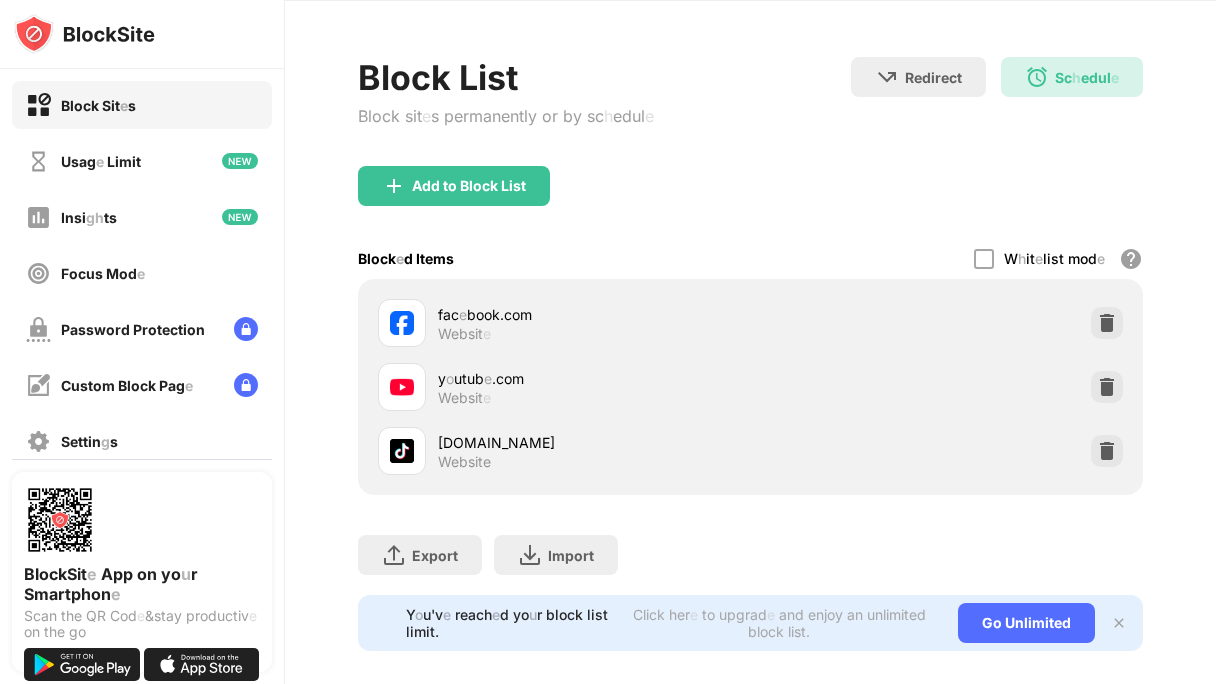 scroll, scrollTop: 105, scrollLeft: 0, axis: vertical 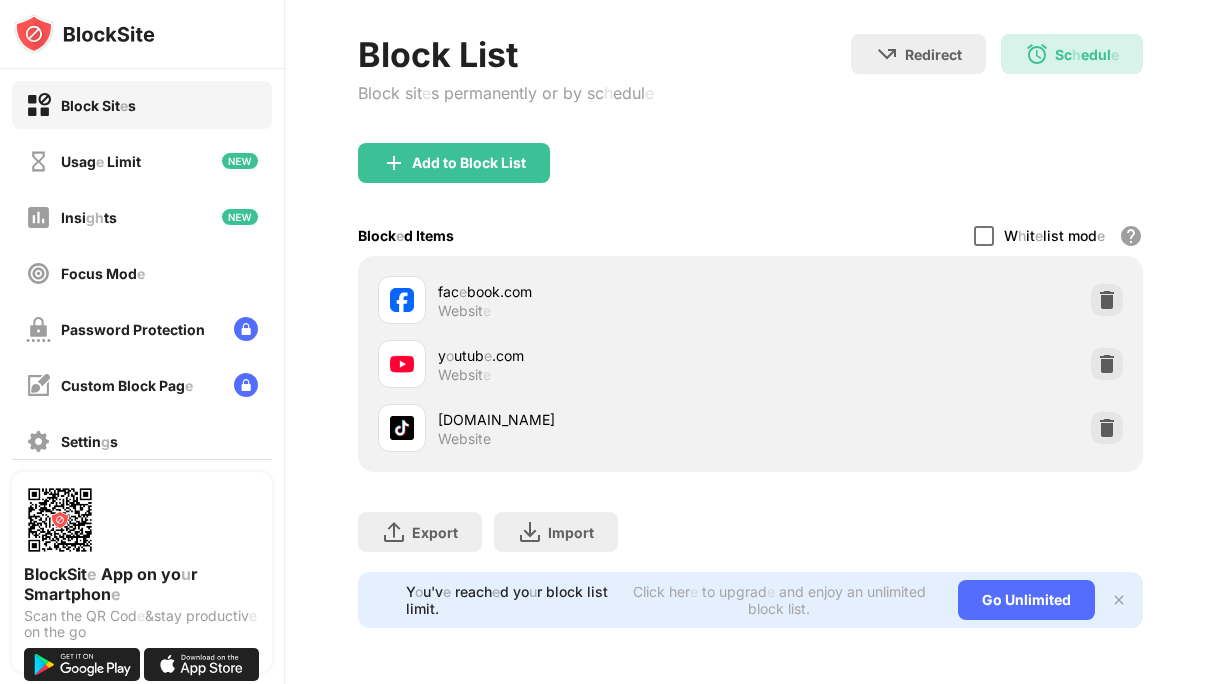 click at bounding box center [984, 236] 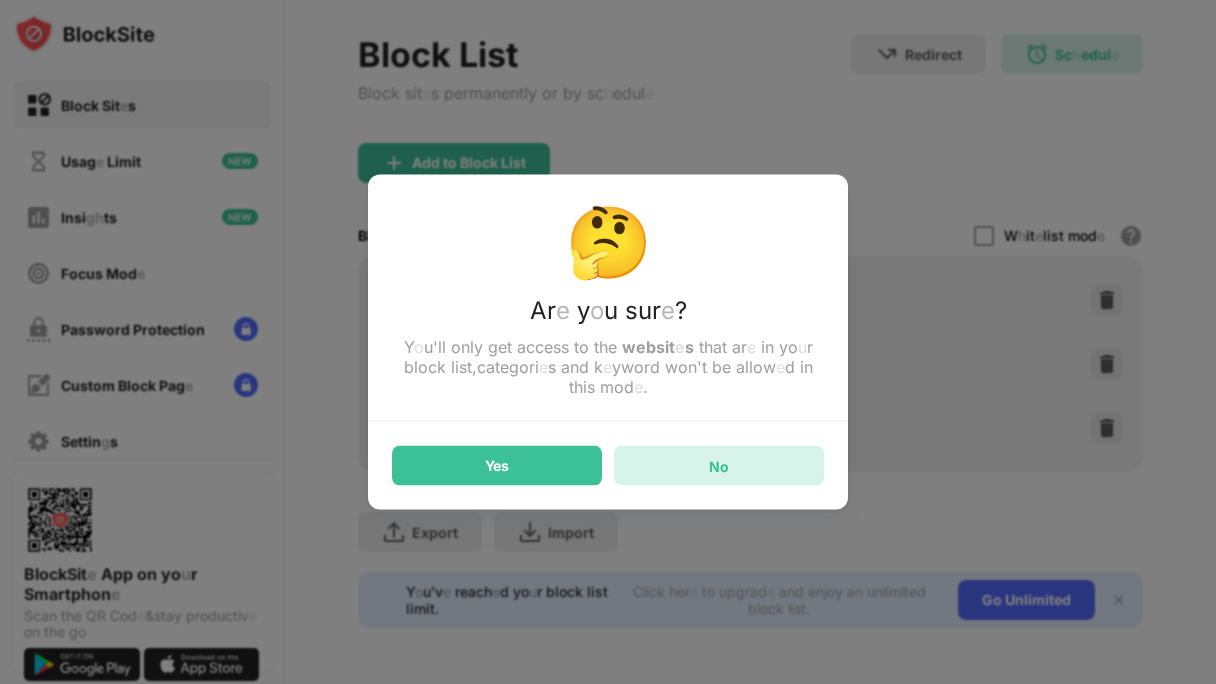 click on "No" at bounding box center [719, 466] 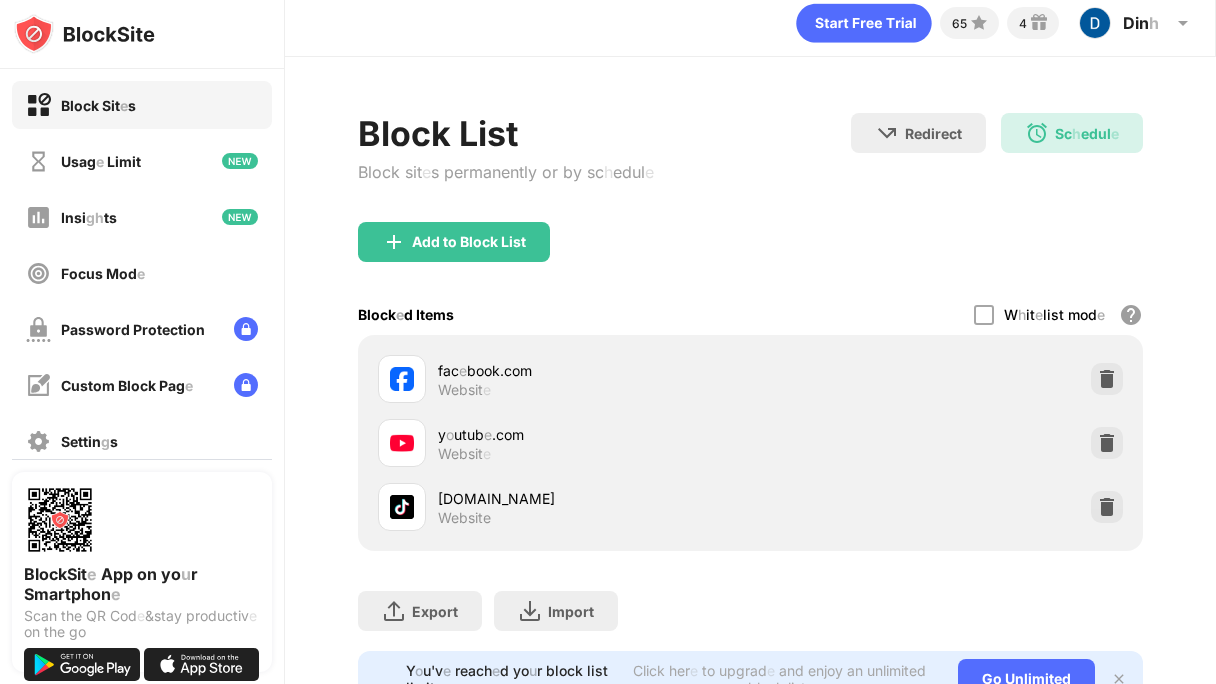 scroll, scrollTop: 0, scrollLeft: 0, axis: both 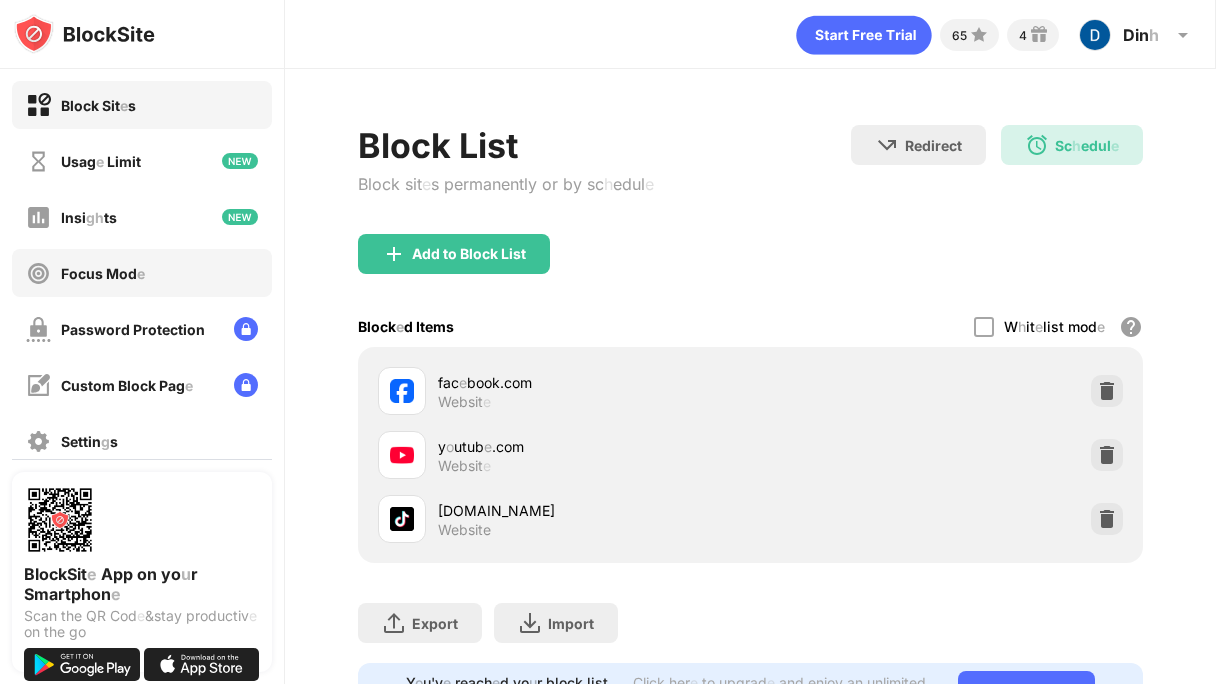 click on "Focus   Mod e" at bounding box center [142, 273] 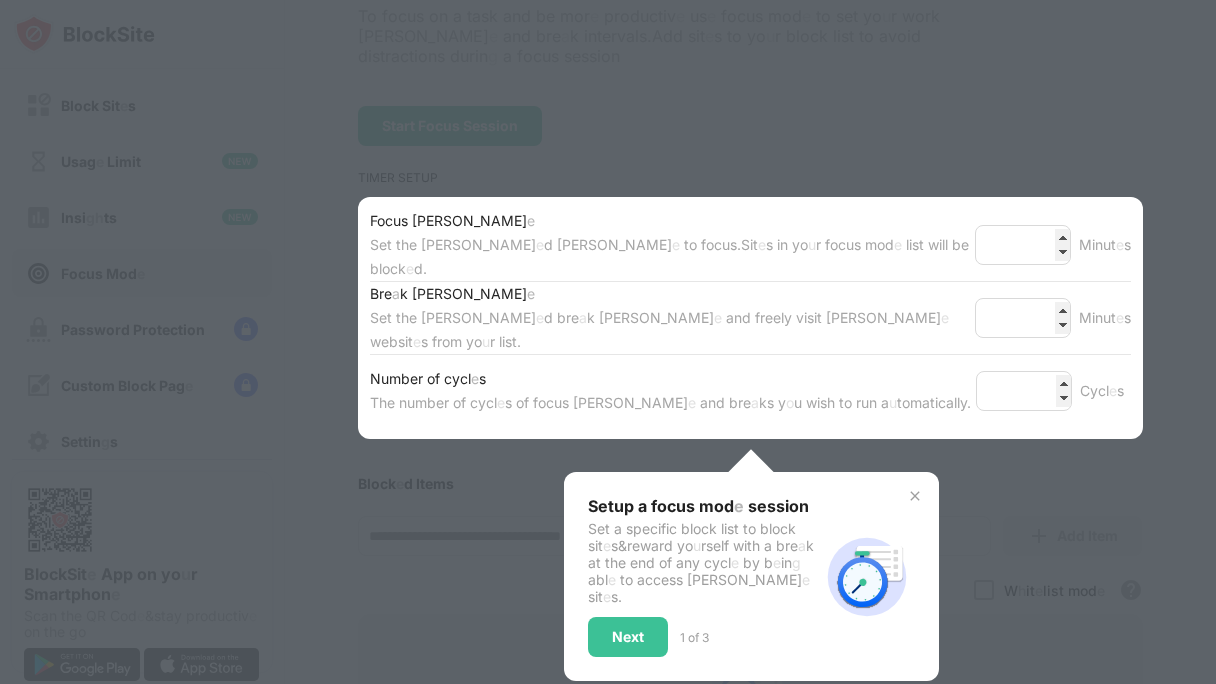 scroll, scrollTop: 172, scrollLeft: 0, axis: vertical 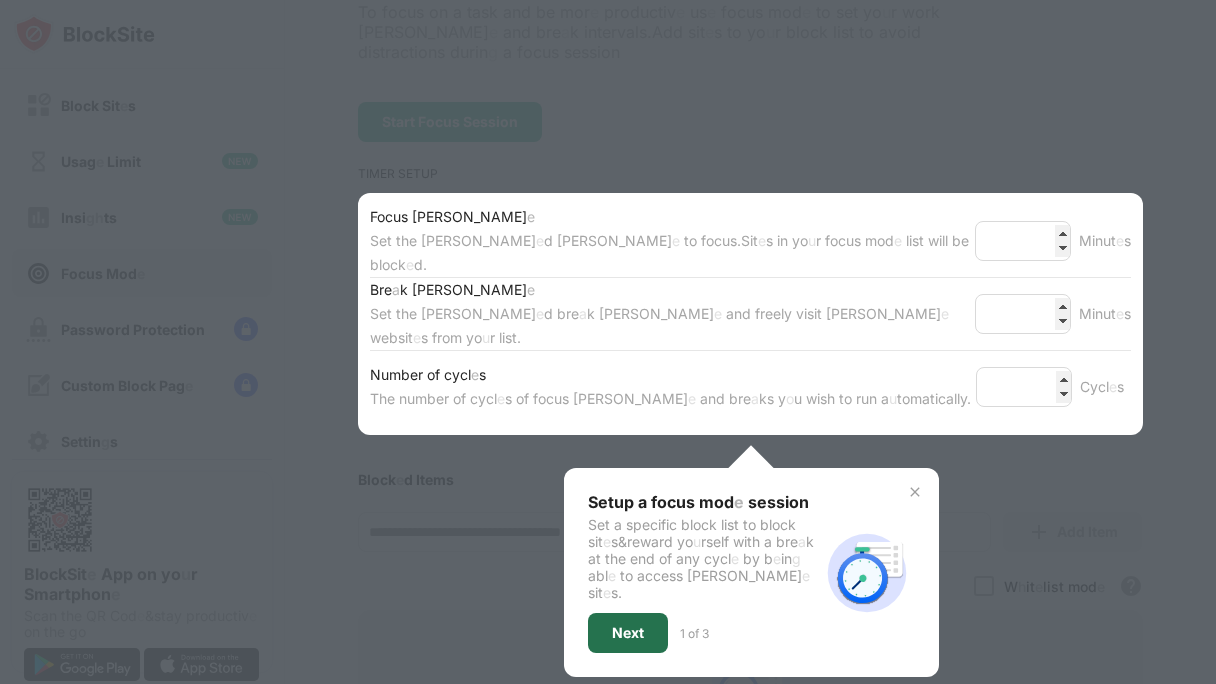 click on "Next" at bounding box center (628, 633) 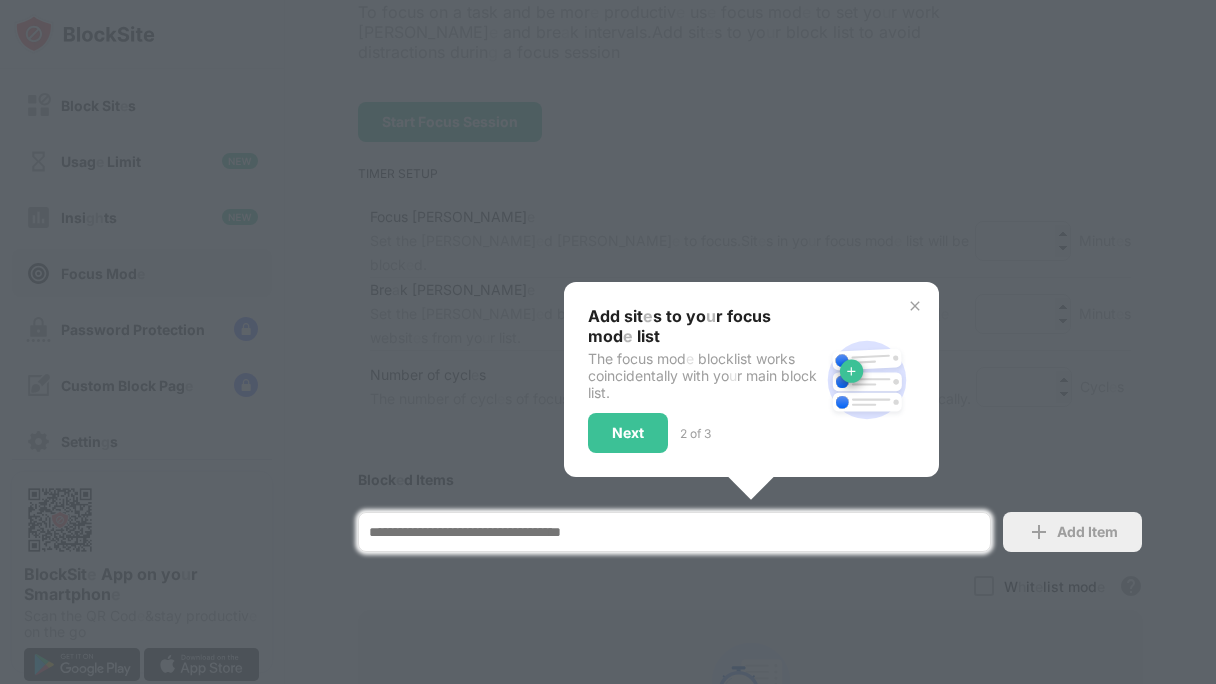 scroll, scrollTop: 471, scrollLeft: 0, axis: vertical 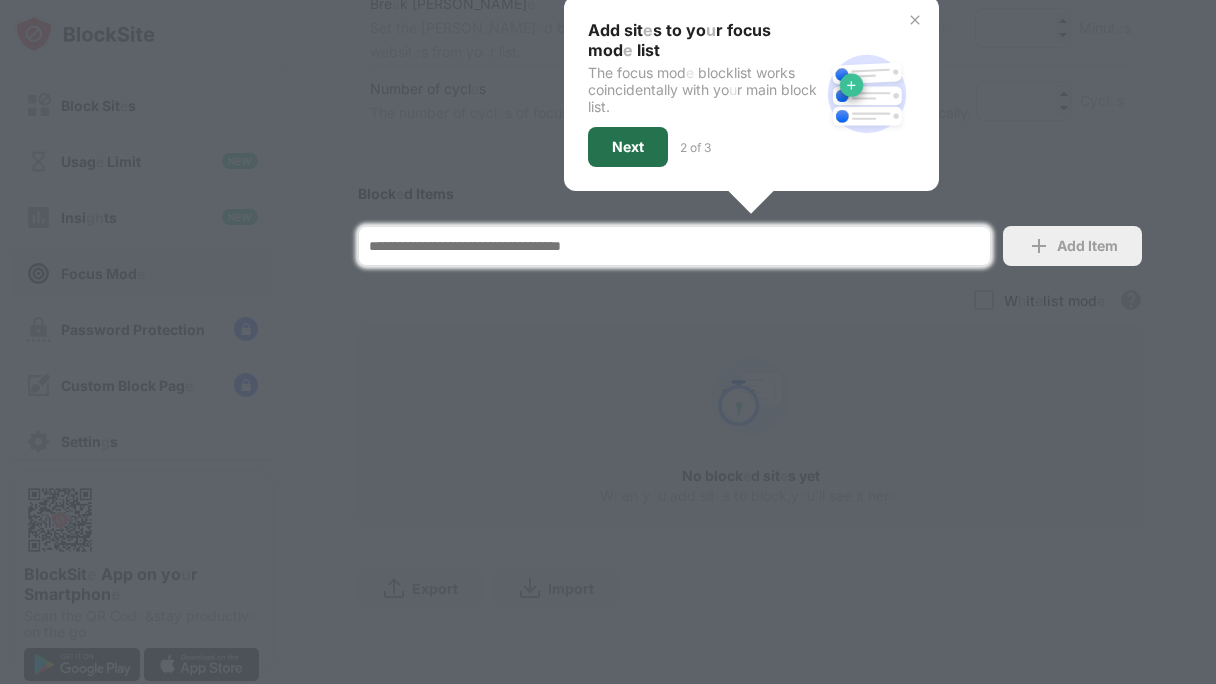 click on "Next" at bounding box center (628, 147) 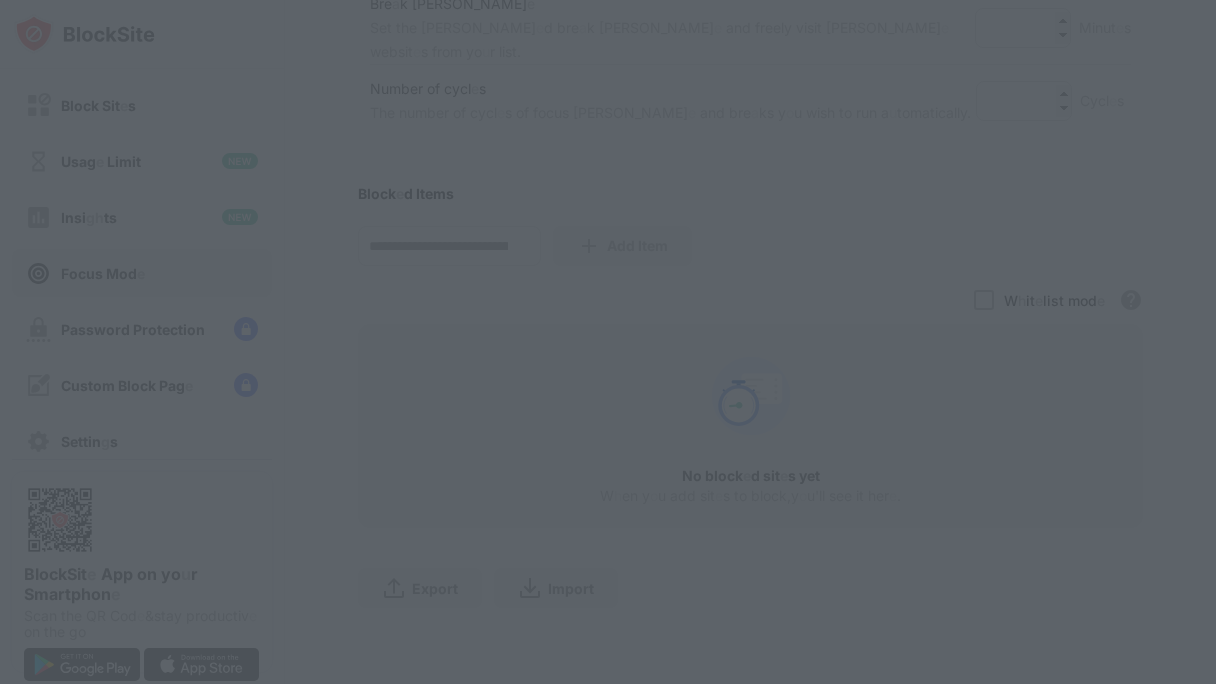 scroll, scrollTop: 0, scrollLeft: 0, axis: both 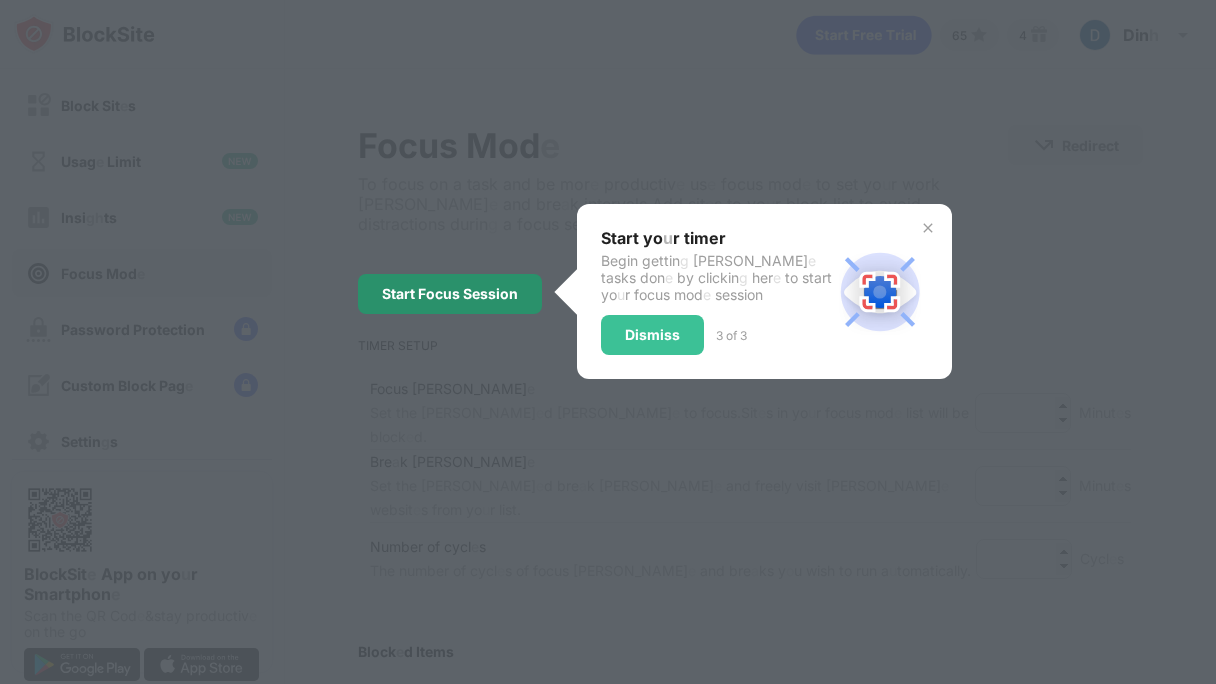 click on "Session" 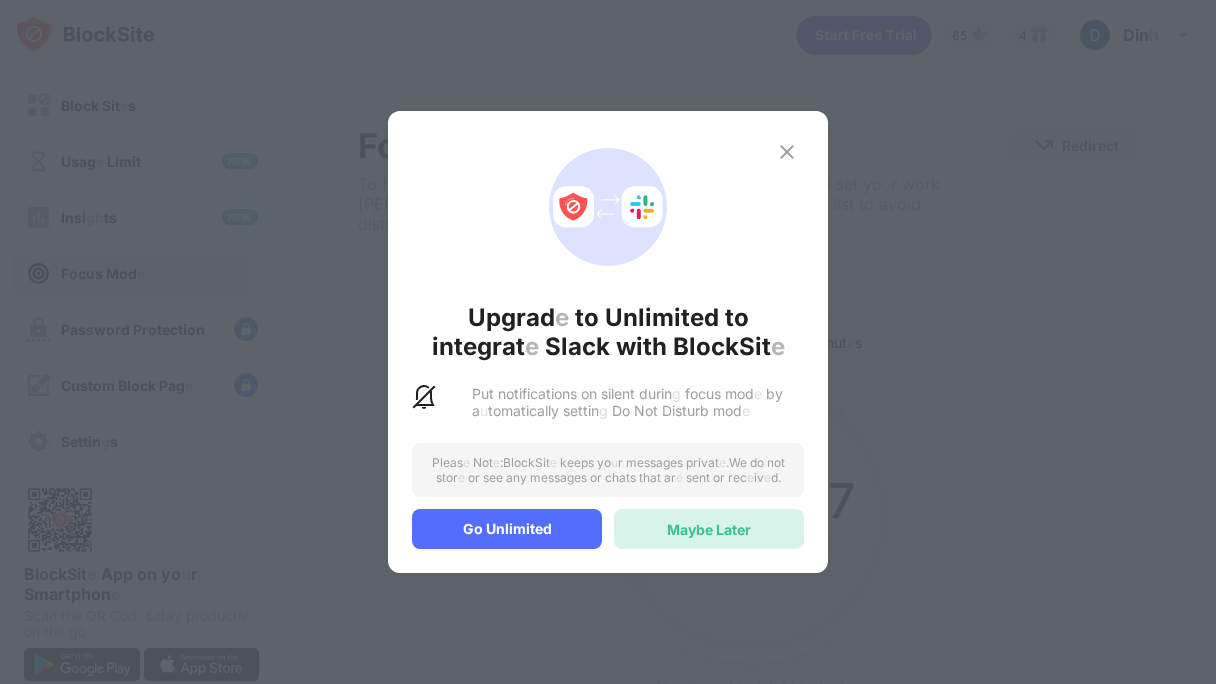 click on "Maybe" at bounding box center (690, 529) 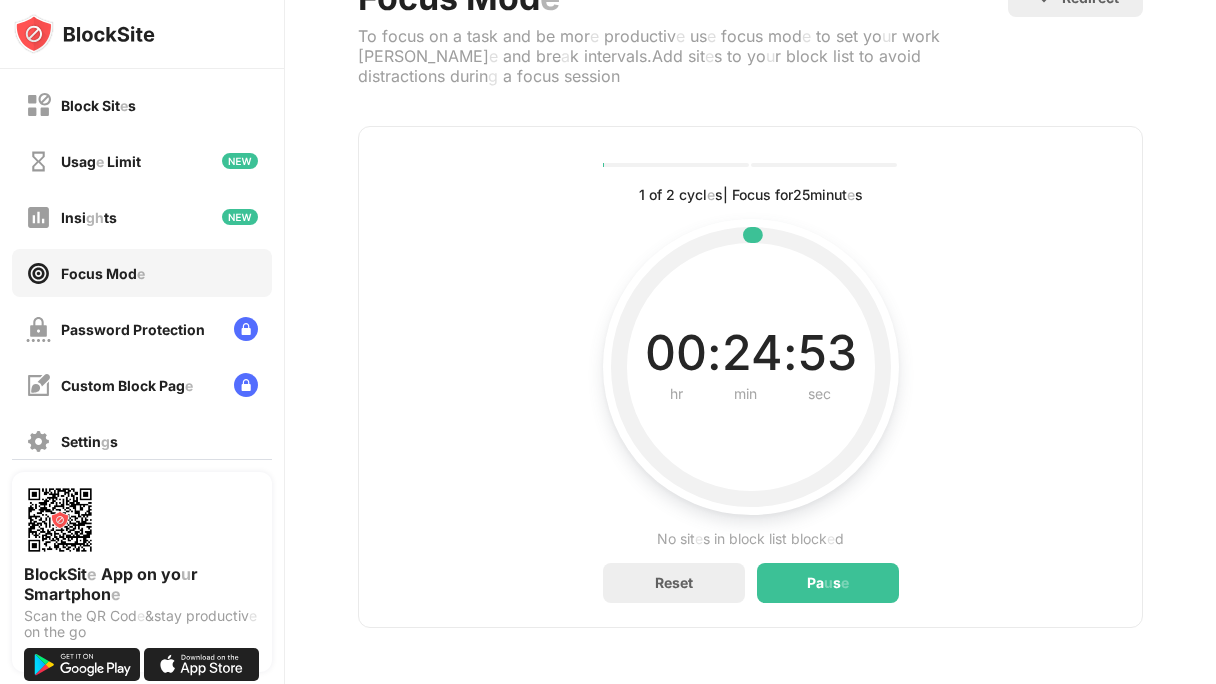 scroll, scrollTop: 0, scrollLeft: 16, axis: horizontal 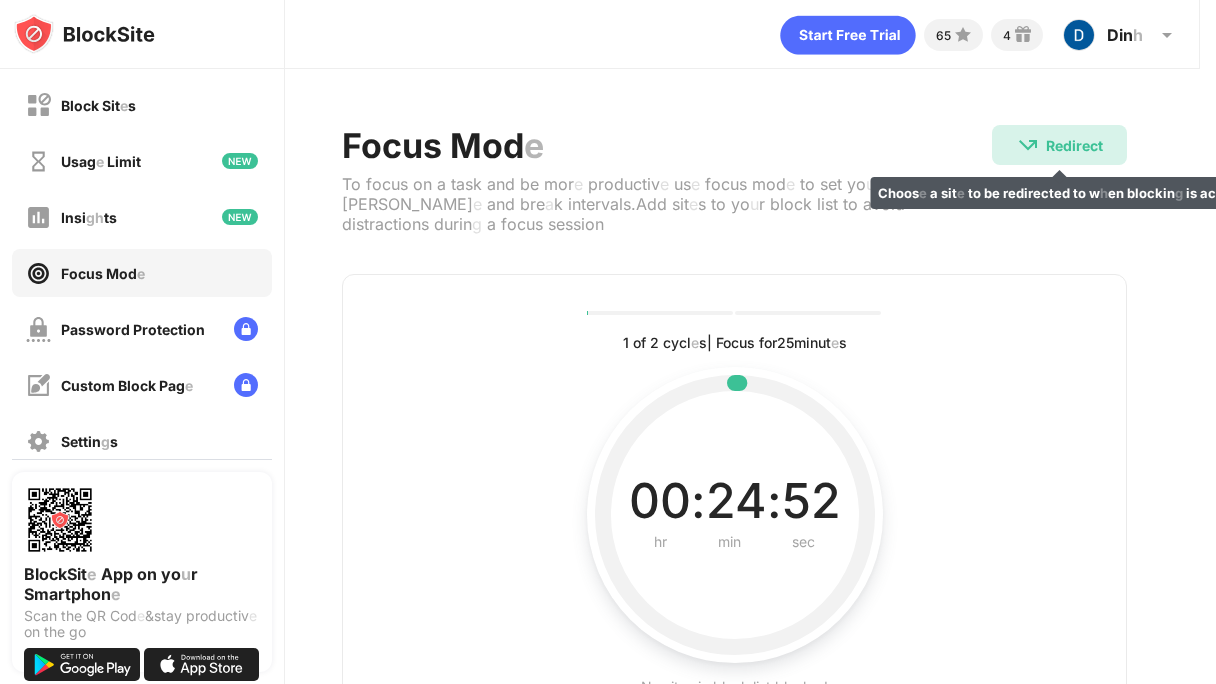 click on "Redirect Choos e   a   sit e   to   be   redirected   to   w h en   blockin g   is   activ e" at bounding box center (1059, 145) 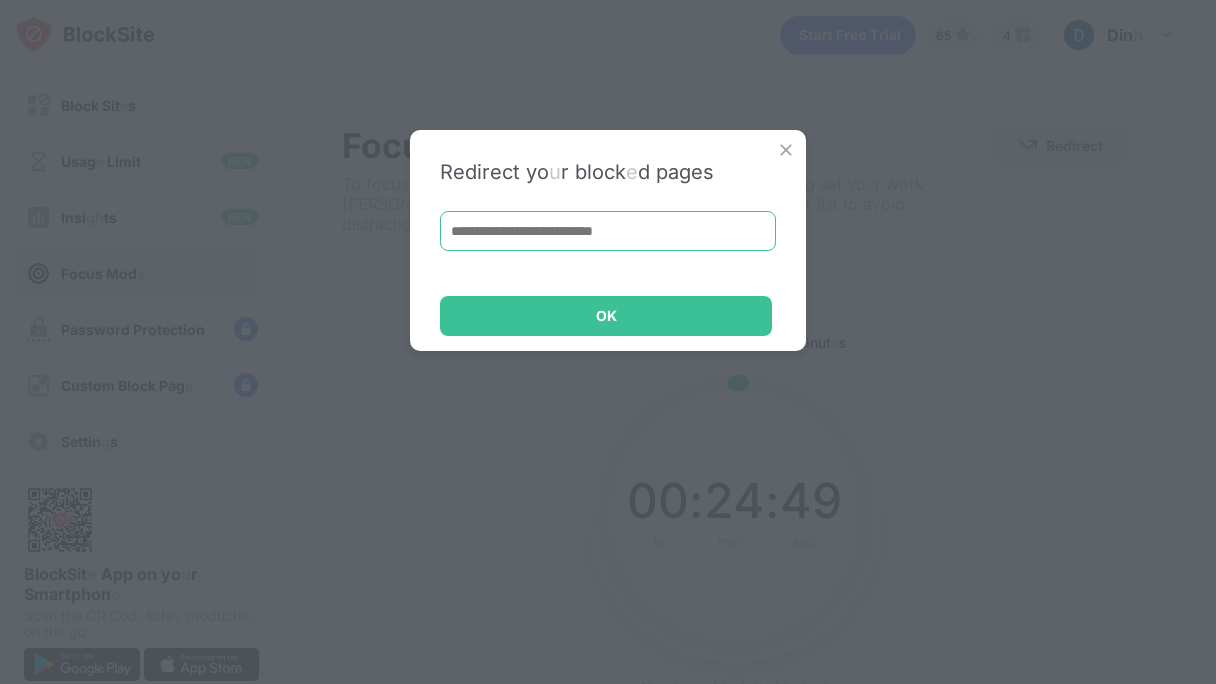 click at bounding box center [608, 231] 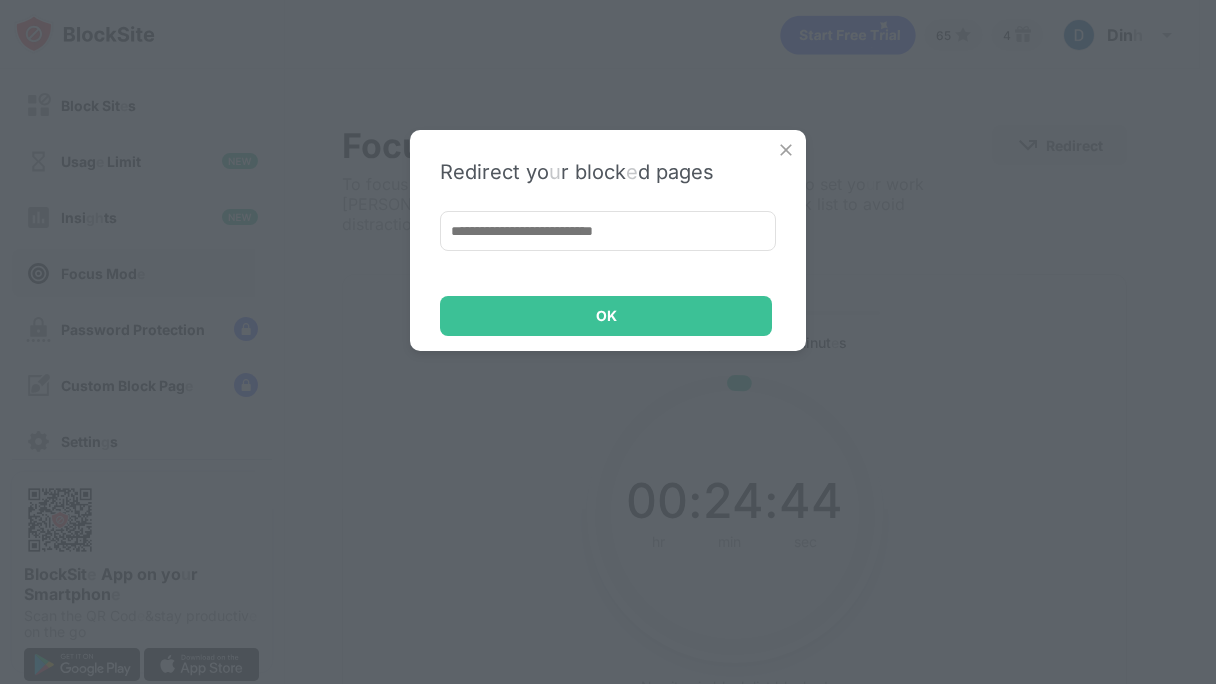 drag, startPoint x: 440, startPoint y: 166, endPoint x: 514, endPoint y: 167, distance: 74.00676 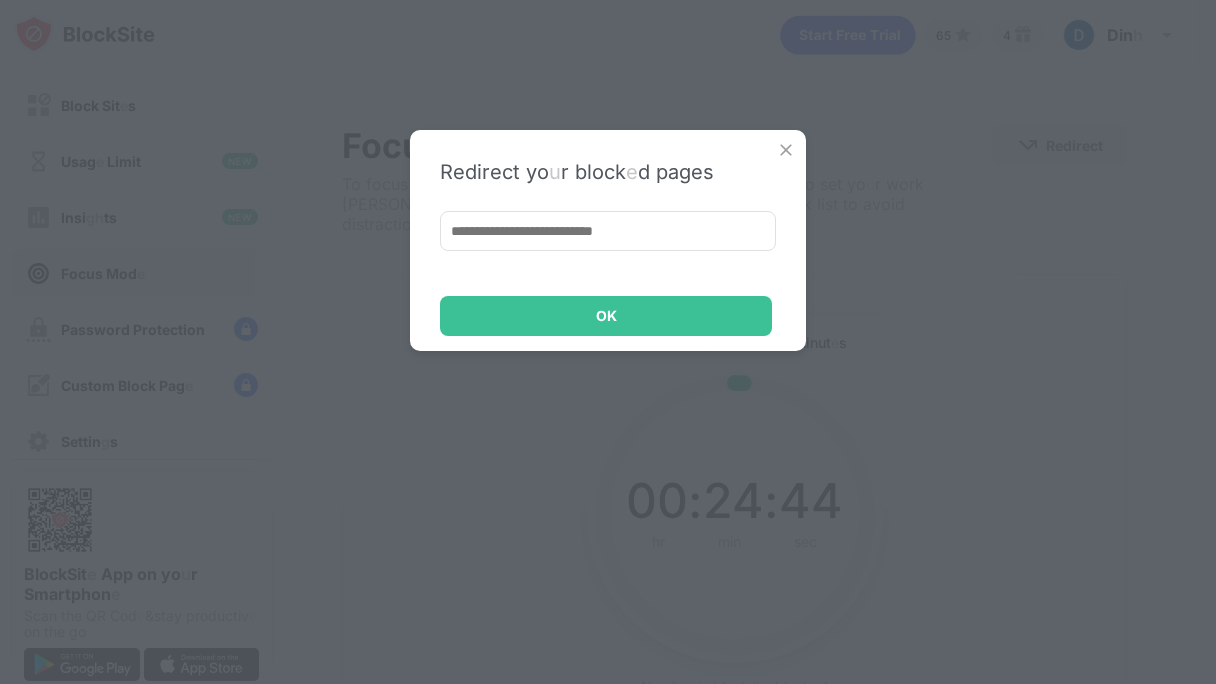 click on "Redirect" 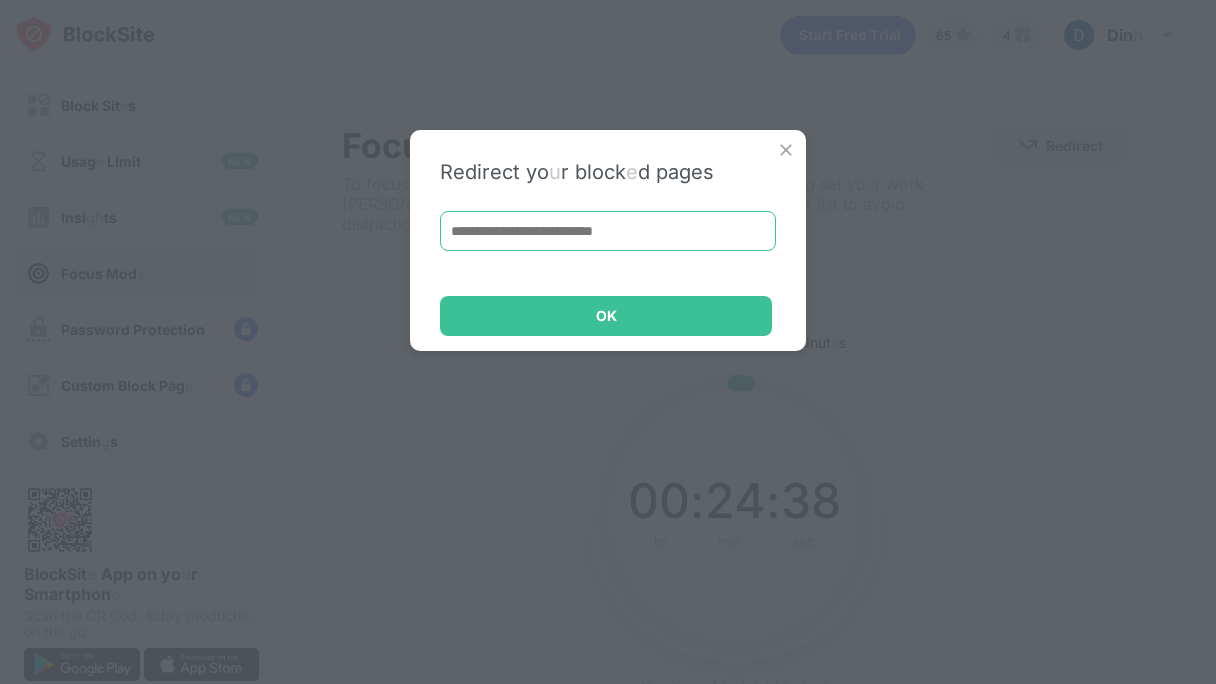 click at bounding box center [608, 231] 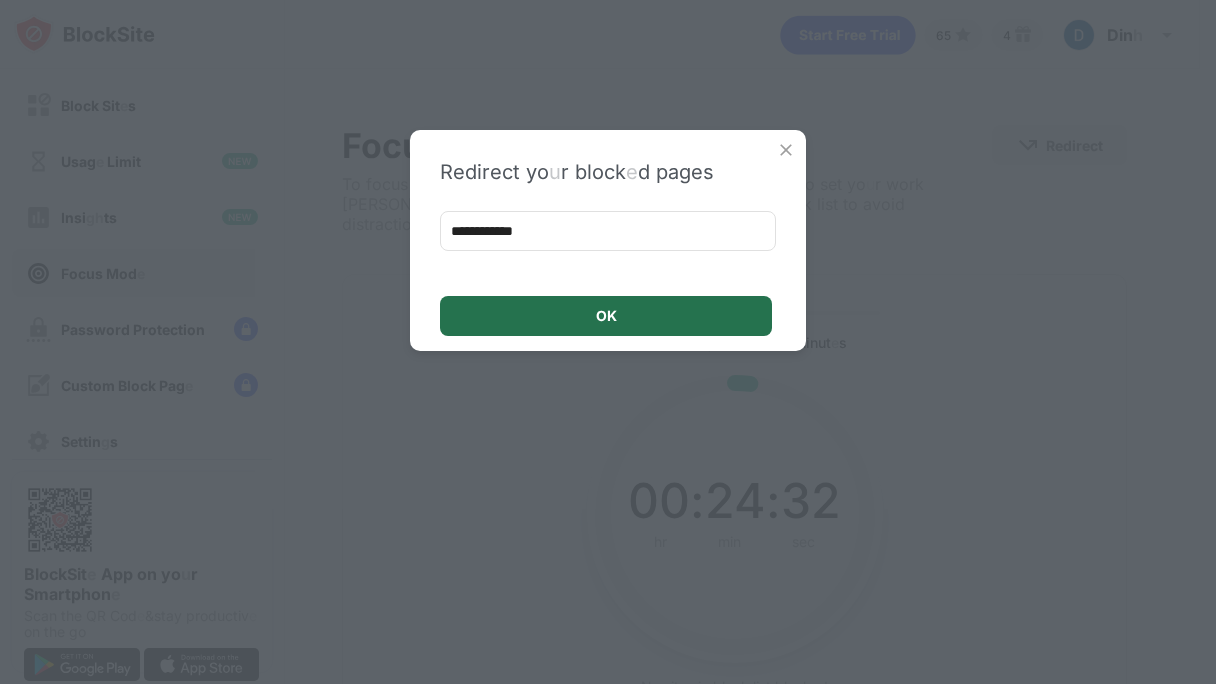 click on "OK" at bounding box center [606, 316] 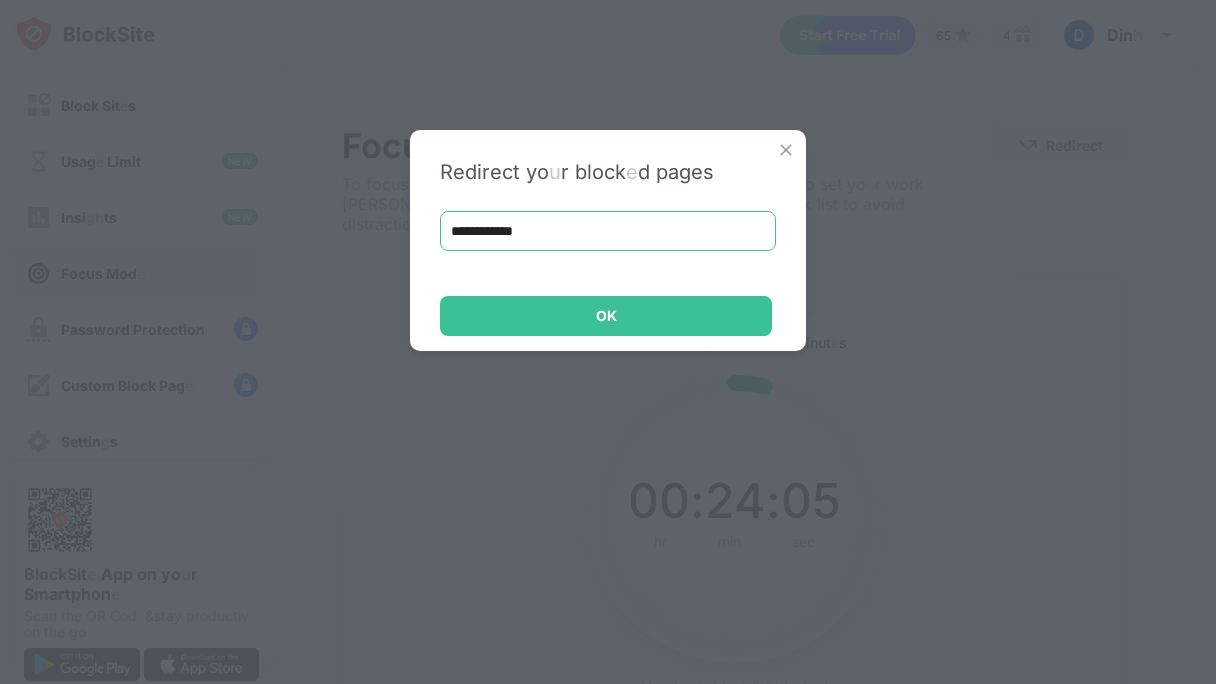 click on "**********" at bounding box center [608, 231] 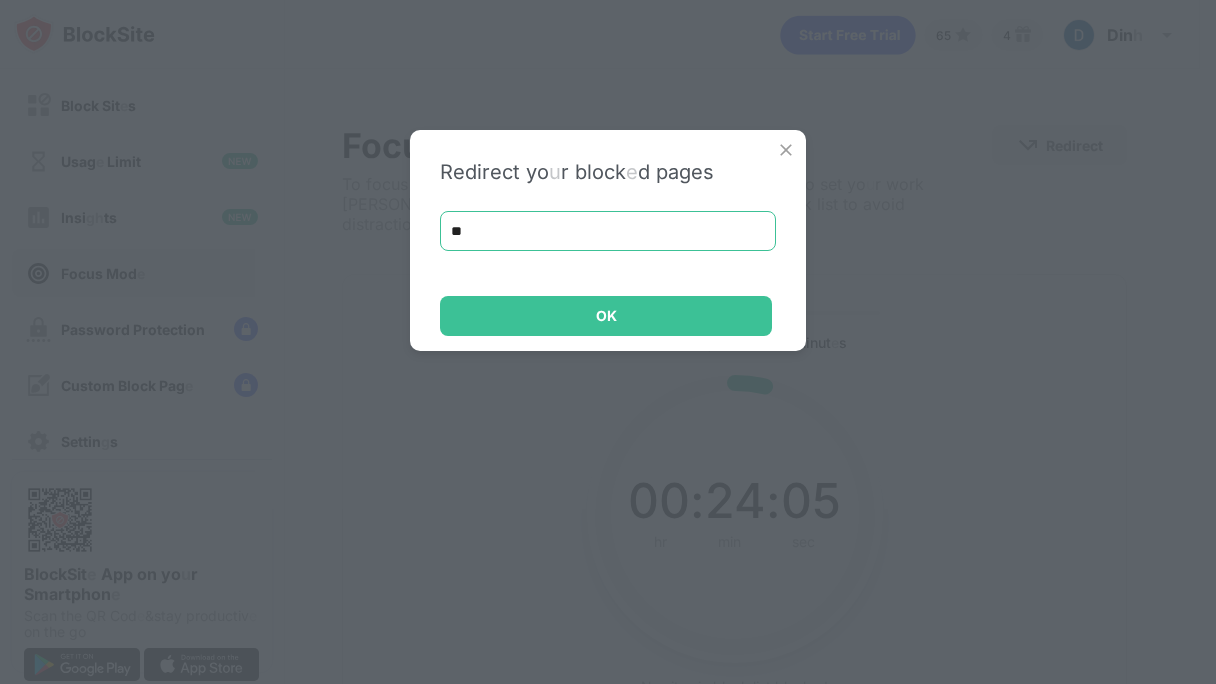 type on "*" 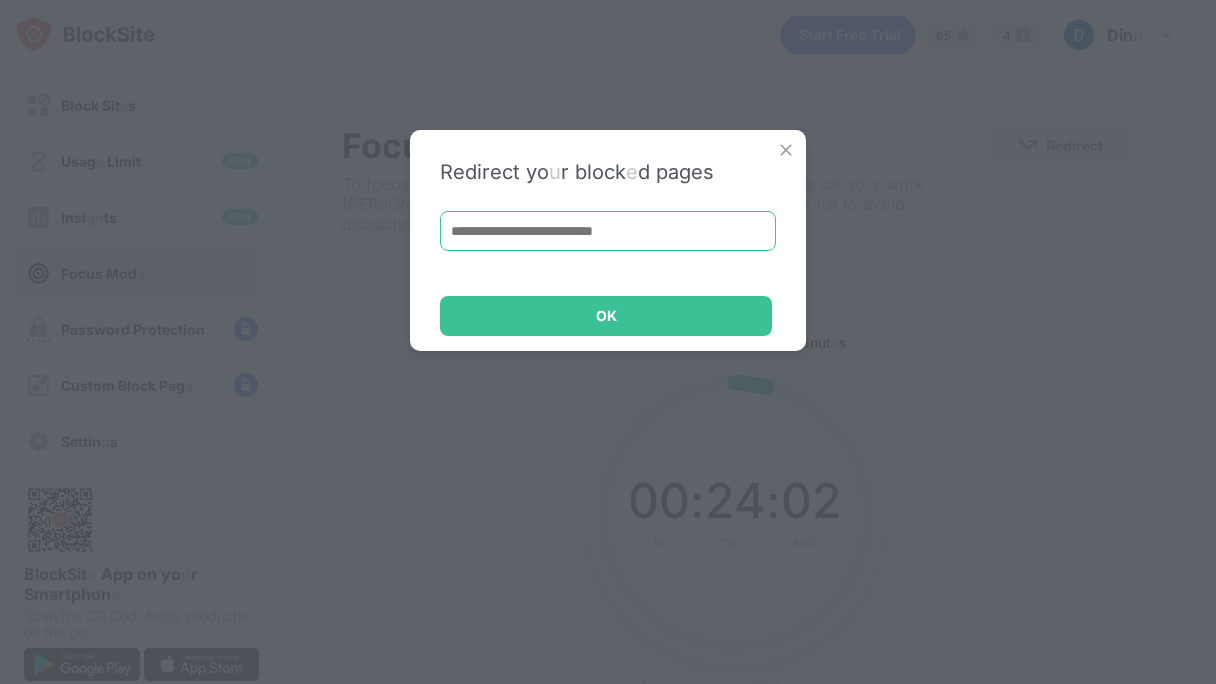 paste on "**********" 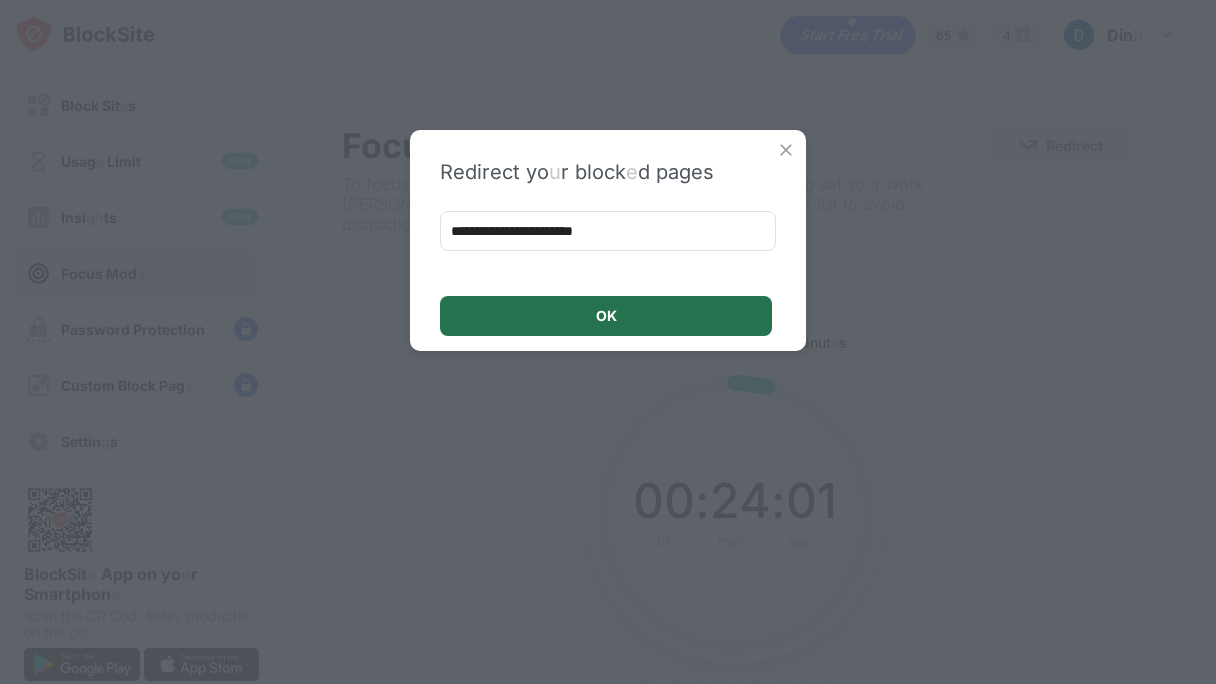 click on "OK" at bounding box center [606, 316] 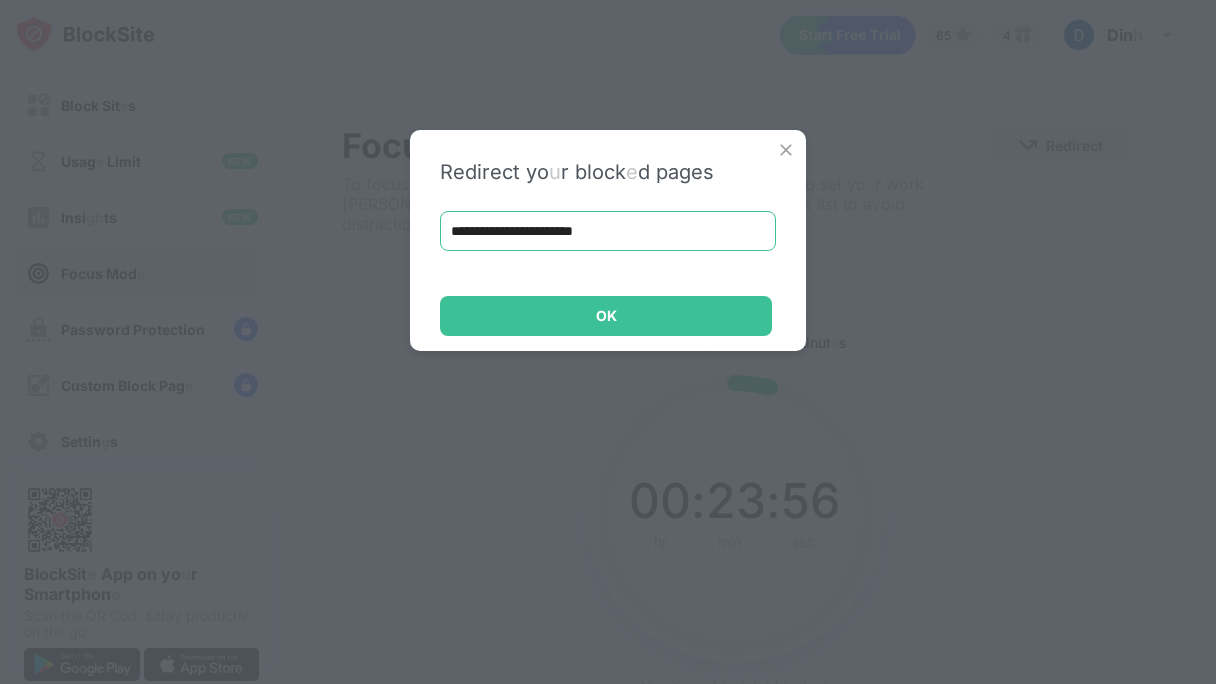 click on "**********" at bounding box center (608, 231) 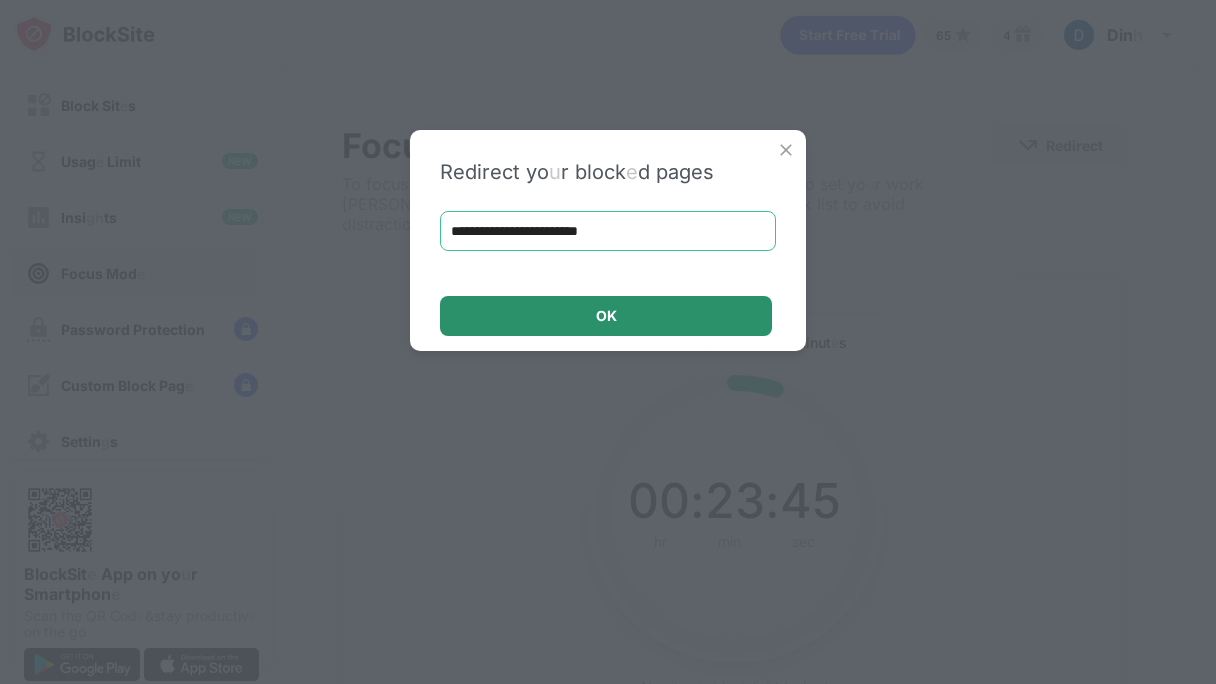 type on "**********" 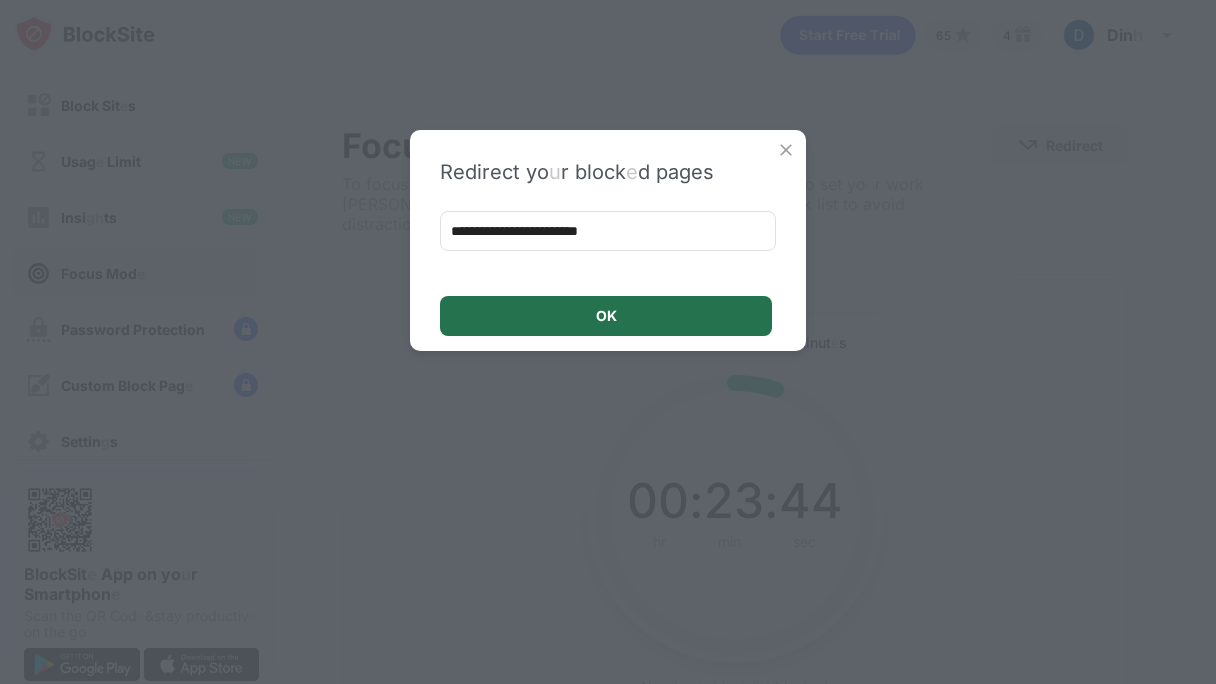 click on "OK" at bounding box center [606, 316] 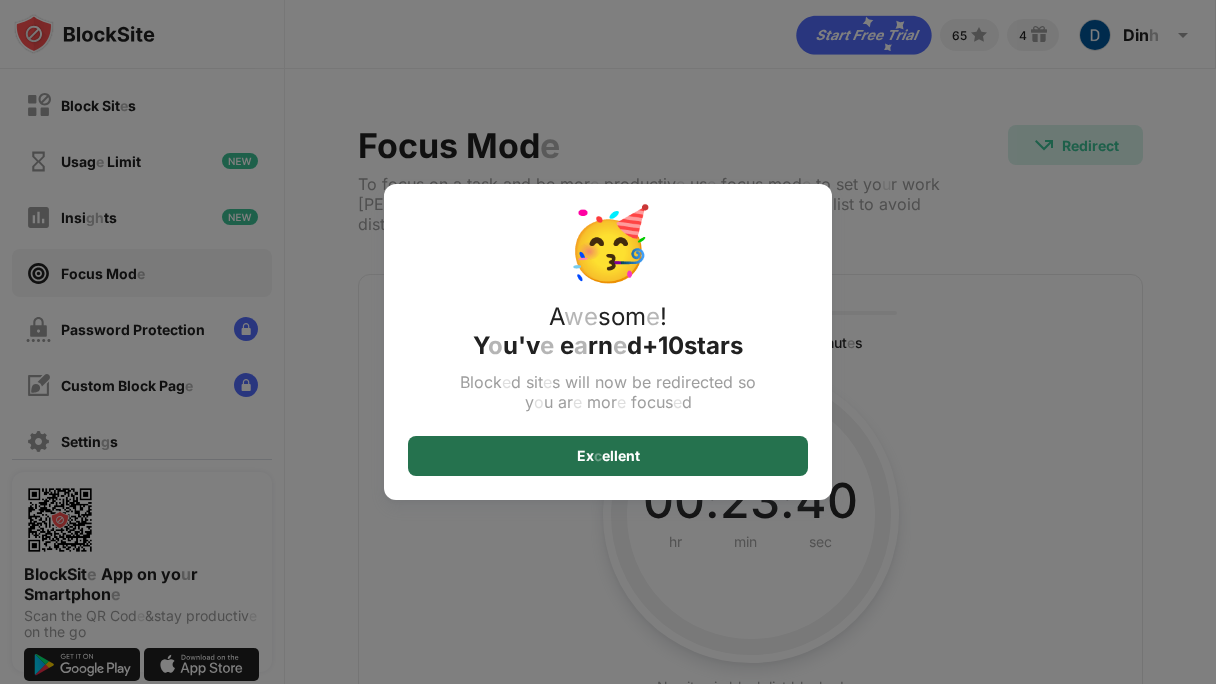 click on "ellent" at bounding box center (621, 455) 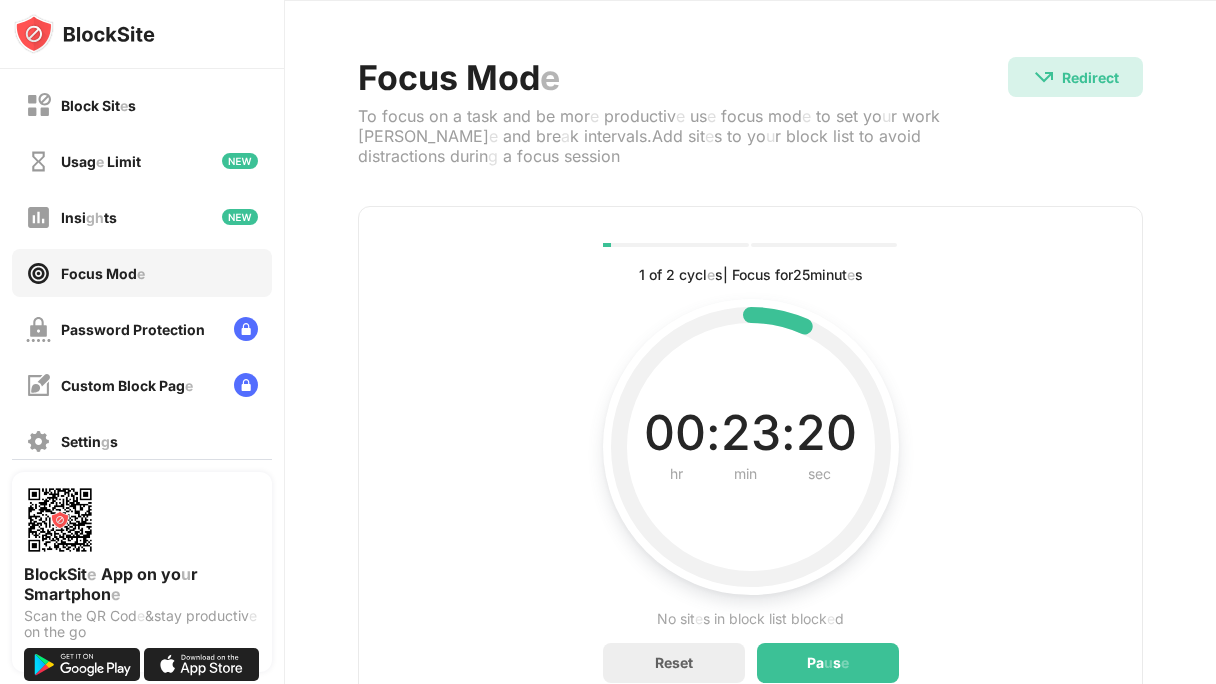 scroll, scrollTop: 0, scrollLeft: 15, axis: horizontal 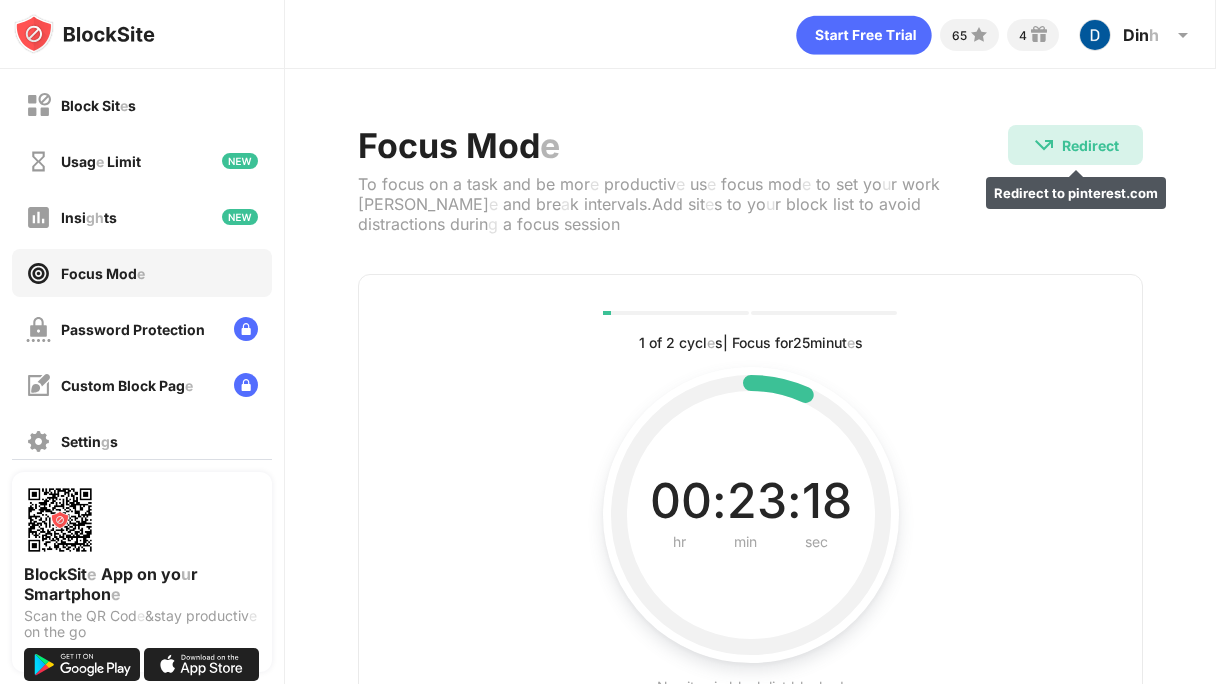 click on "Redirect Redirect   to   pinterest . com" at bounding box center (1075, 145) 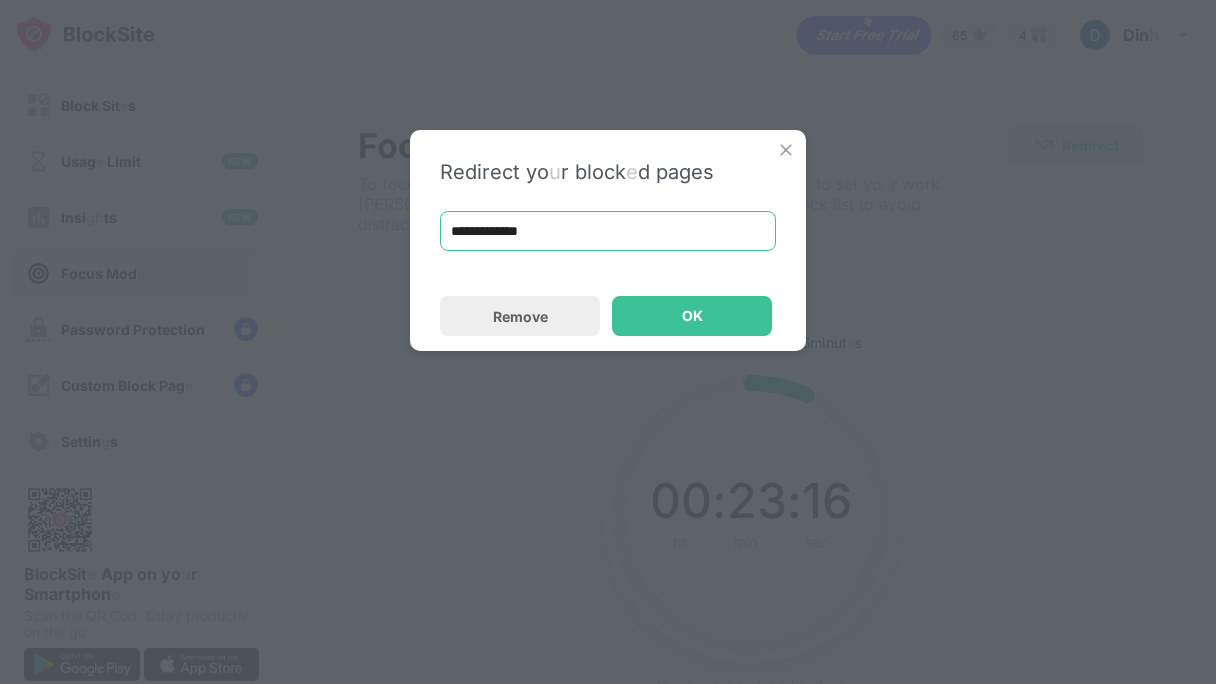 click on "**********" at bounding box center [608, 231] 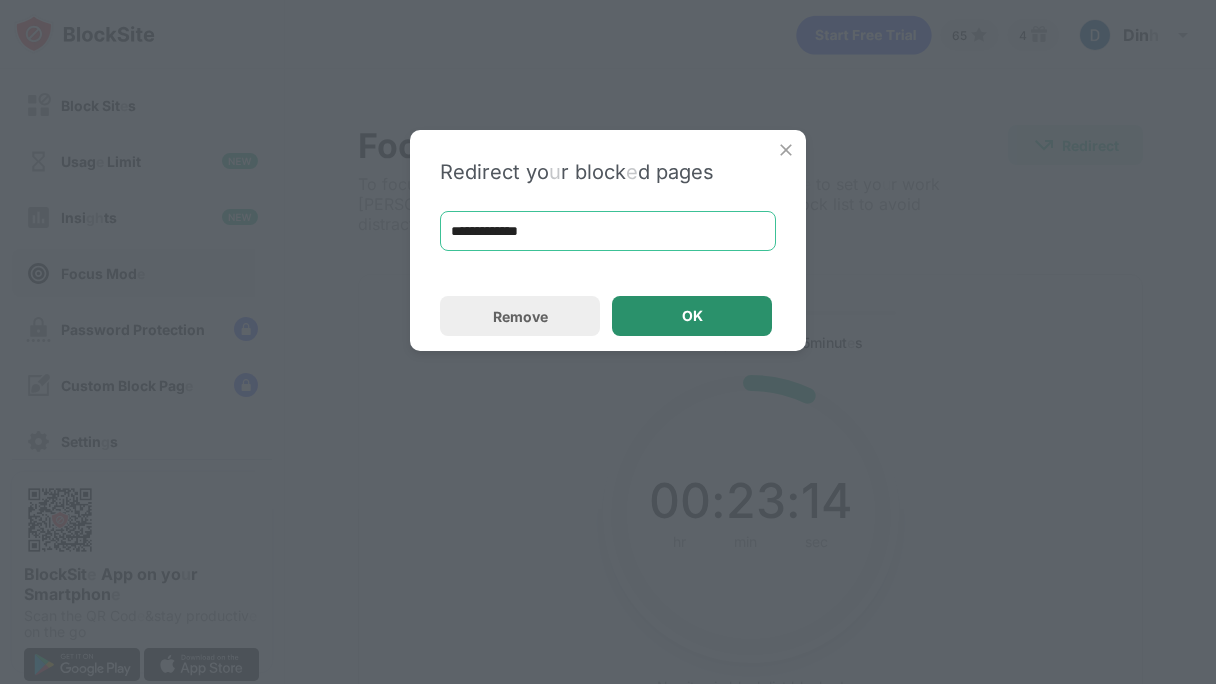 click on "OK" at bounding box center (692, 316) 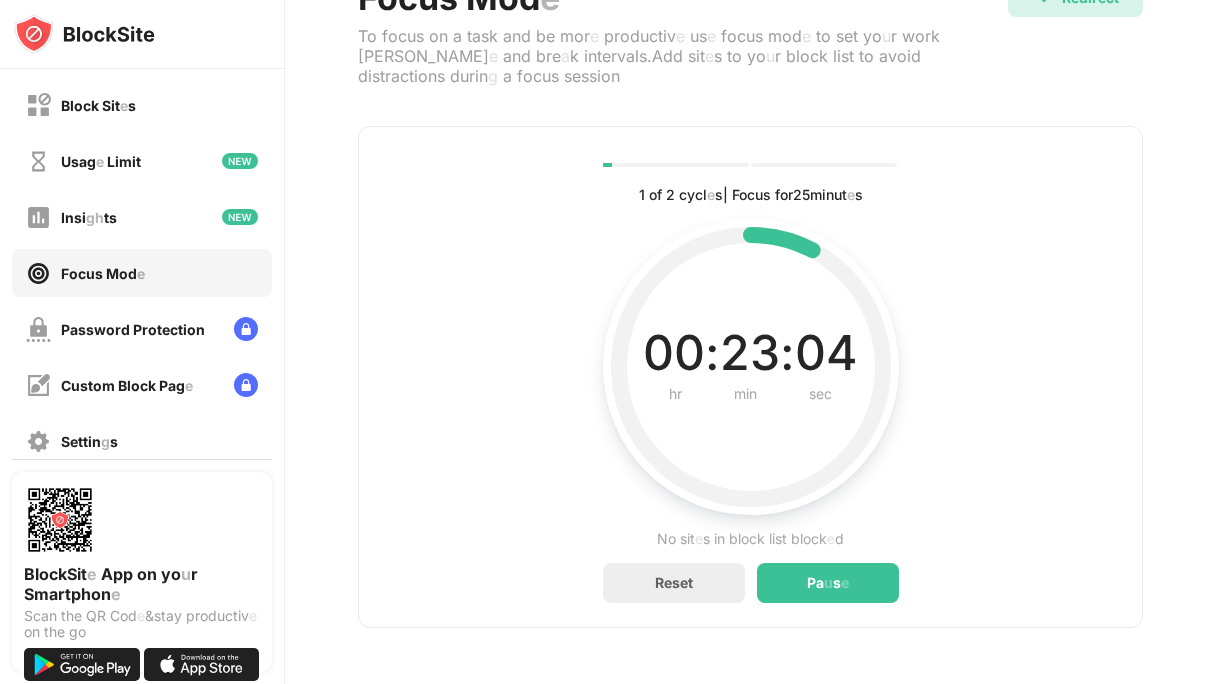 scroll, scrollTop: 62, scrollLeft: 15, axis: both 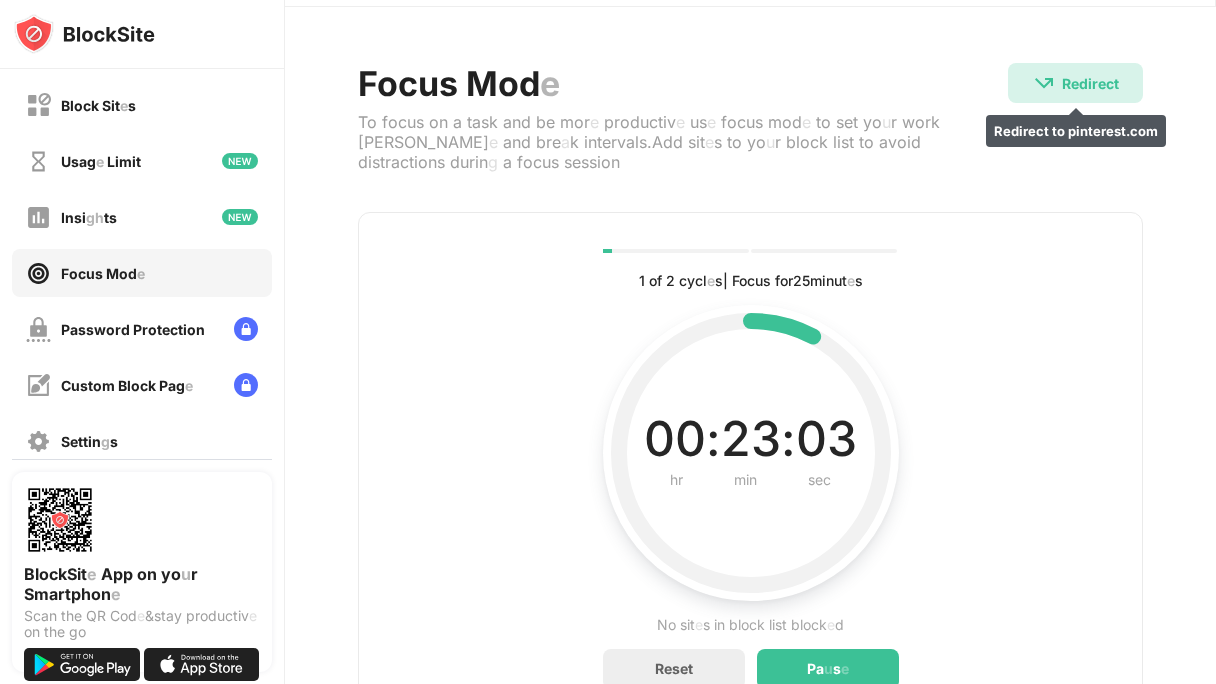 click on "Redirect Redirect   to   pinterest . com" at bounding box center [1075, 83] 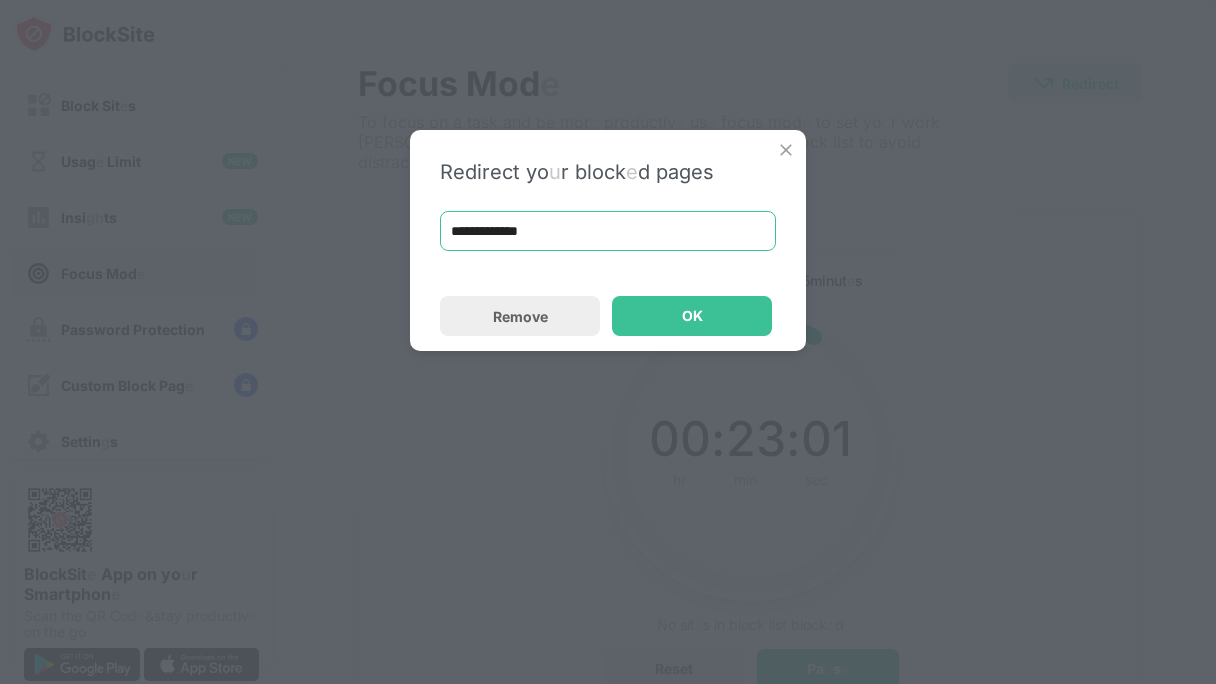 click on "**********" at bounding box center (608, 231) 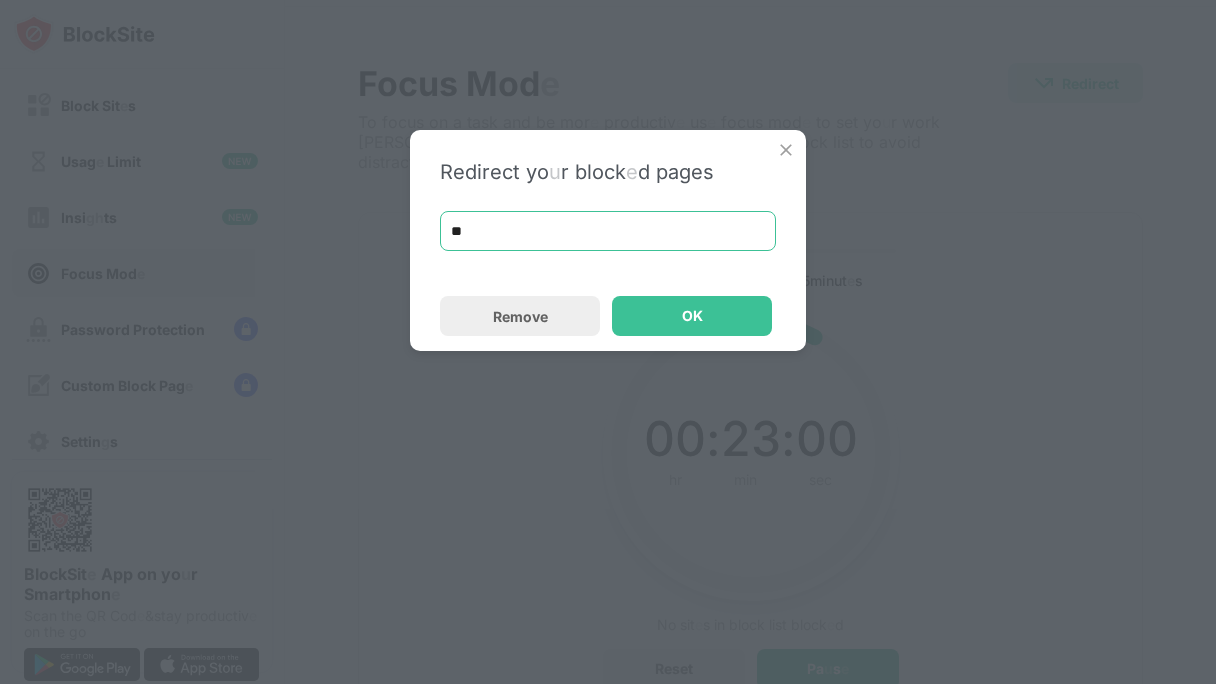 type on "*" 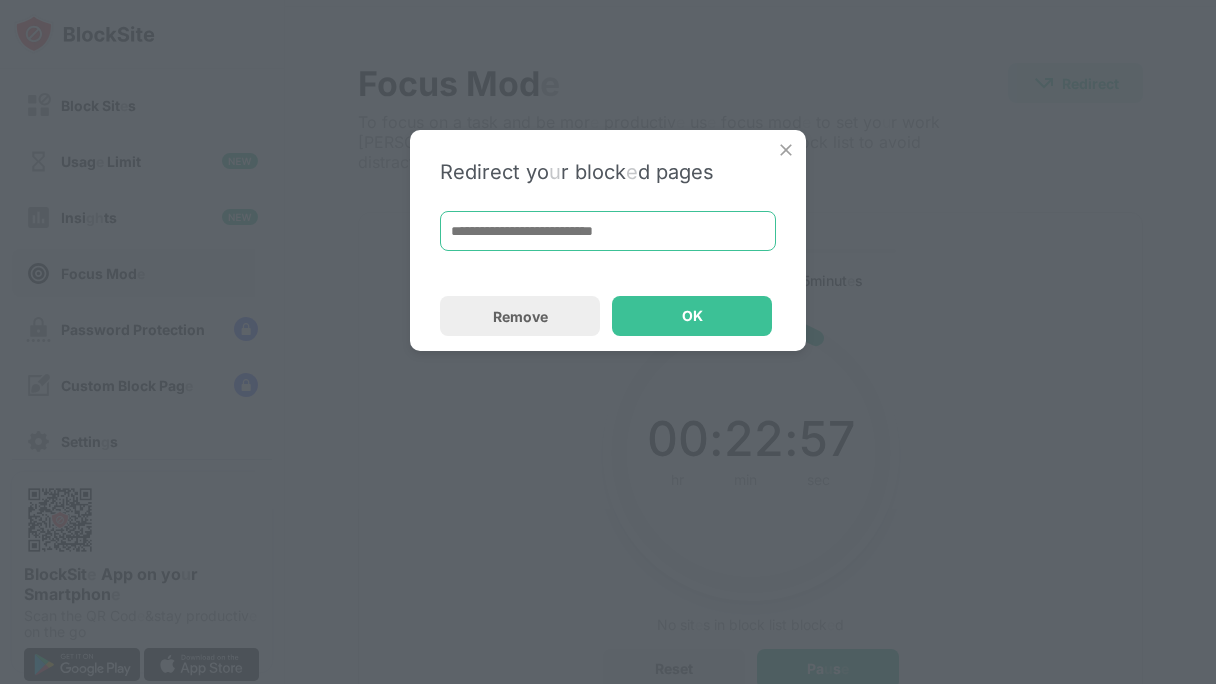 paste on "**********" 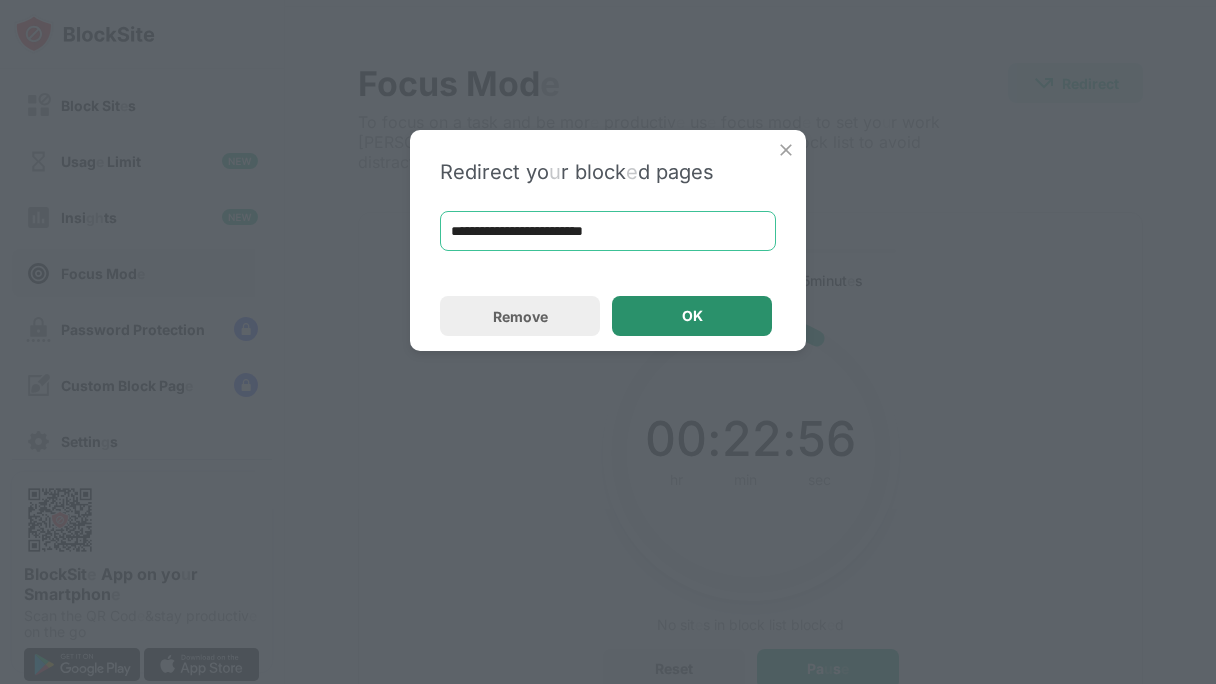 type on "**********" 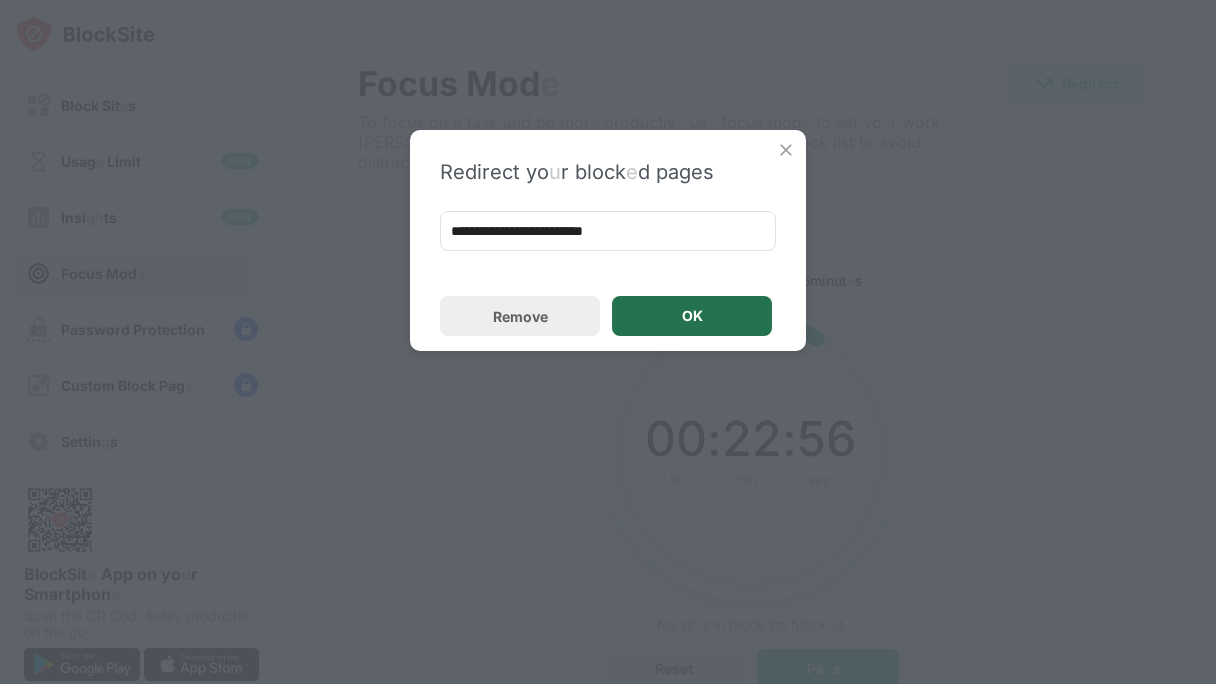 click on "OK" at bounding box center (692, 316) 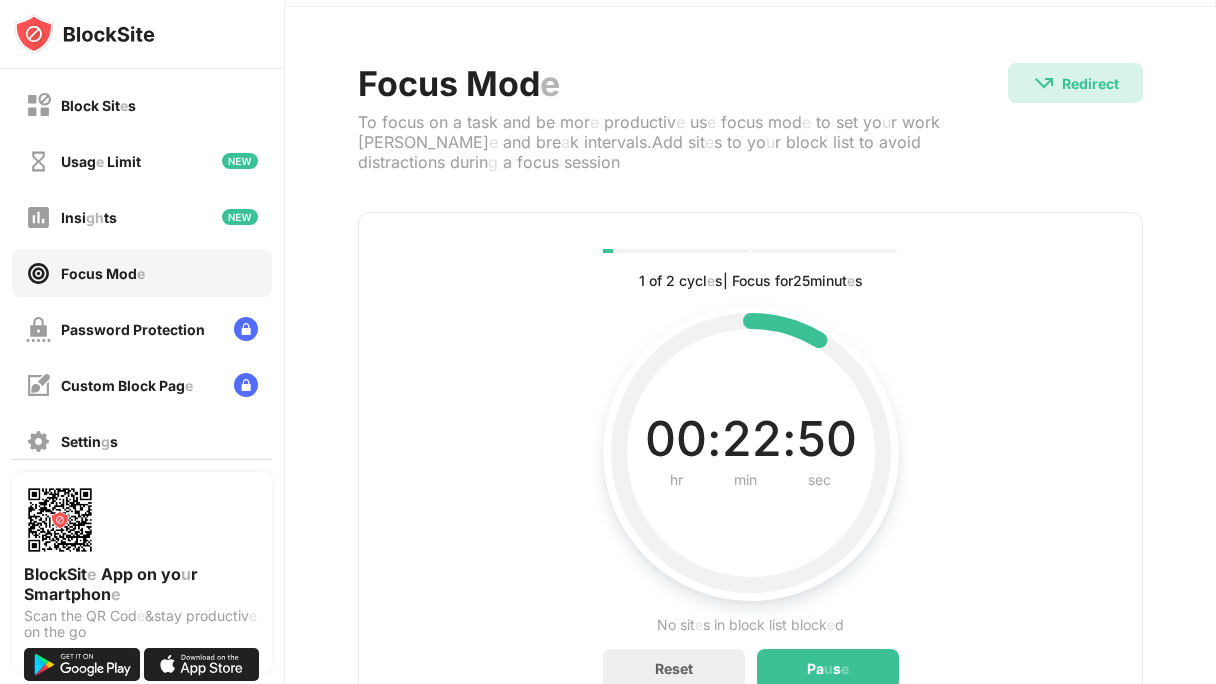 click on "1   of   2   cycl e s  |   Focus   for  25  minut e s Current ,  complet e   and   futur e   cycl e s   statuses 00 : 22 : 50 hr min sec Current   tim e   left   in   interval No   sit e s   in   block   list   block e d Reset Pa u s e" at bounding box center (750, 463) 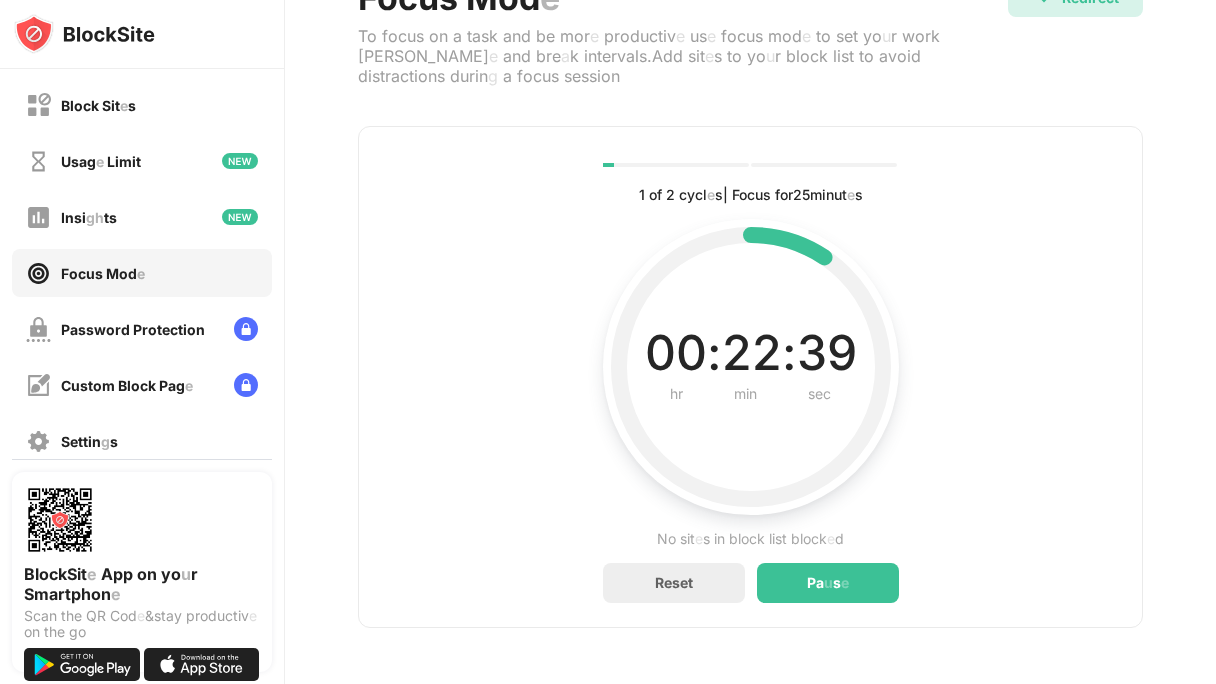 scroll, scrollTop: 0, scrollLeft: 15, axis: horizontal 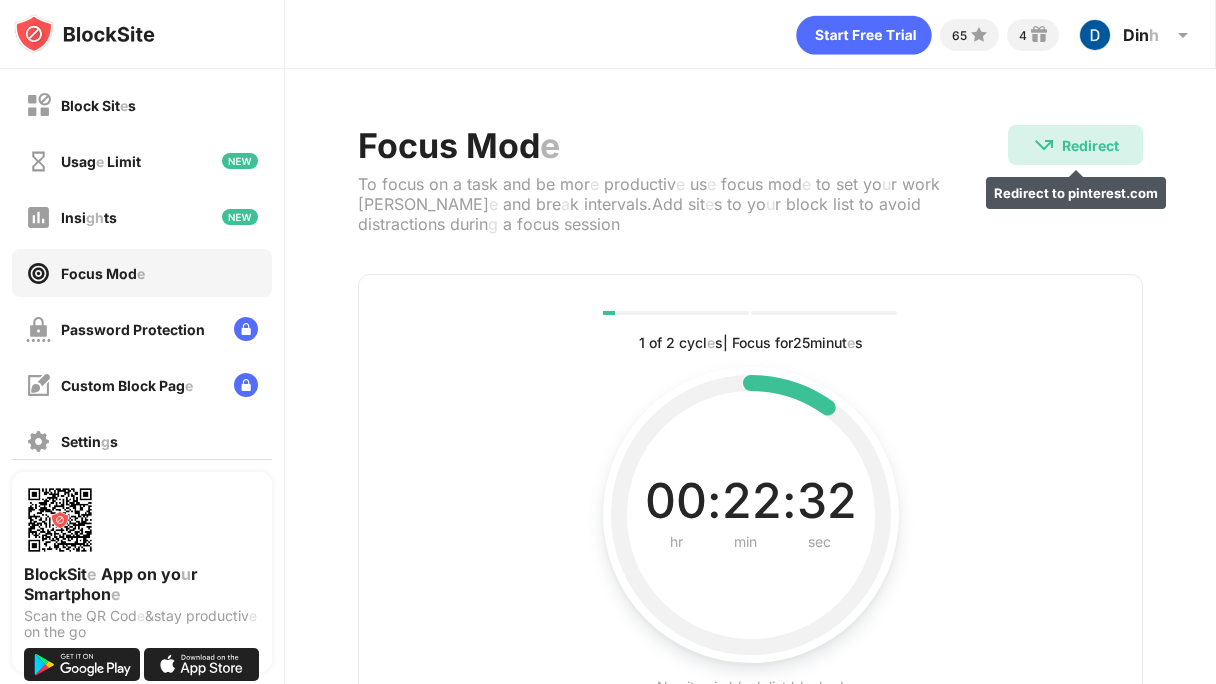 click on "Redirect Redirect   to   pinterest . com" at bounding box center [1075, 145] 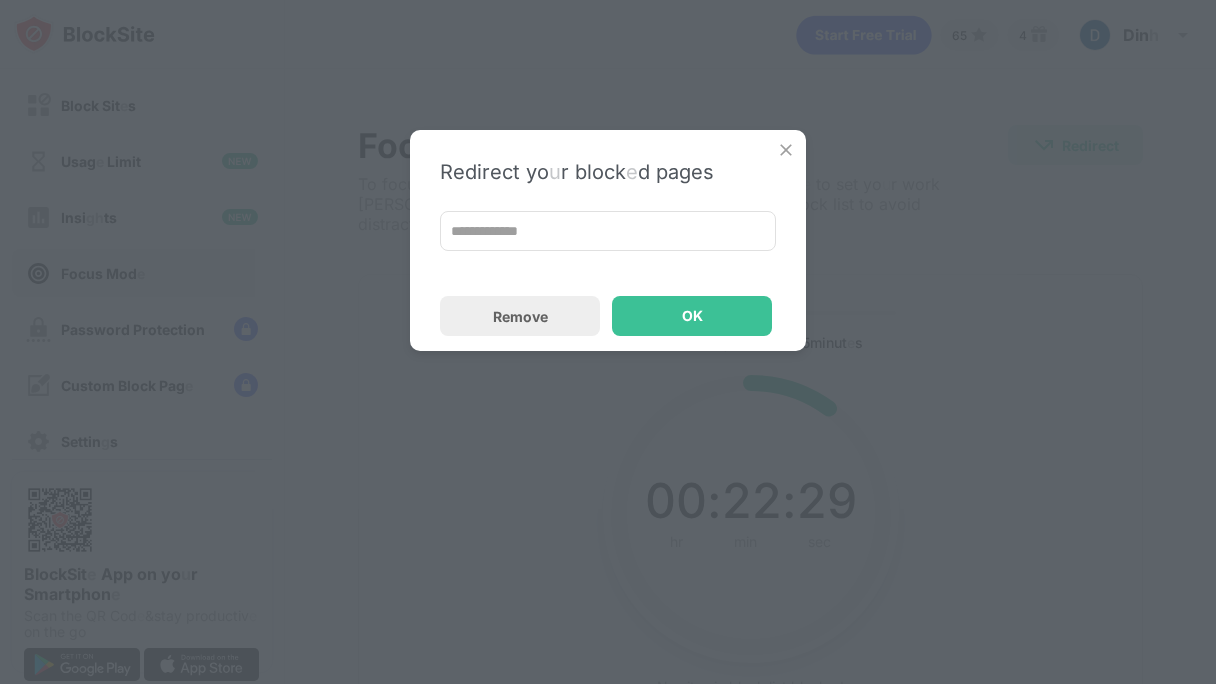 click on "Redirect" 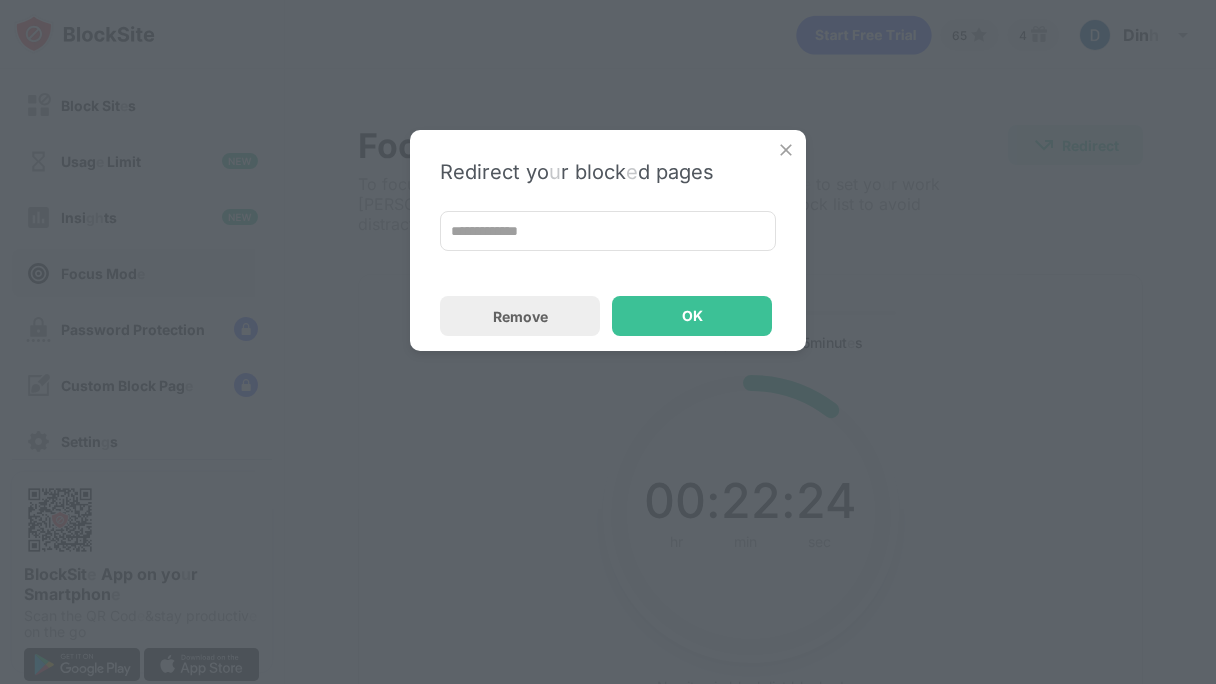 click on "Redirect" 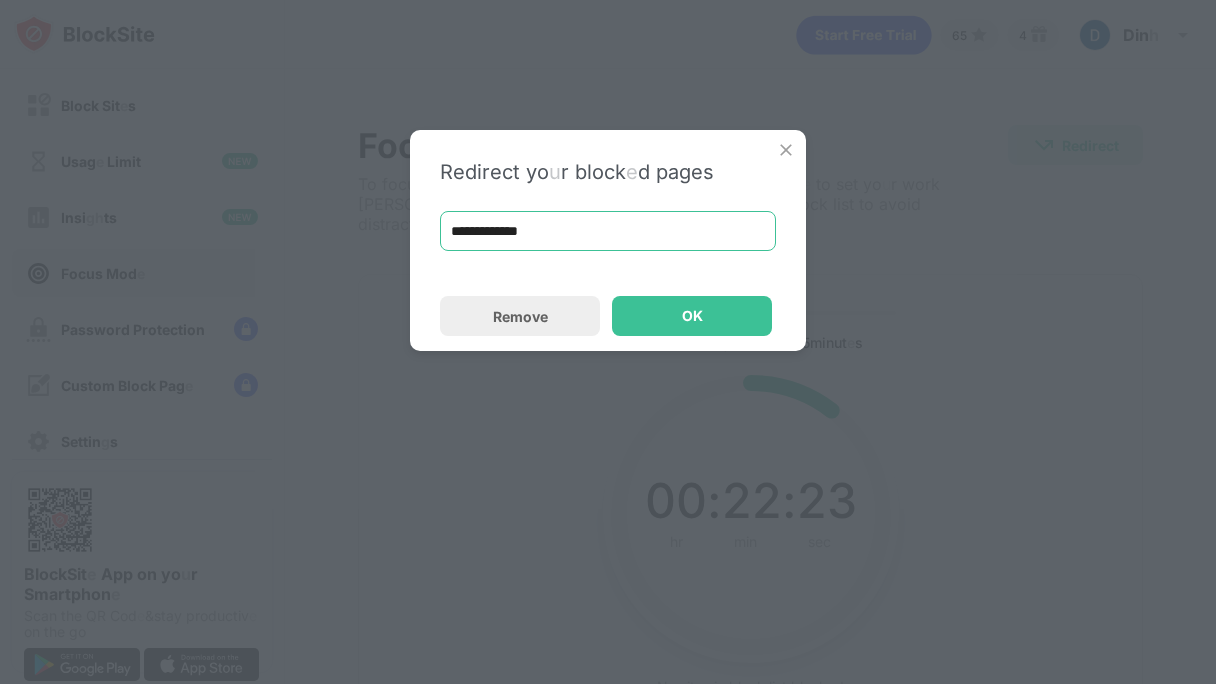 click on "**********" at bounding box center (608, 231) 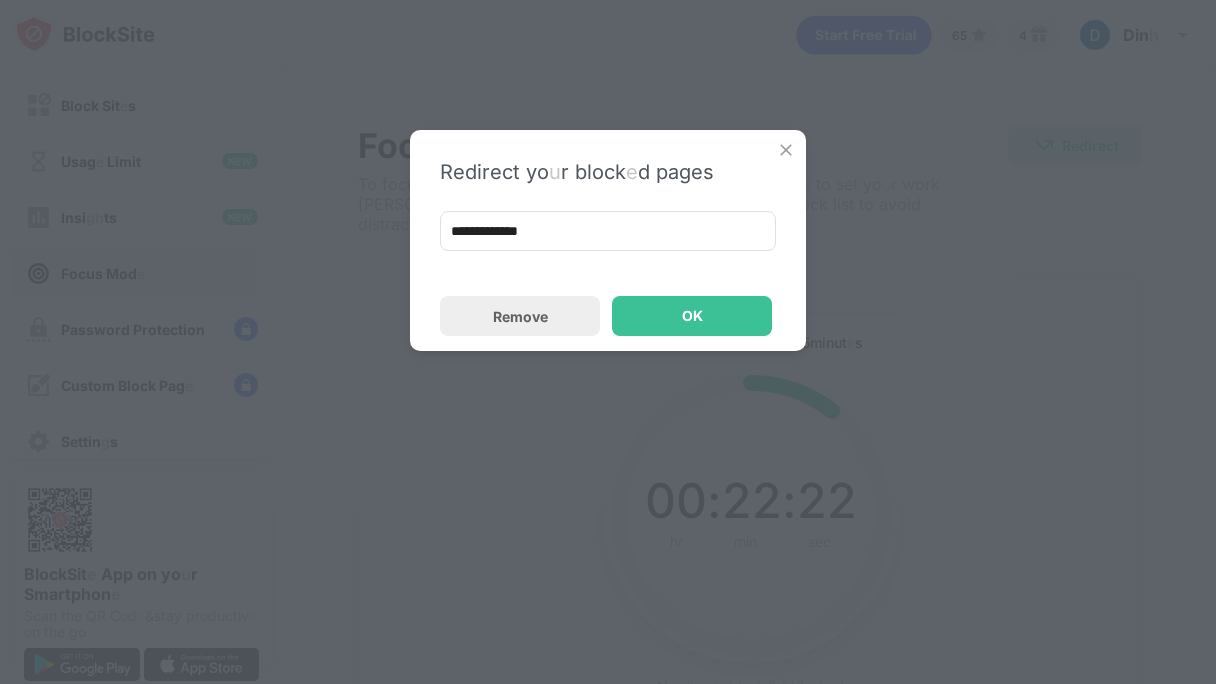 click at bounding box center (786, 150) 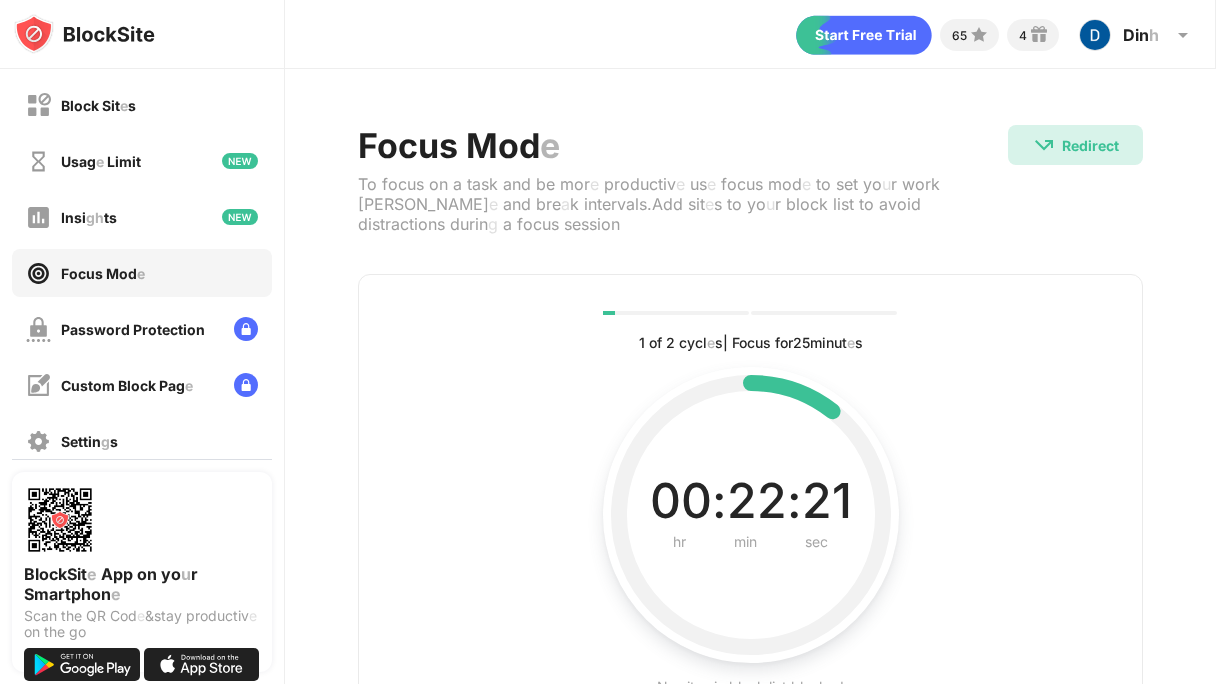 scroll, scrollTop: 106, scrollLeft: 15, axis: both 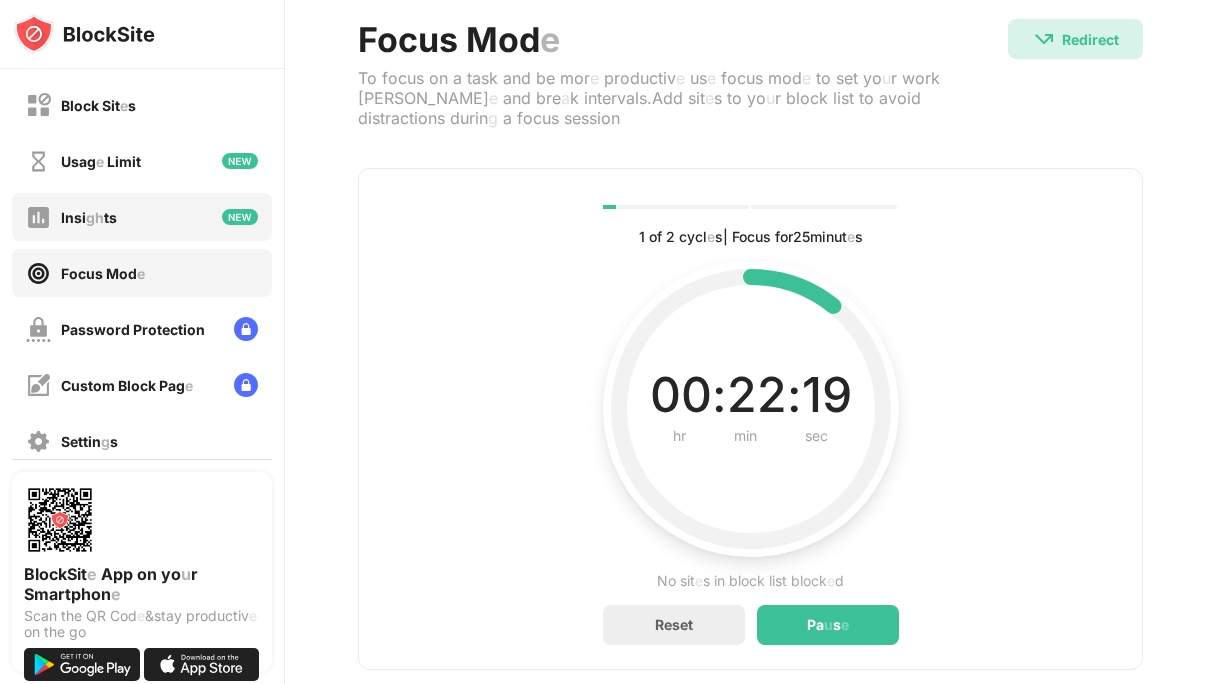 click on "Insi gh ts" at bounding box center [142, 217] 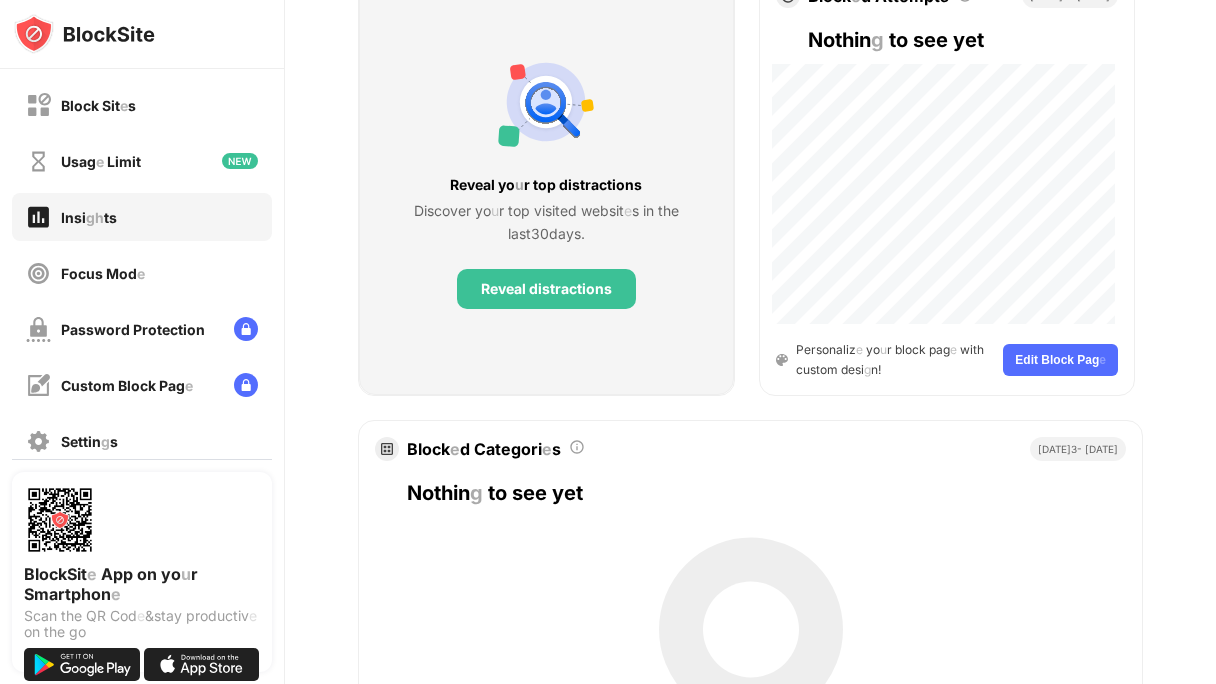 scroll, scrollTop: 1048, scrollLeft: 0, axis: vertical 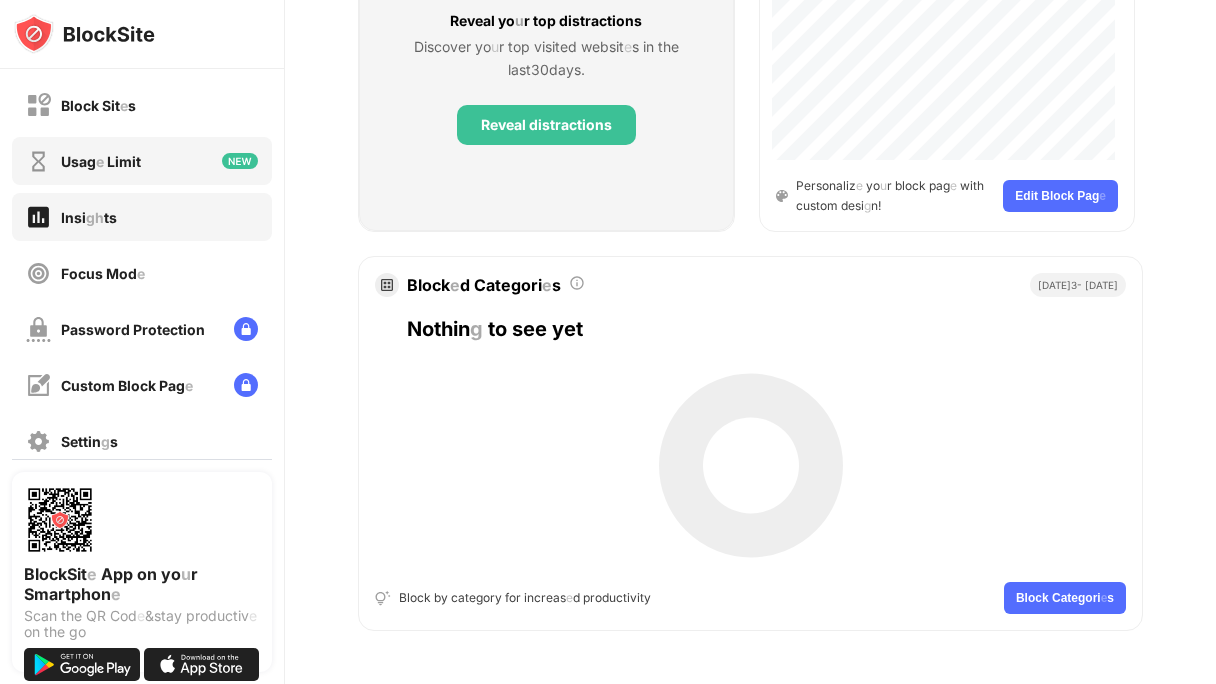 click on "Usag e   Limit" at bounding box center (142, 161) 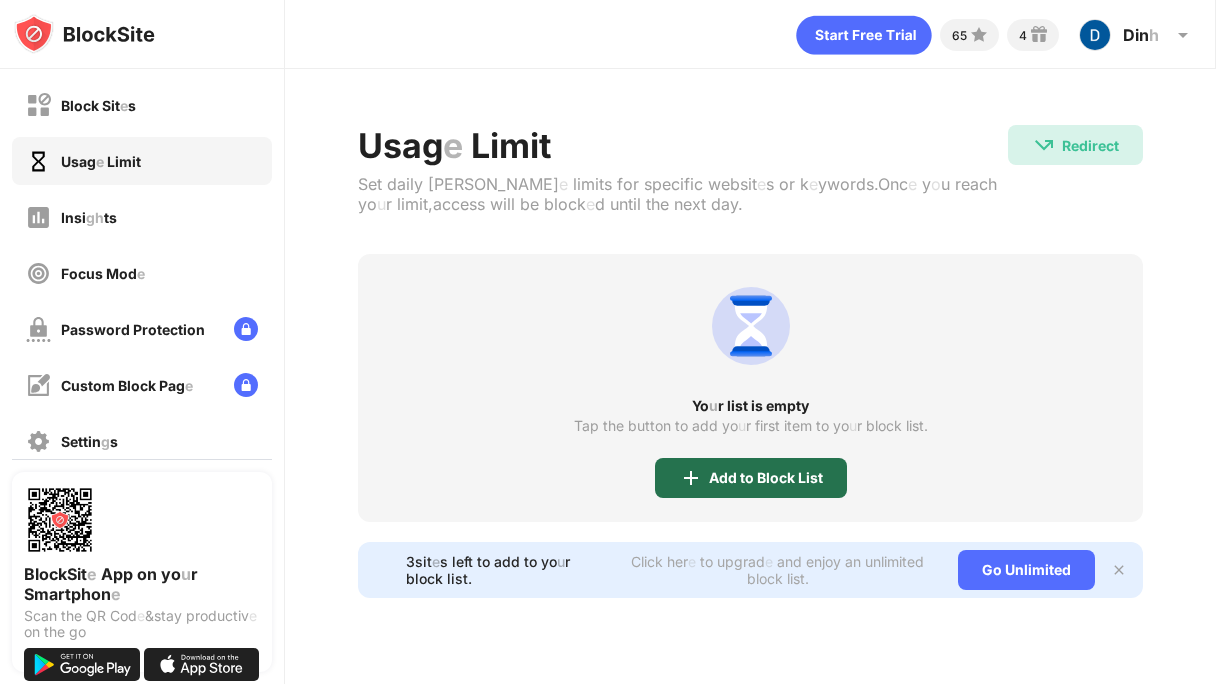 click on "Add   to   Block   List" at bounding box center (751, 478) 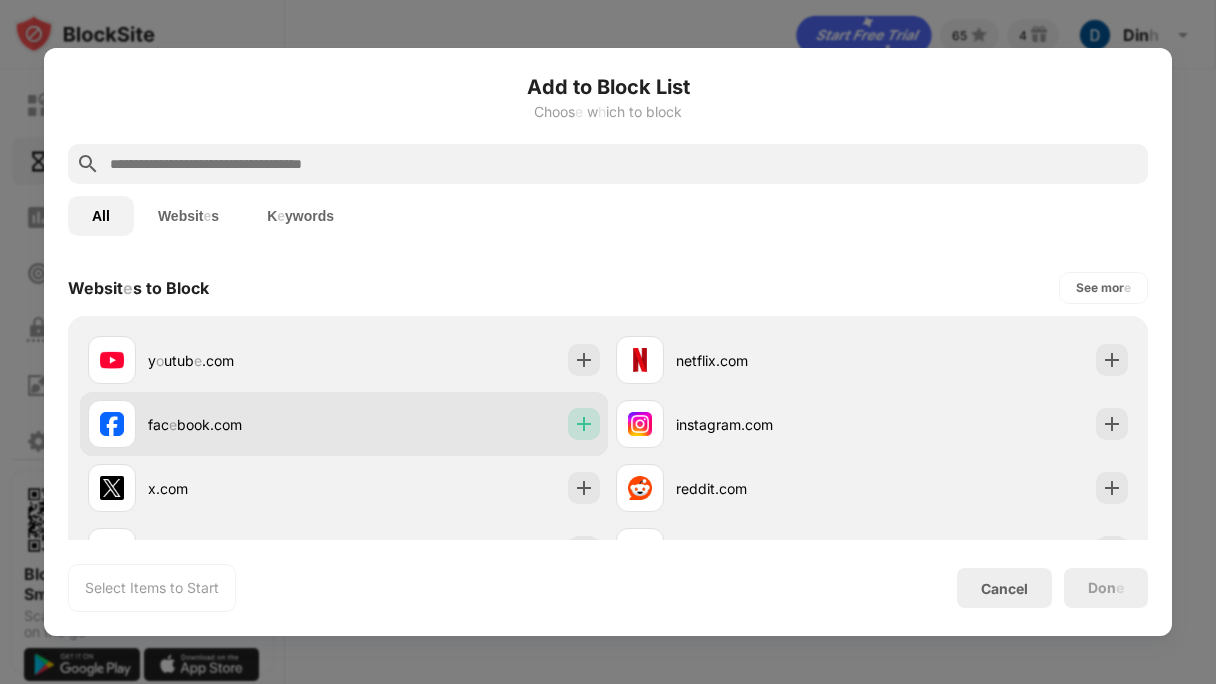 click at bounding box center [584, 424] 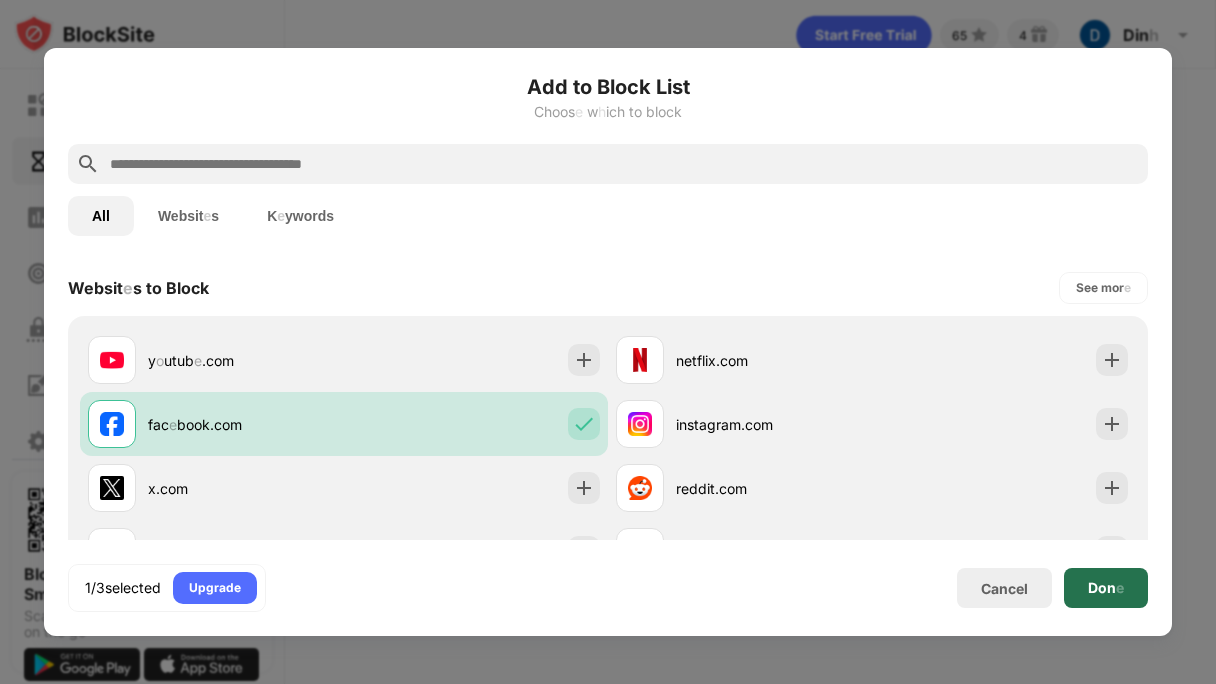 click on "Don e" at bounding box center [1106, 588] 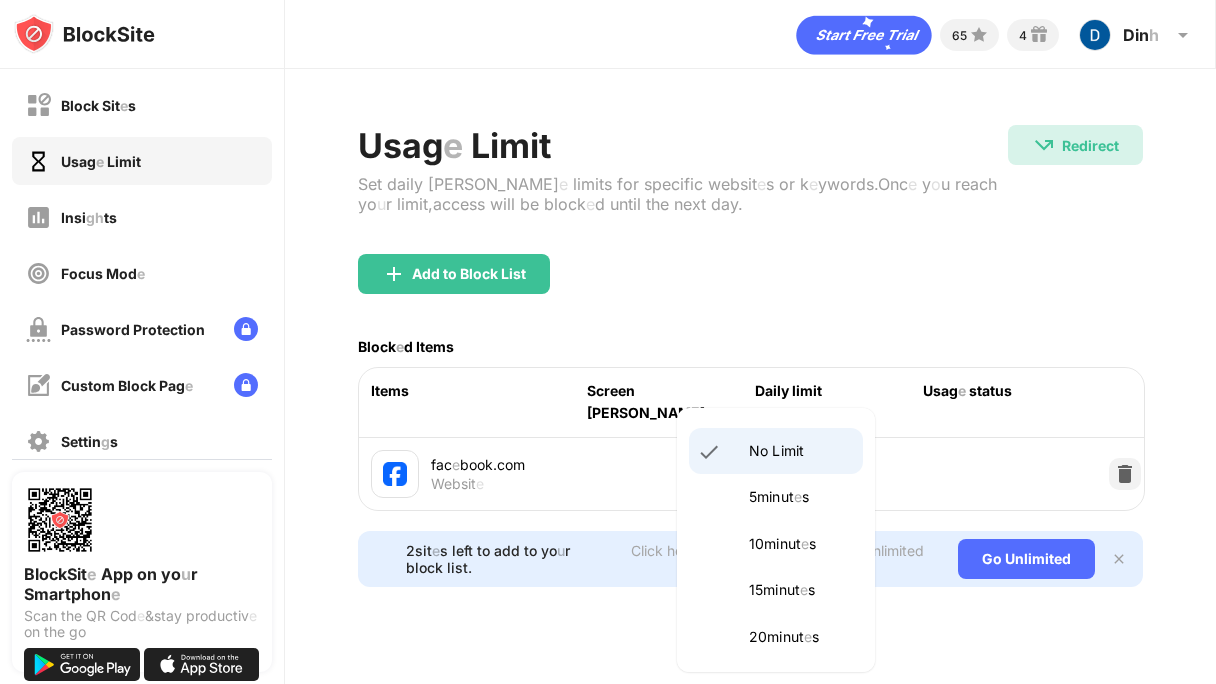click on "Block   Sit e s Usag e   Limit Insi gh ts Focus   Mod e Password   Protection Custom   Block   Pag e Settin g s About Blockin g Sync   with   other   devices Disabl e d Block Sit e   App   on   yo u r   Smartphon e Scan   the   QR   Cod e  &  stay   productiv e   on   the   go 65 4 Din h Din h   Dieu   Lin h V ie w   Account Insi gh ts Premium Rewards Settin g s Support Log   Out Usag e   Limit Set   daily   tim e   limits   for   specific   websit e s   or   k e ywords .  Onc e   y o u   reach   yo u r   limit ,  access   will   be   block e d   until   the   next   day . Redirect Redirect   to   pinterest . com Add   to   Block   List Block e d   Items Items Screen   tim e Daily   limit Usag e   status fac e book . com Websit e No   Limit ******** ​ 2  sit e s   left   to   add   to   yo u r   block   list . Click   her e   to   upgrad e   and   enjoy   an   unlimited   block   list . Go   Unlimited
No   Limit 5  minut e s 10  minut e s 15  minut e s 20  minut e s 25  minut e s 30  minut e s 35  e" at bounding box center [608, 342] 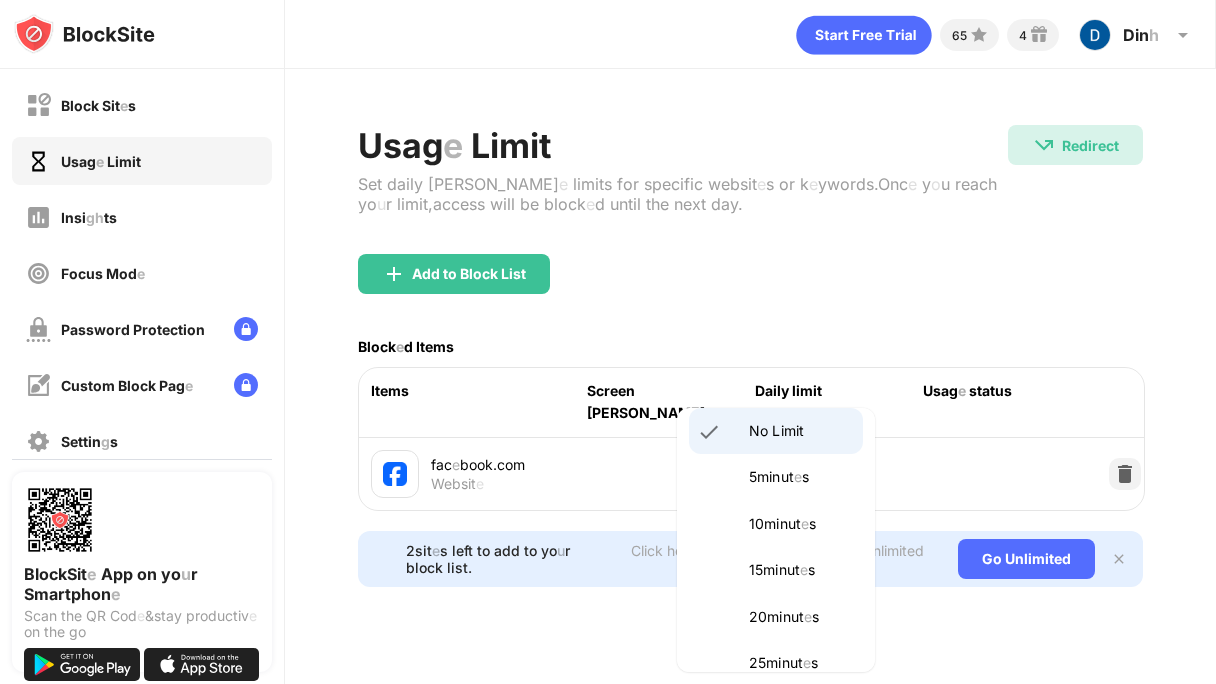 scroll, scrollTop: 2, scrollLeft: 0, axis: vertical 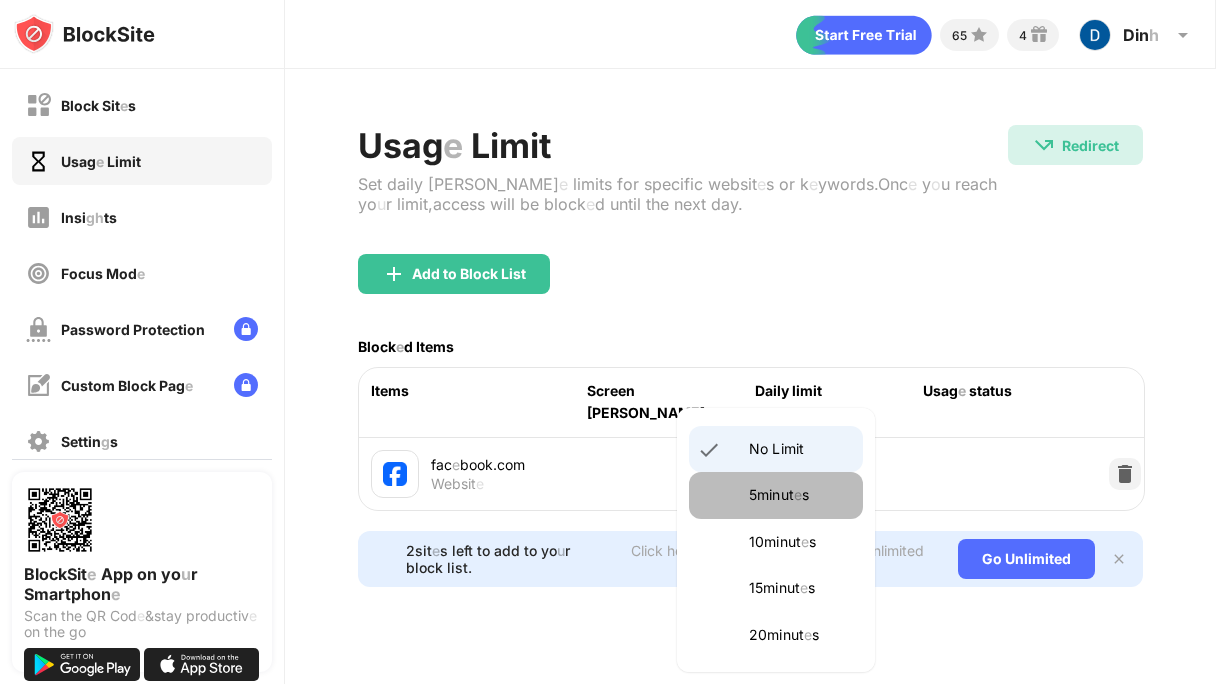 click on "minut" 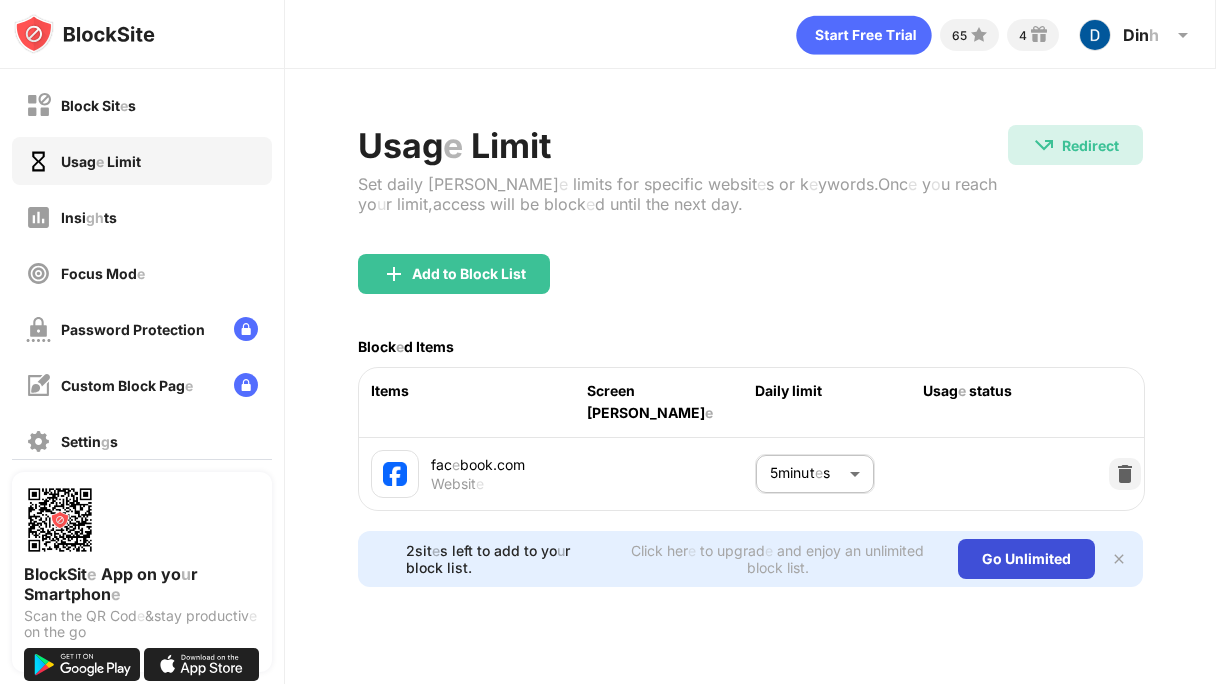 click on "Unlimited" 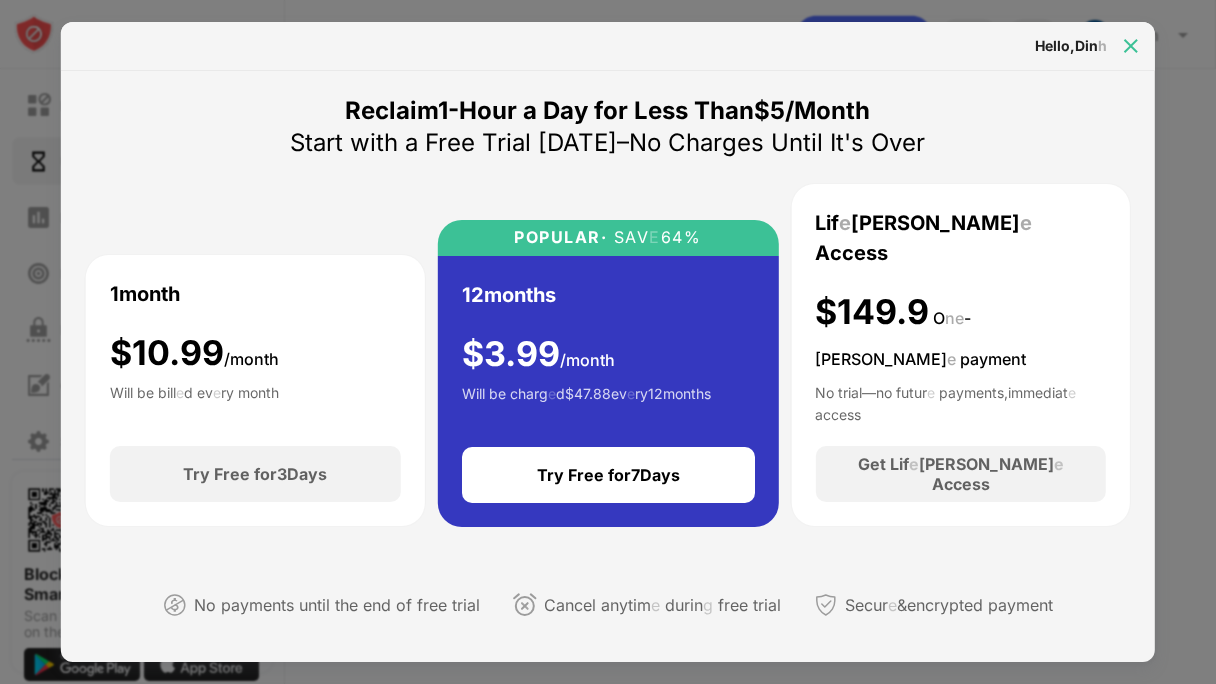 click at bounding box center (1131, 46) 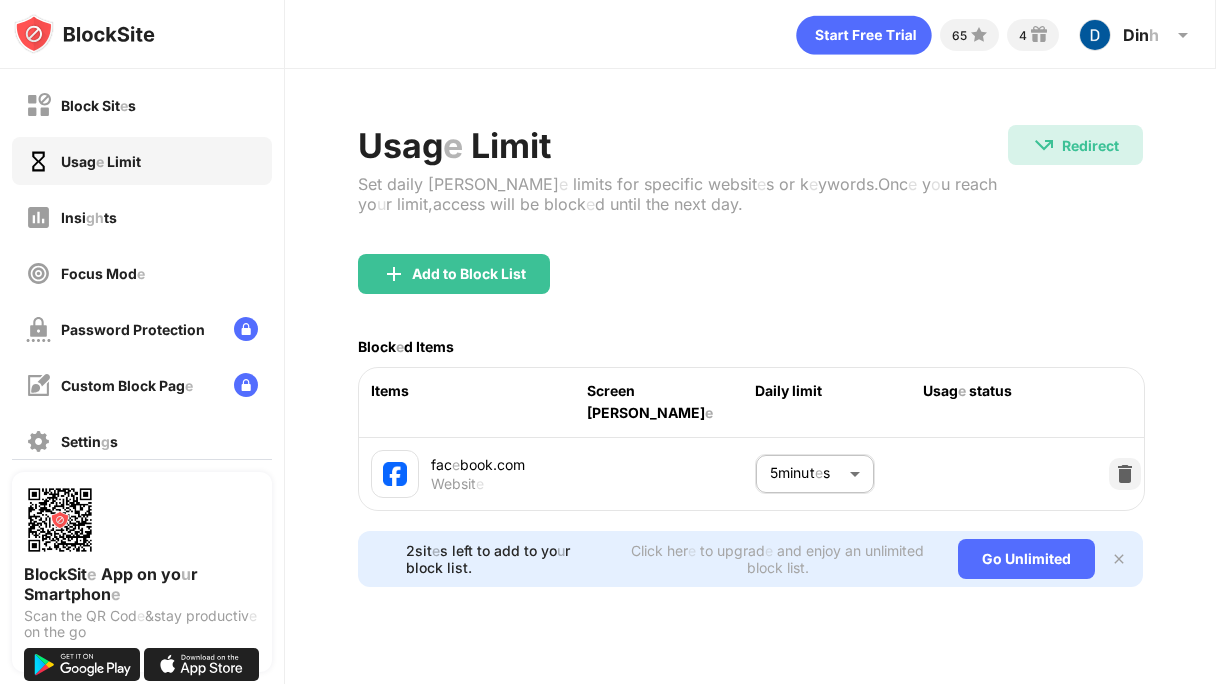click at bounding box center (1119, 559) 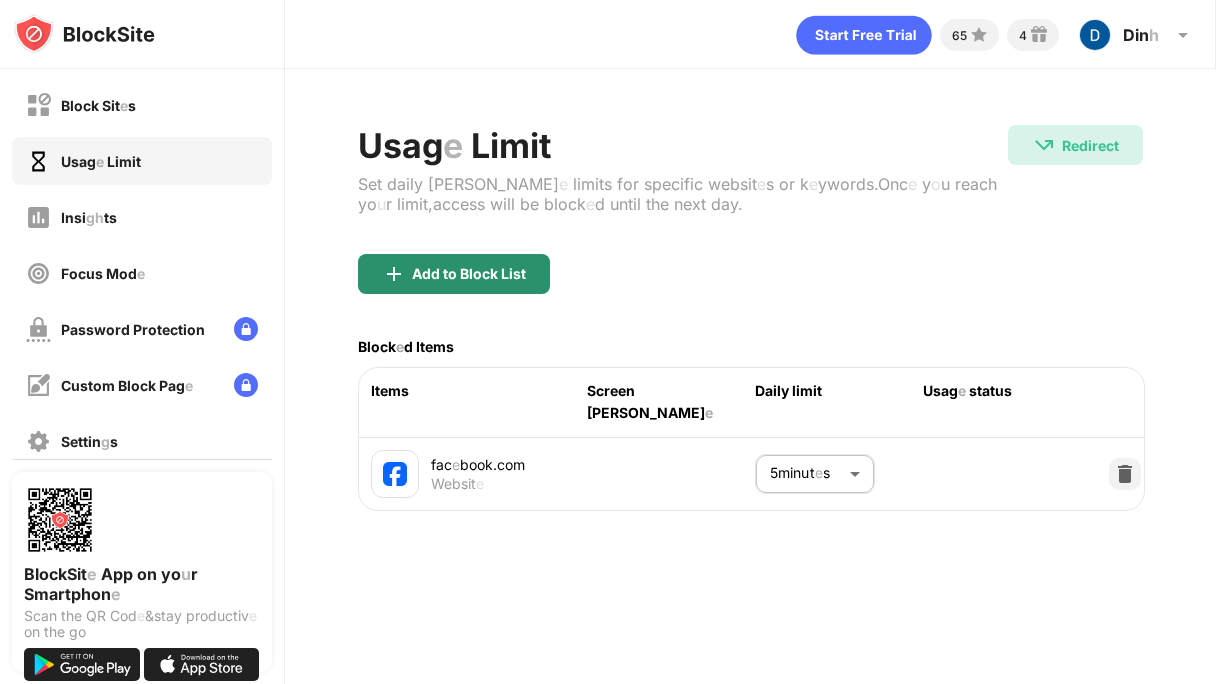 click on "Add   to   Block   List" at bounding box center (454, 274) 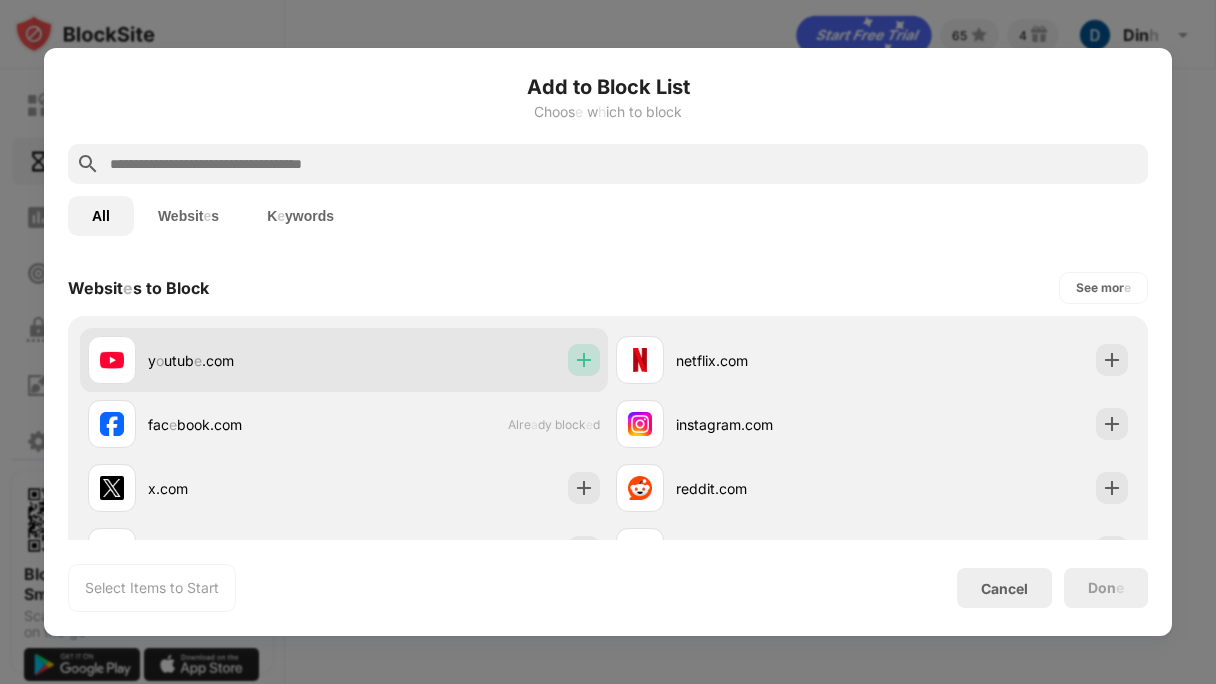 click at bounding box center [584, 360] 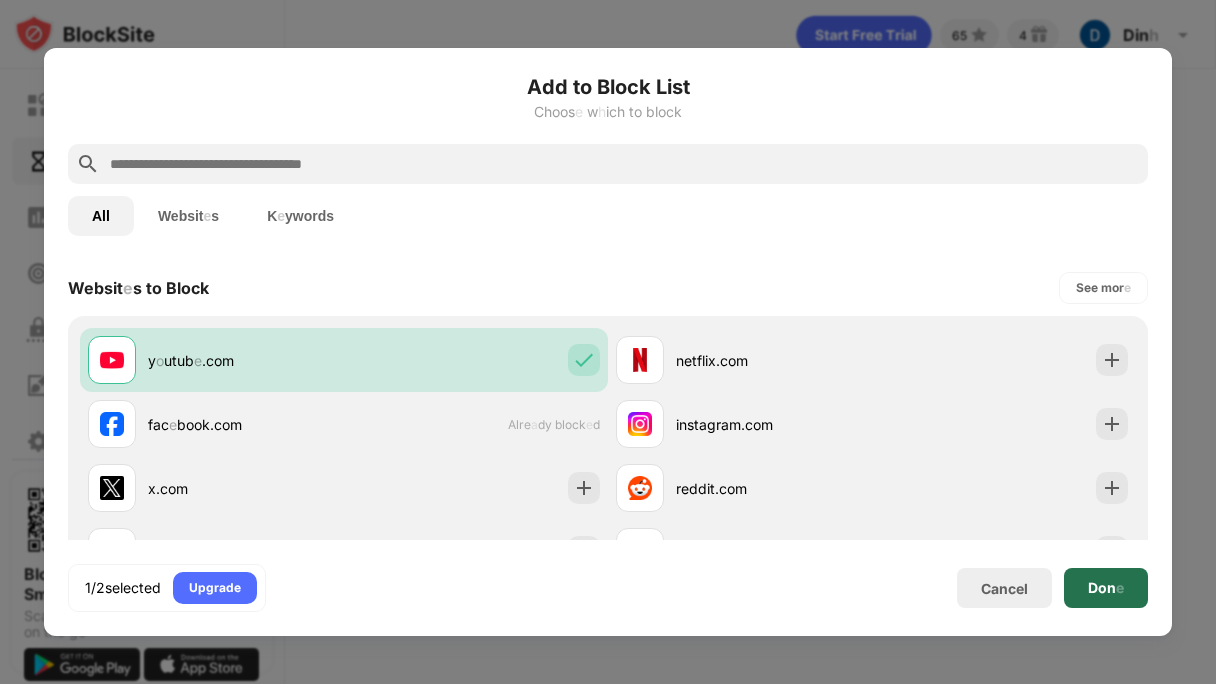 click on "Don" at bounding box center (1102, 587) 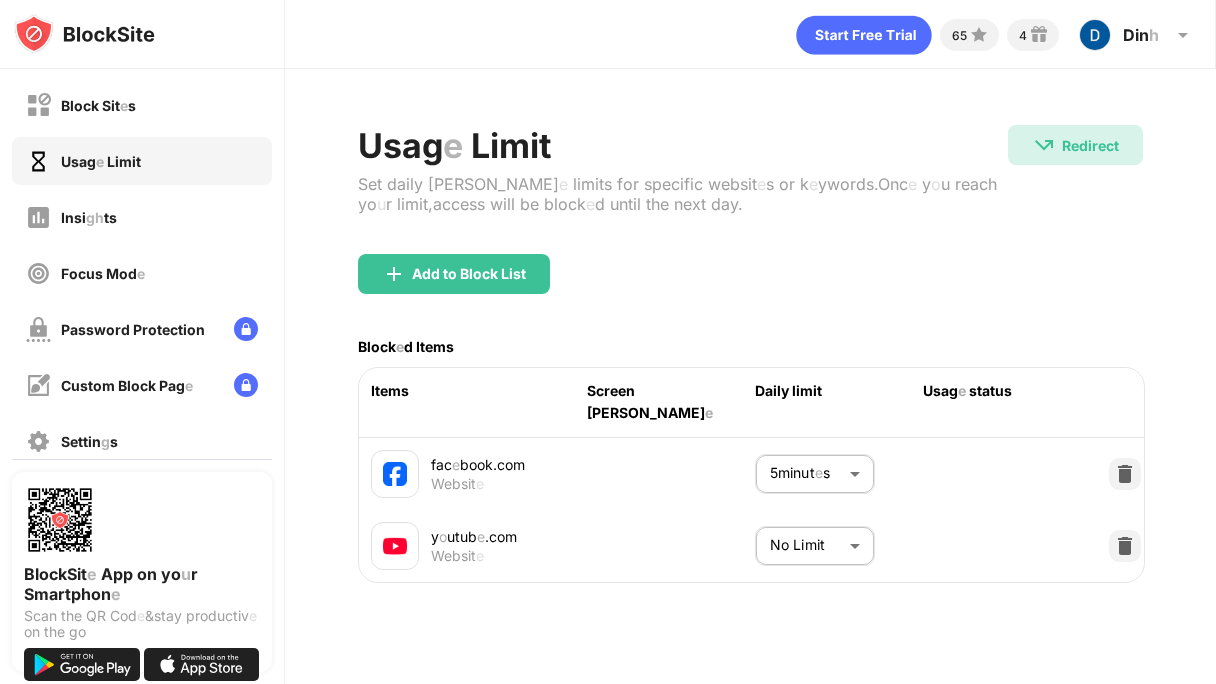 click on "Block   Sit e s Usag e   Limit Insi gh ts Focus   Mod e Password   Protection Custom   Block   Pag e Settin g s About Blockin g Sync   with   other   devices Disabl e d Block Sit e   App   on   yo u r   Smartphon e Scan   the   QR   Cod e  &  stay   productiv e   on   the   go 65 4 Din h Din h   Dieu   Lin h V ie w   Account Insi gh ts Premium Rewards Settin g s Support Log   Out Usag e   Limit Set   daily   tim e   limits   for   specific   websit e s   or   k e ywords .  Onc e   y o u   reach   yo u r   limit ,  access   will   be   block e d   until   the   next   day . Redirect Redirect   to   pinterest . com Add   to   Block   List Block e d   Items Items Screen   tim e Daily   limit Usag e   status fac e book . com Websit e 5  minut e s * ​ y o utub e . com Websit e No   Limit ******** ​" at bounding box center (608, 342) 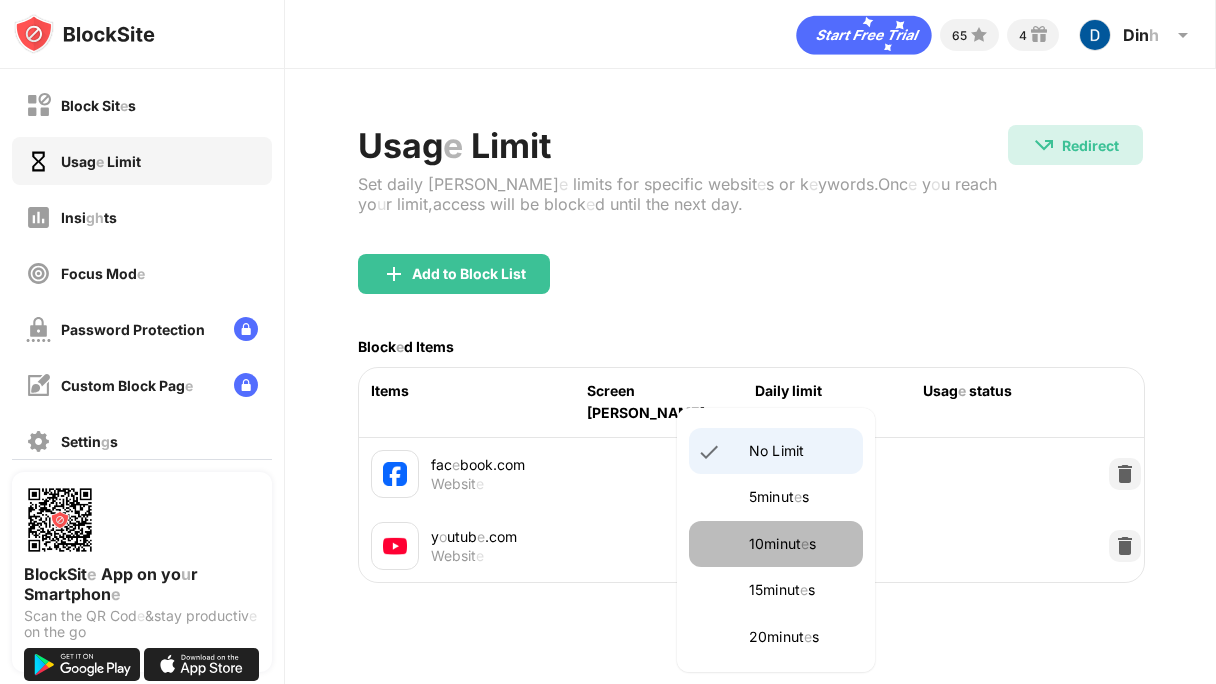 click on "minut" 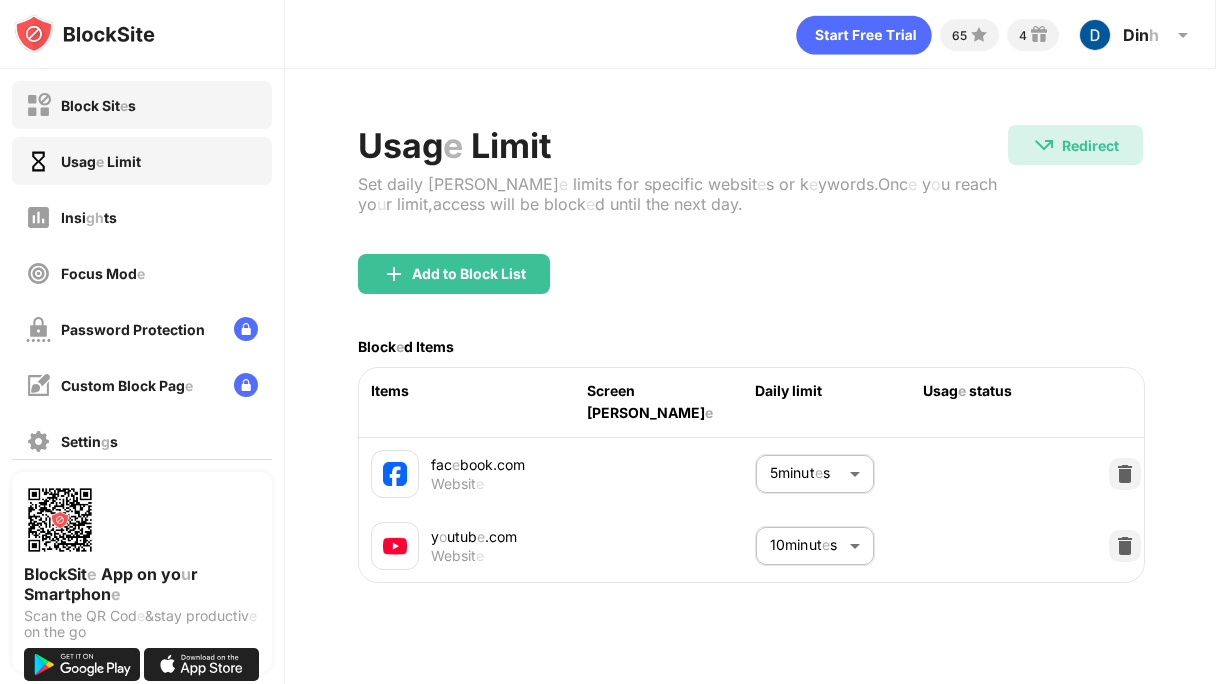click on "Block   Sit e s" at bounding box center [142, 105] 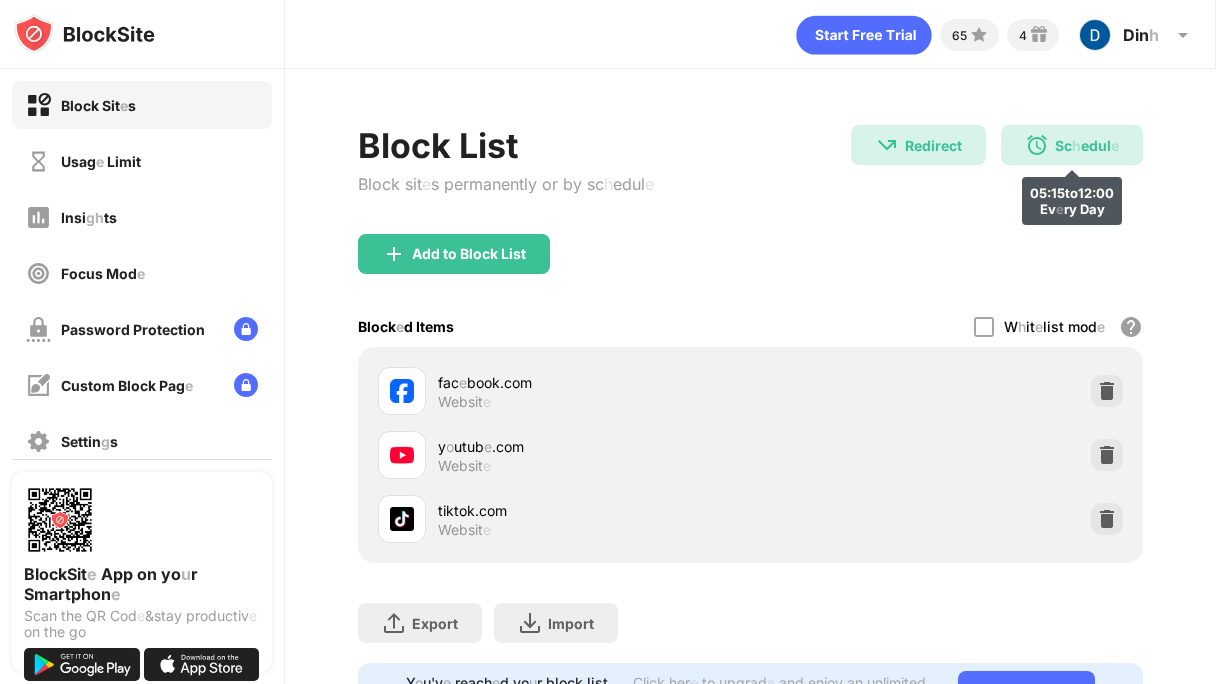 click at bounding box center (1037, 145) 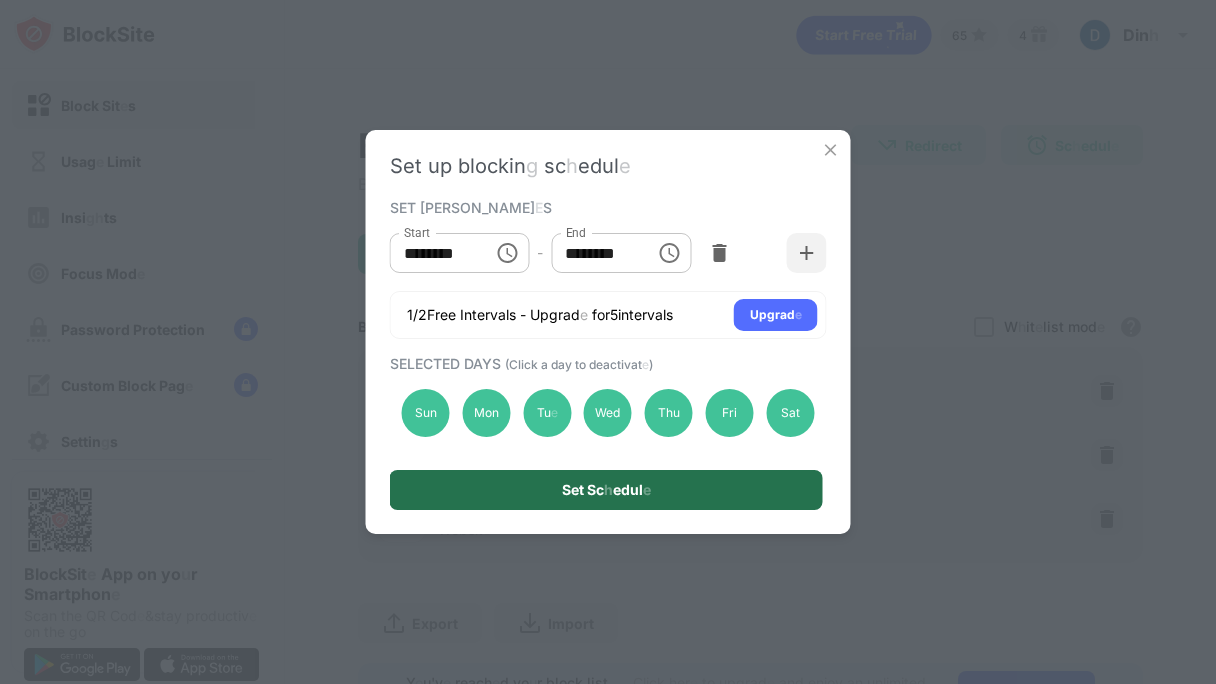 click on "Set   Sc h edul e" at bounding box center (606, 490) 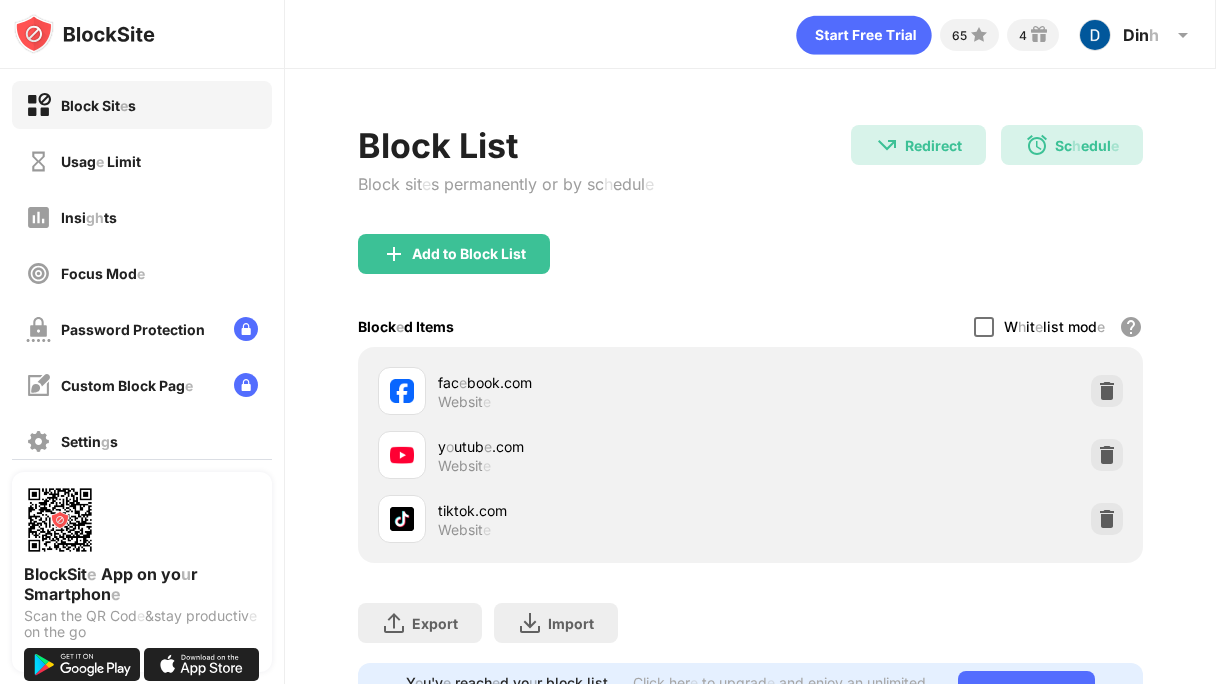 click at bounding box center (984, 327) 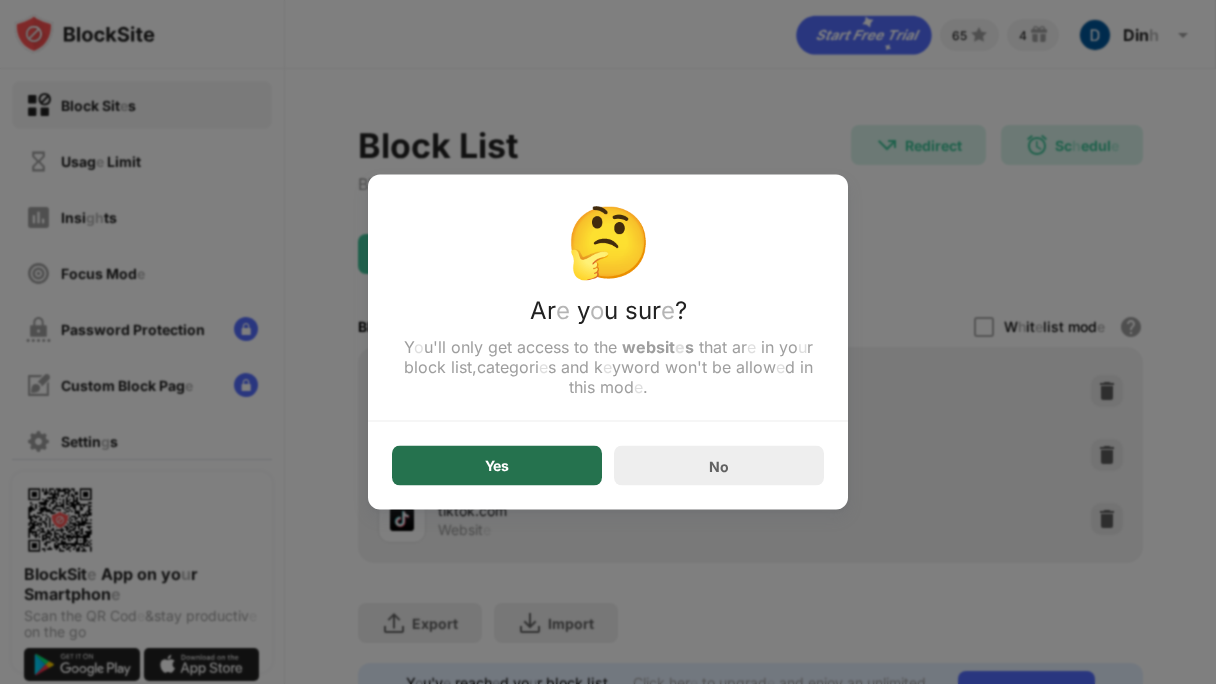 click on "Yes" at bounding box center (497, 466) 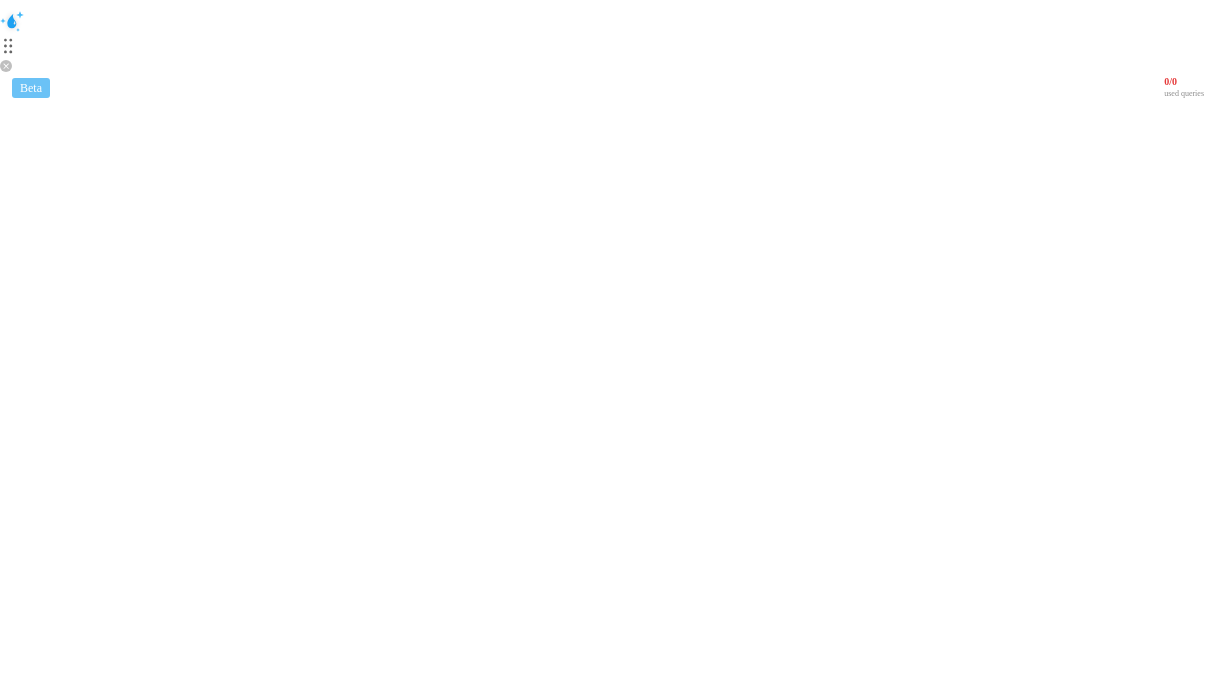 scroll, scrollTop: 0, scrollLeft: 0, axis: both 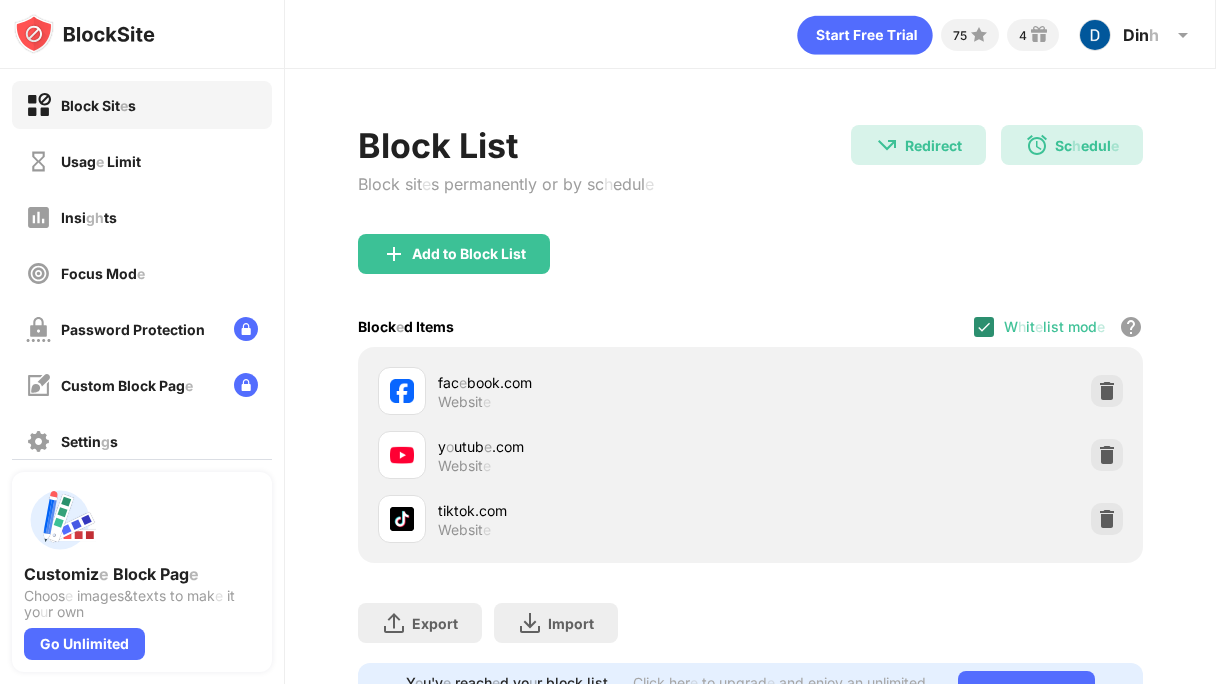 click at bounding box center [984, 327] 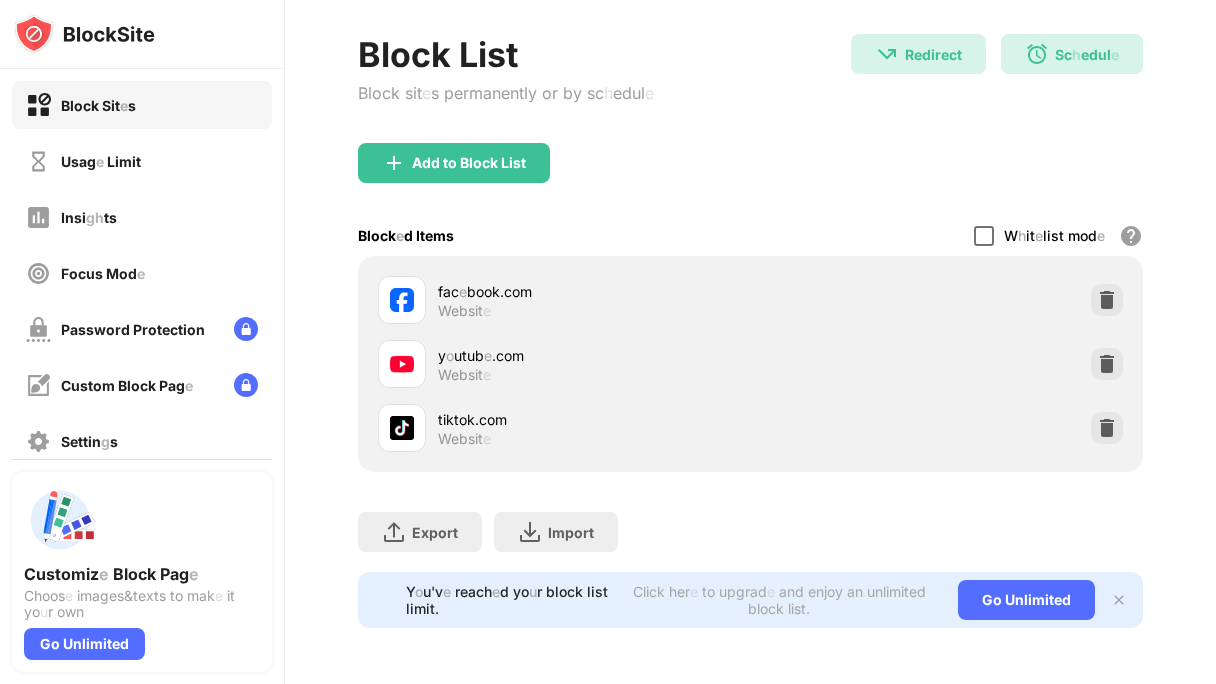 scroll, scrollTop: 0, scrollLeft: 0, axis: both 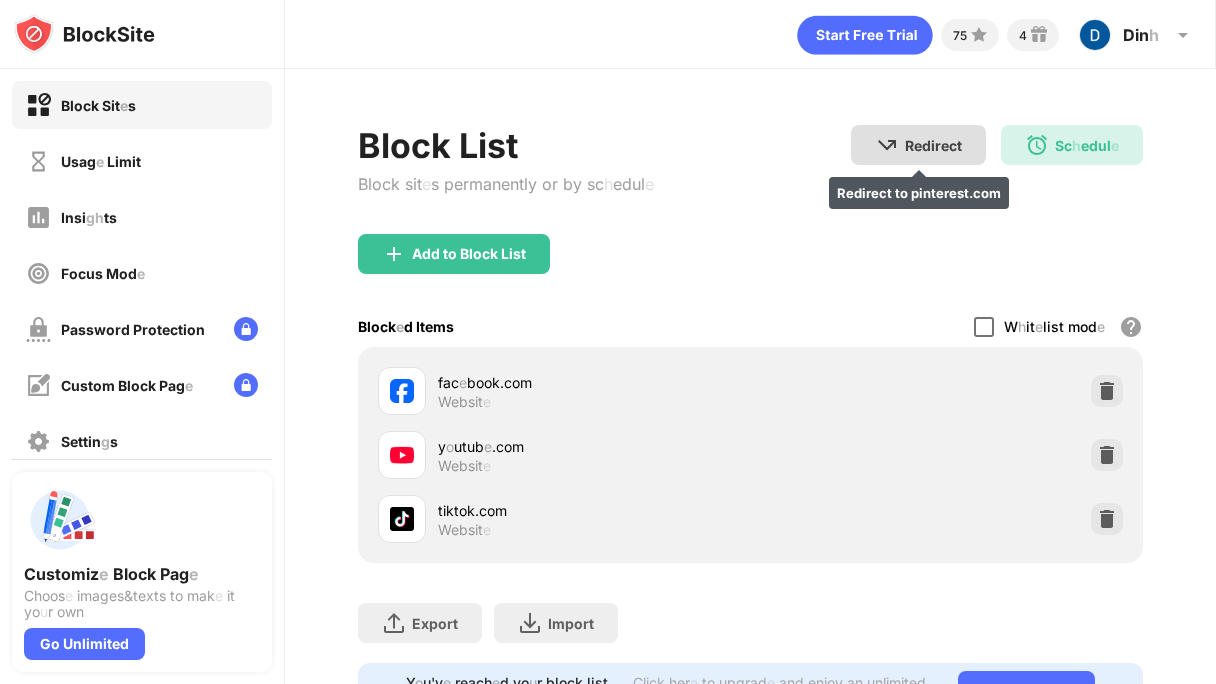 click on "Redirect" at bounding box center [933, 145] 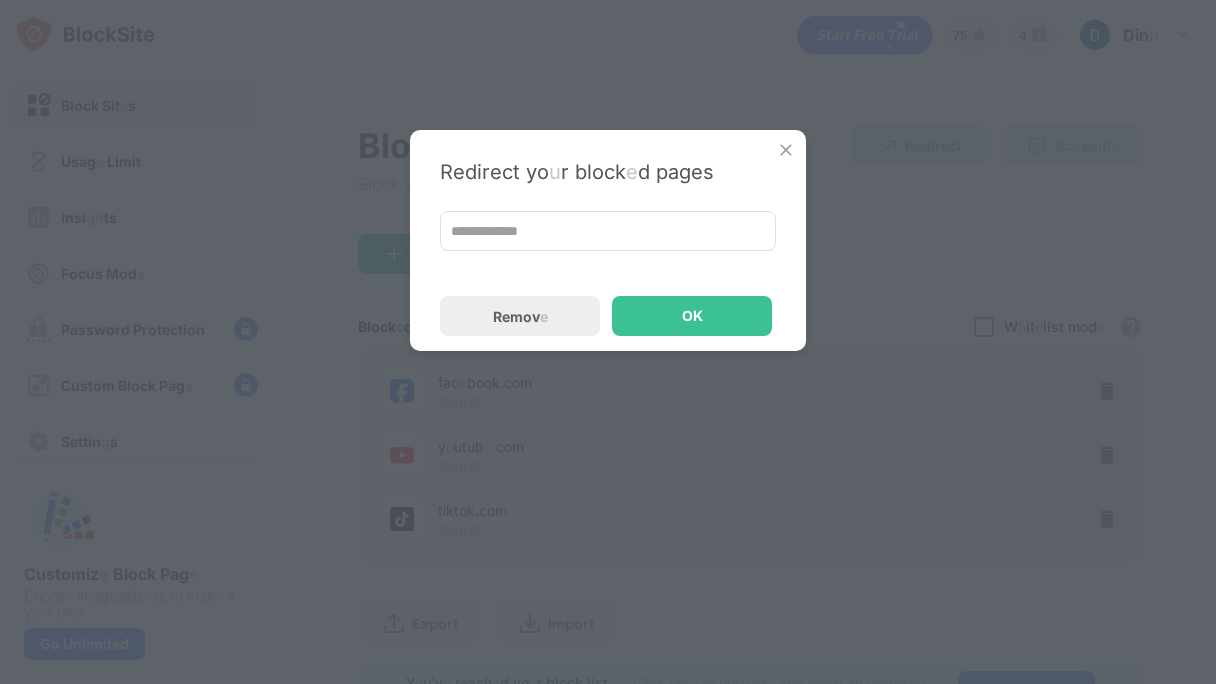 click on "Redirect" 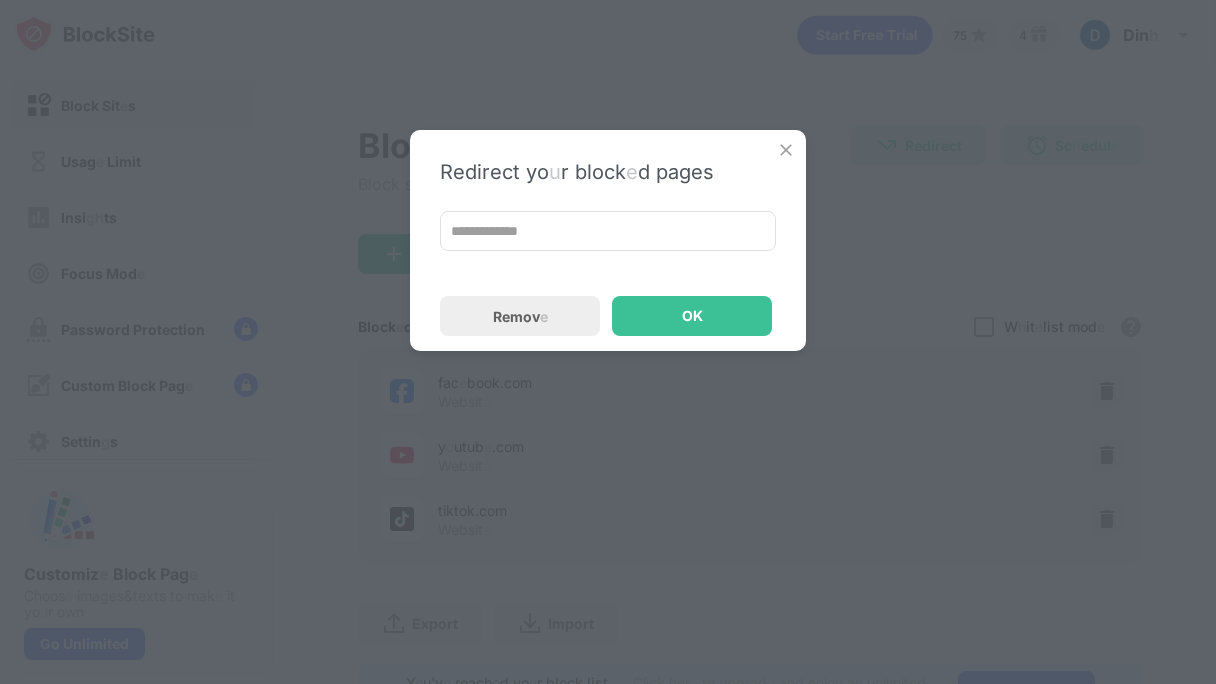 click at bounding box center (786, 150) 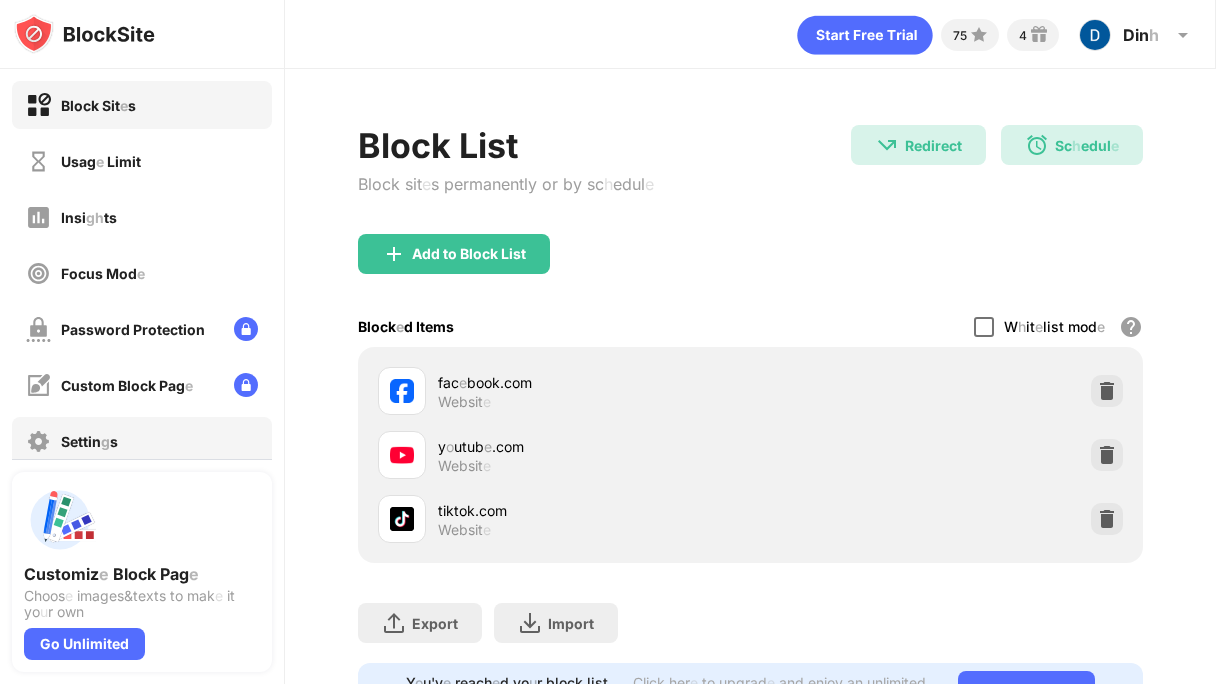 click on "Settin" at bounding box center (81, 441) 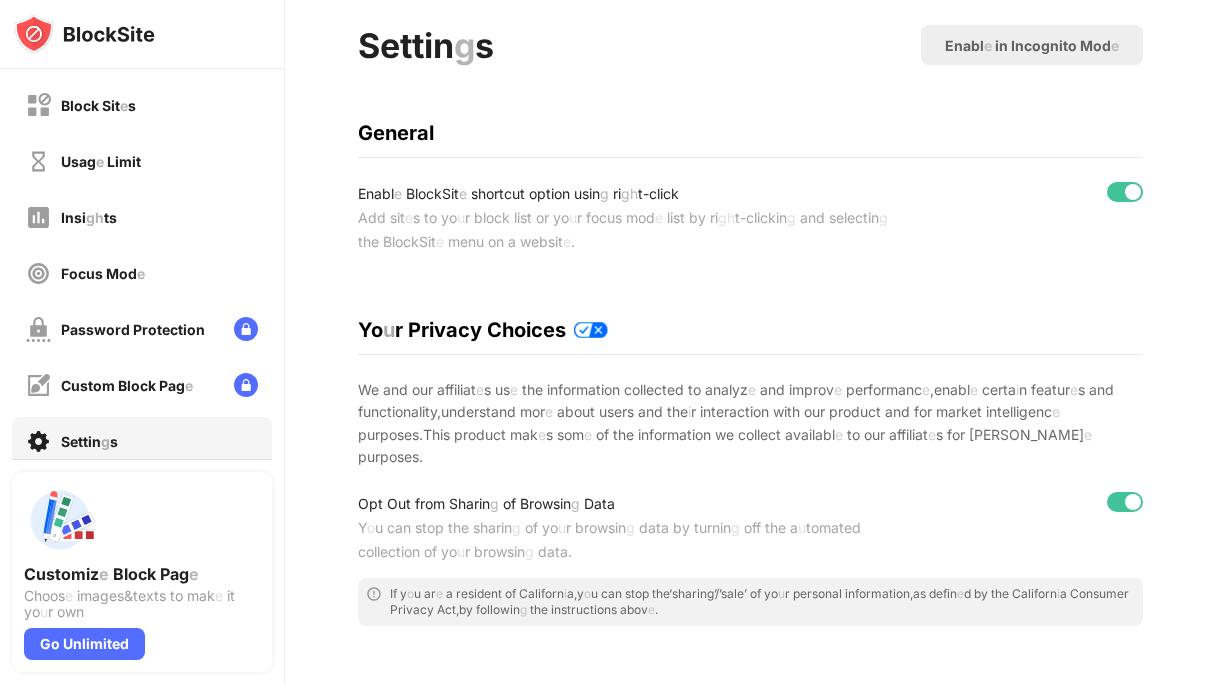 scroll, scrollTop: 0, scrollLeft: 0, axis: both 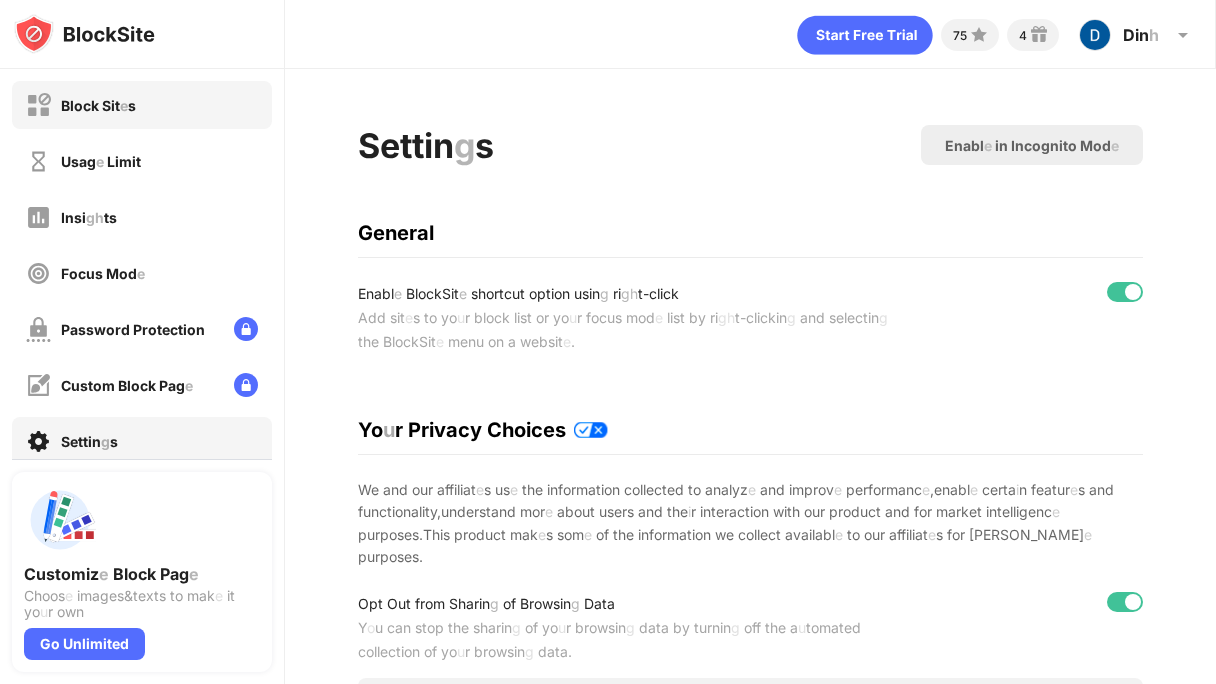 click on "Block" at bounding box center (80, 105) 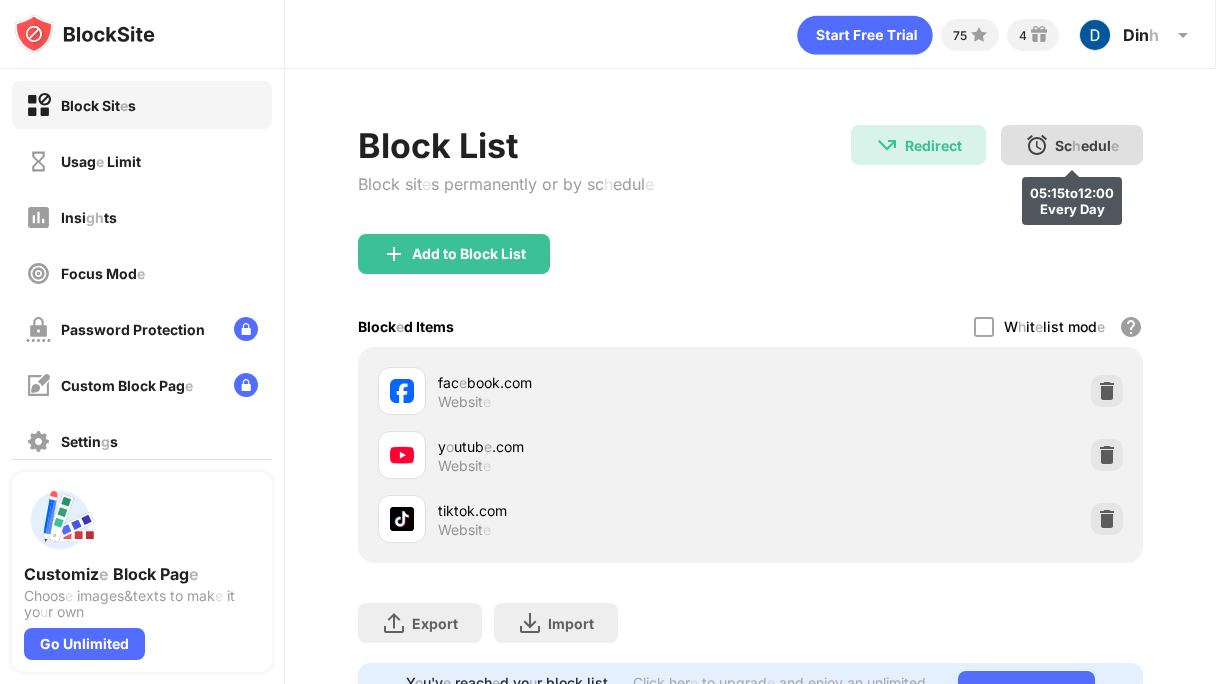 click on "edul" at bounding box center [1096, 145] 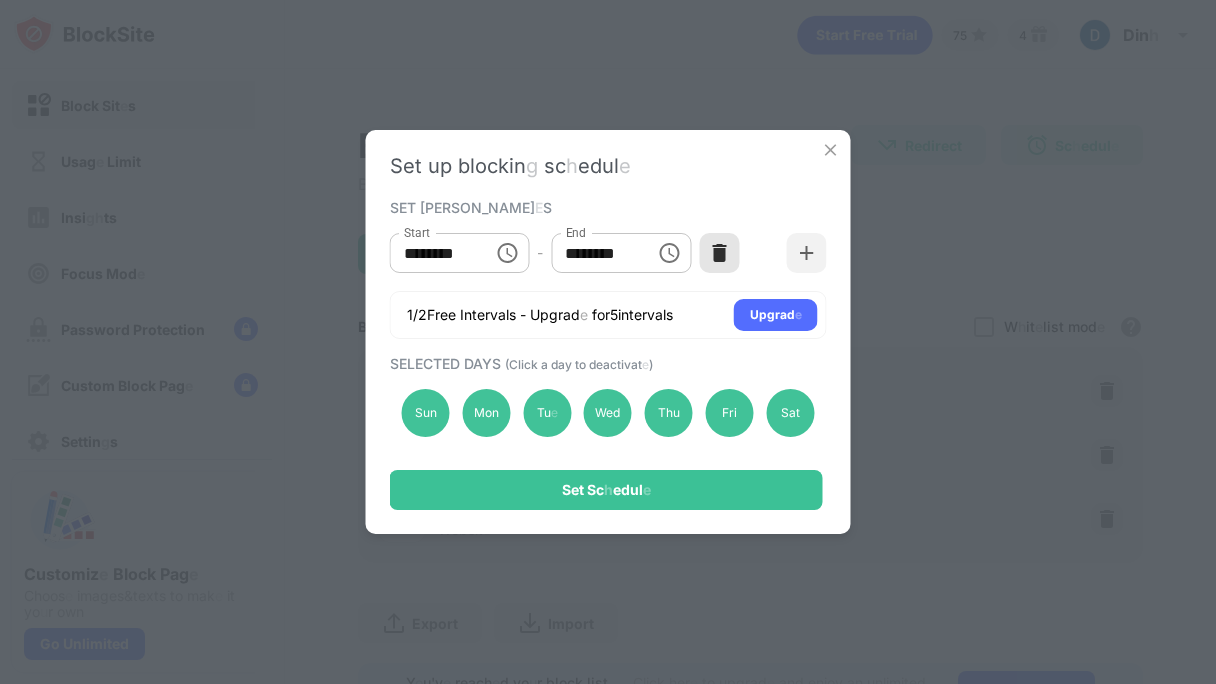 click at bounding box center (719, 253) 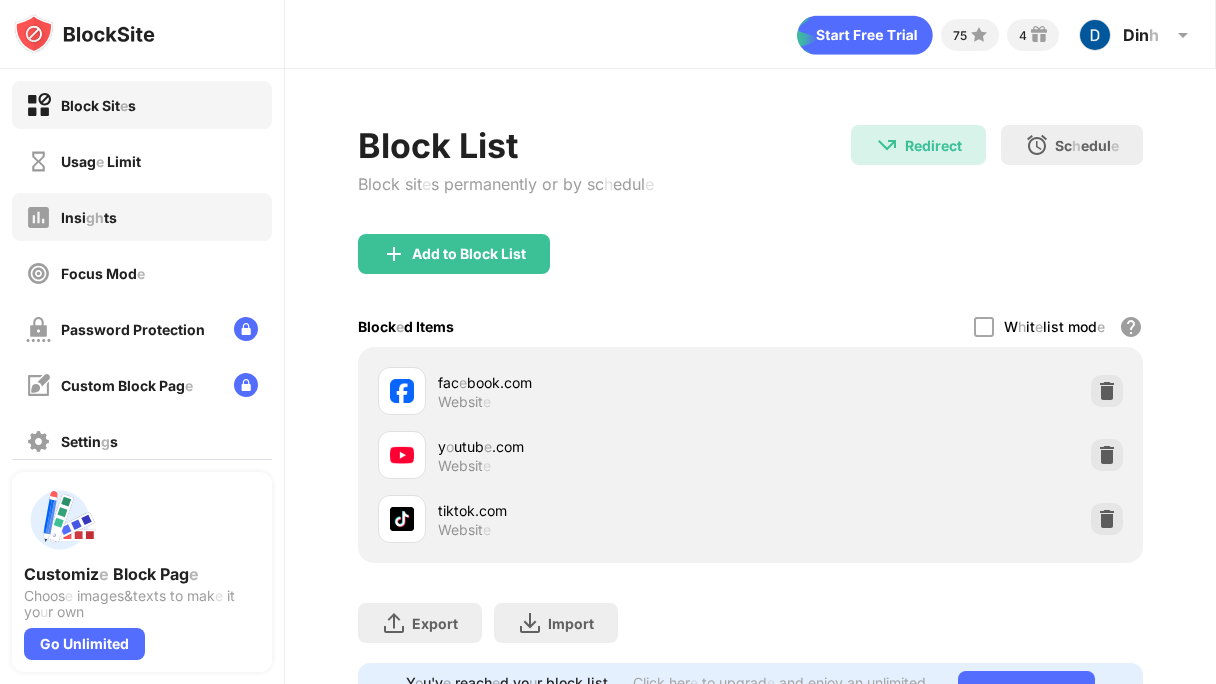 click on "Insi gh ts" at bounding box center [142, 217] 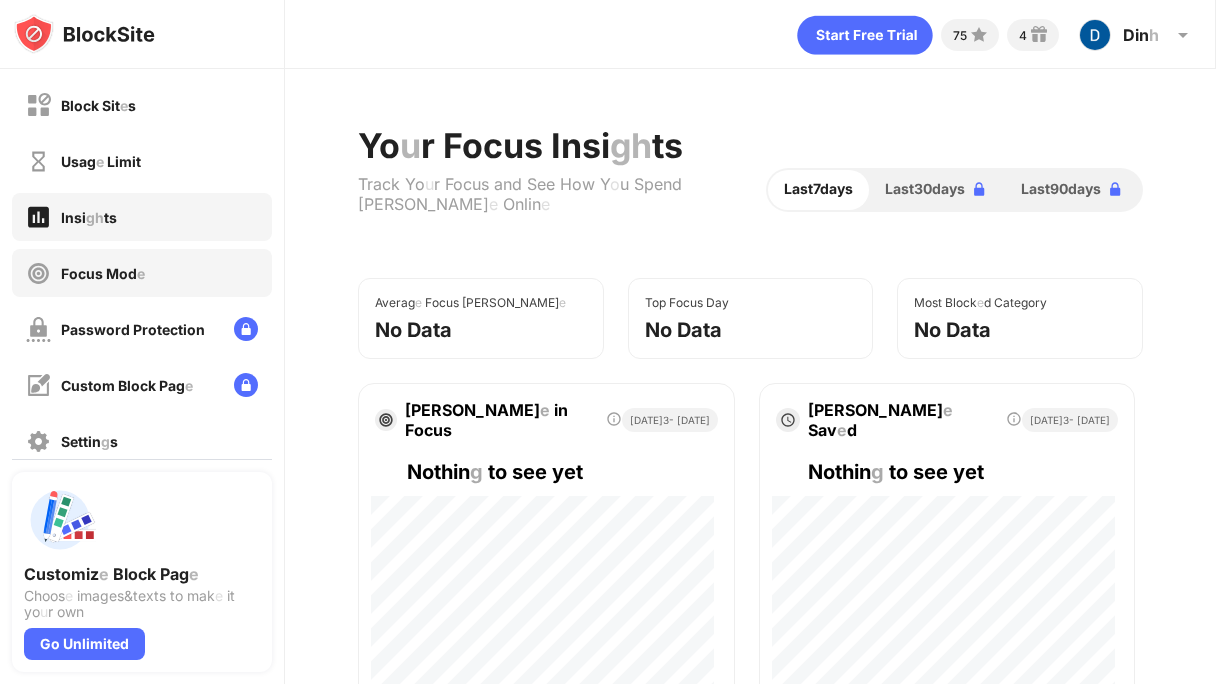 click on "Mod" 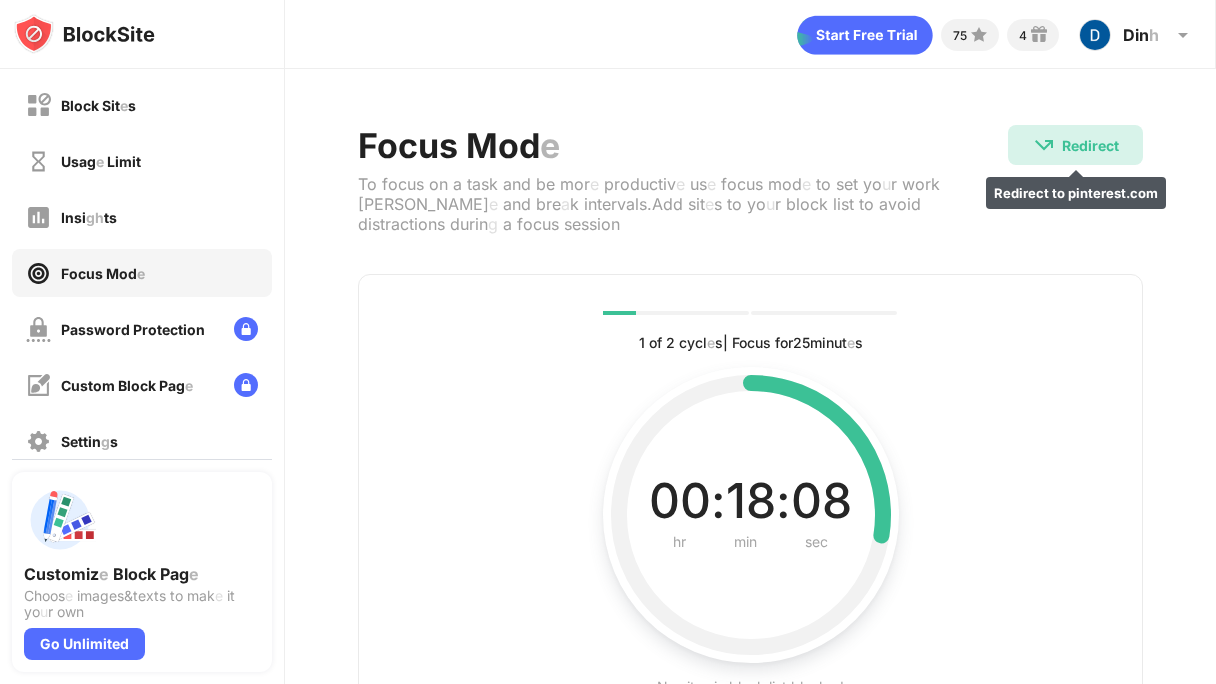 click at bounding box center [1044, 145] 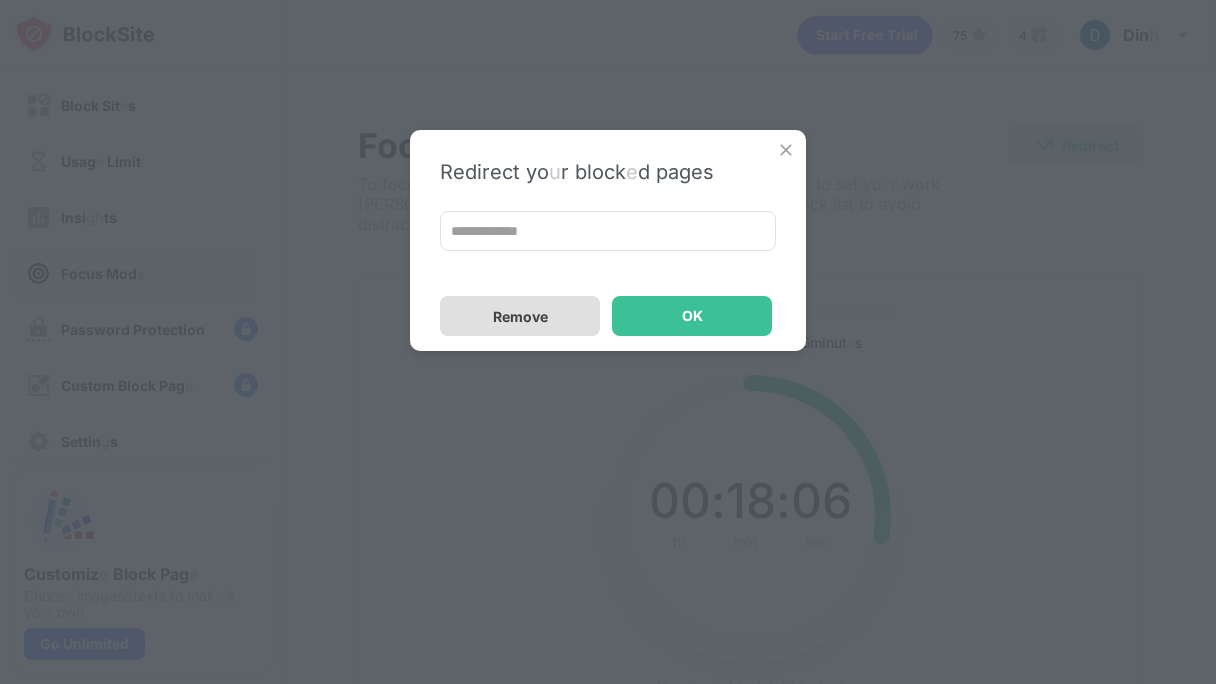 click on "Remove" at bounding box center [520, 316] 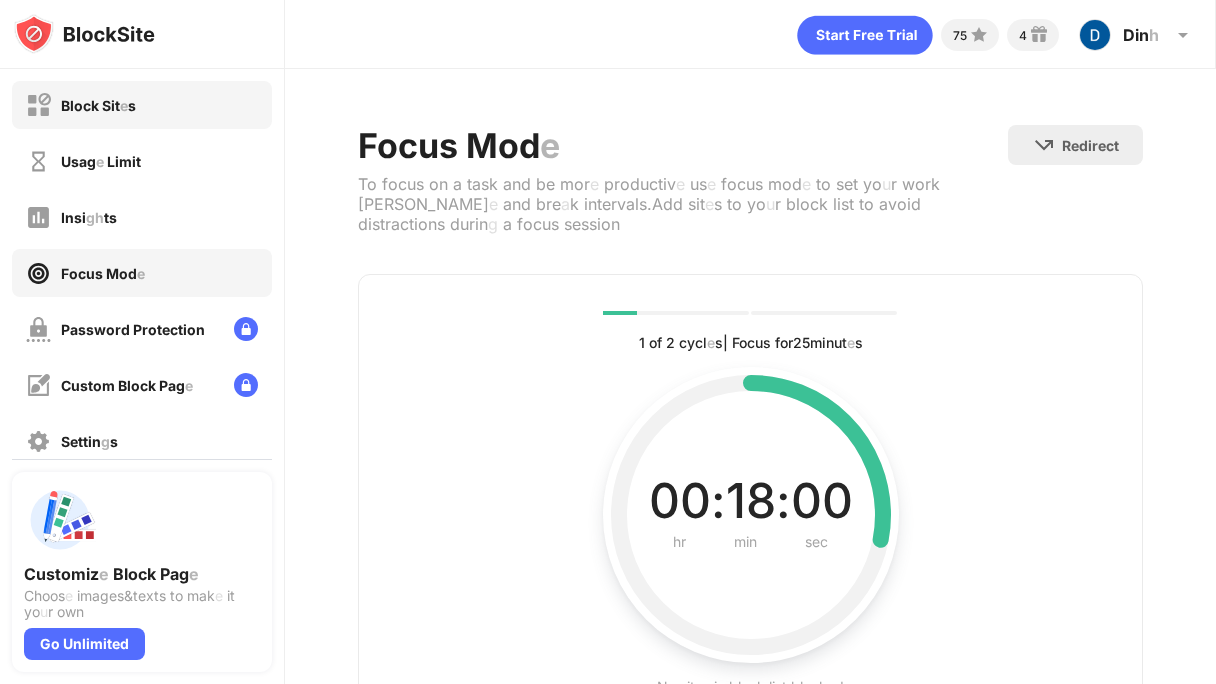 click on "Block" at bounding box center [80, 105] 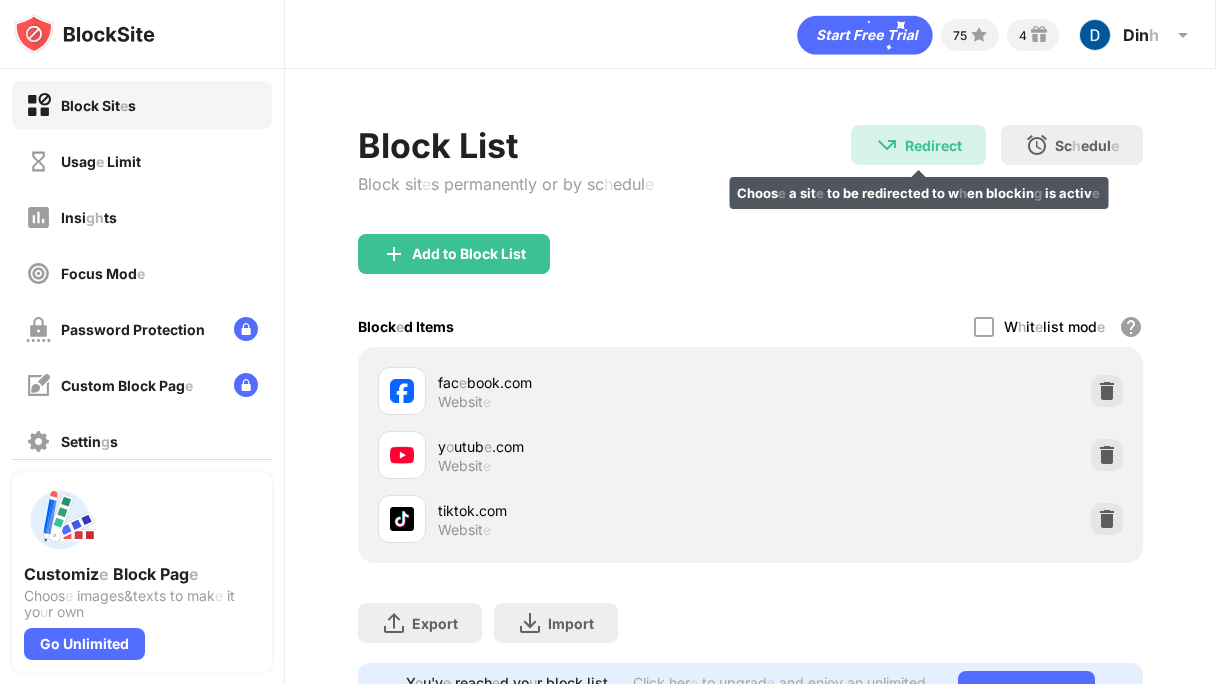 click on "Redirect" at bounding box center [933, 145] 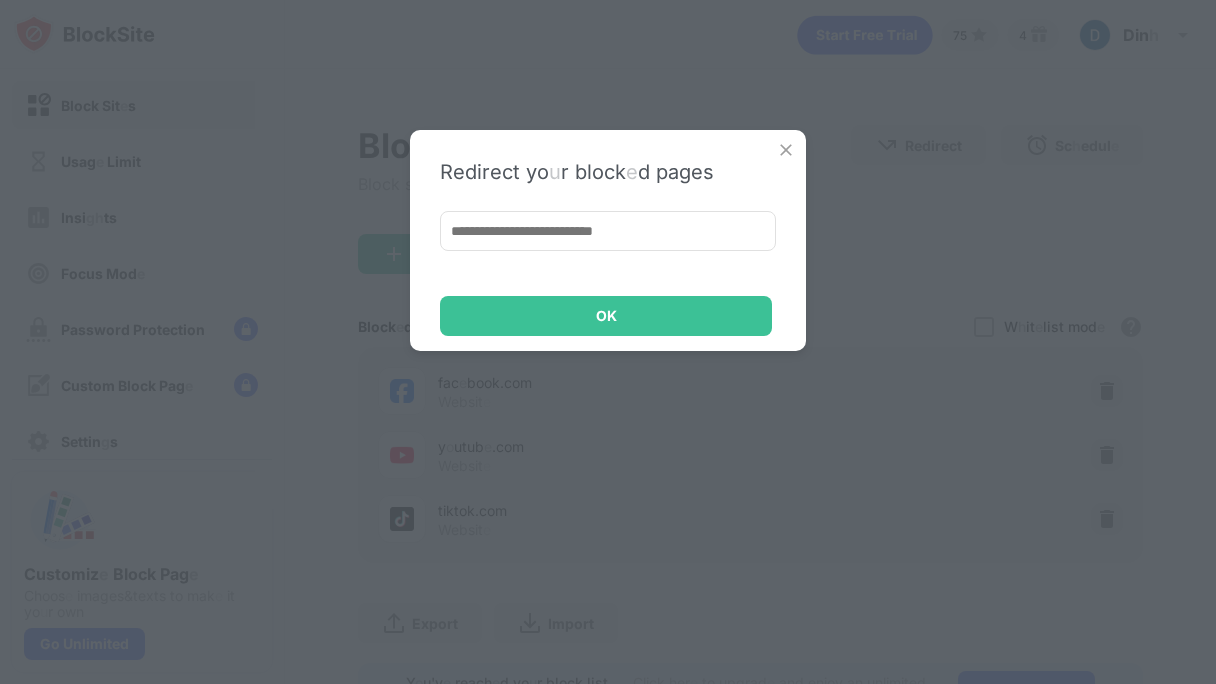 click at bounding box center (786, 150) 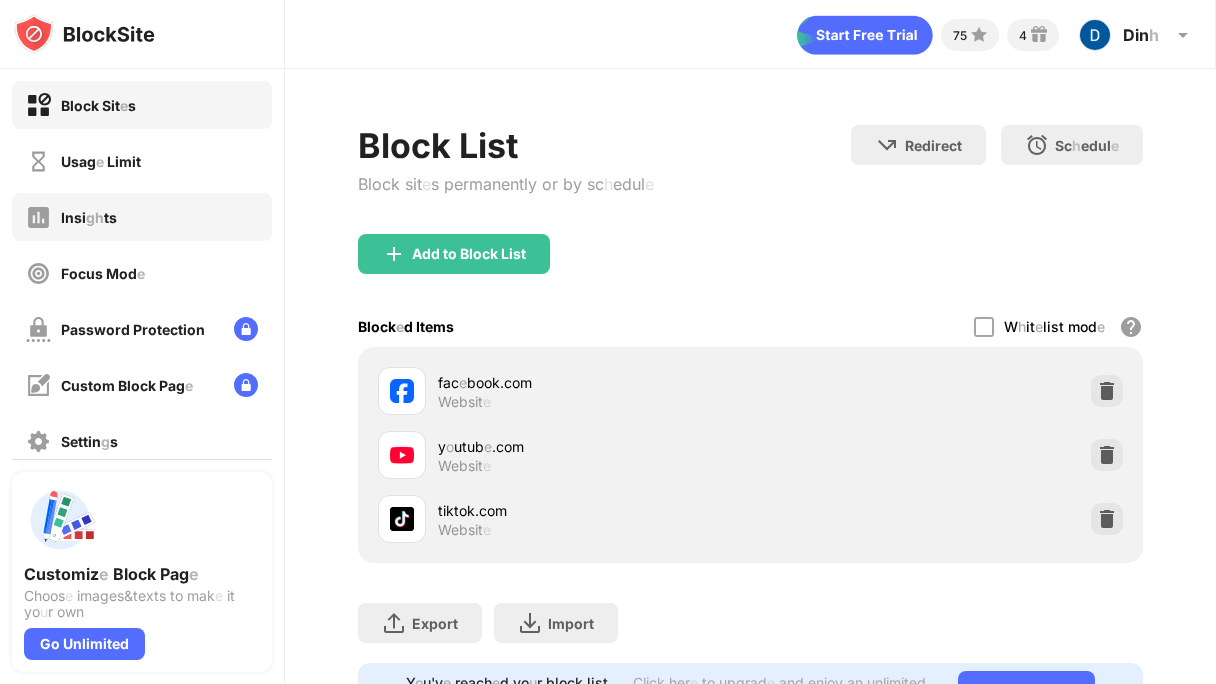 click on "gh" at bounding box center (95, 217) 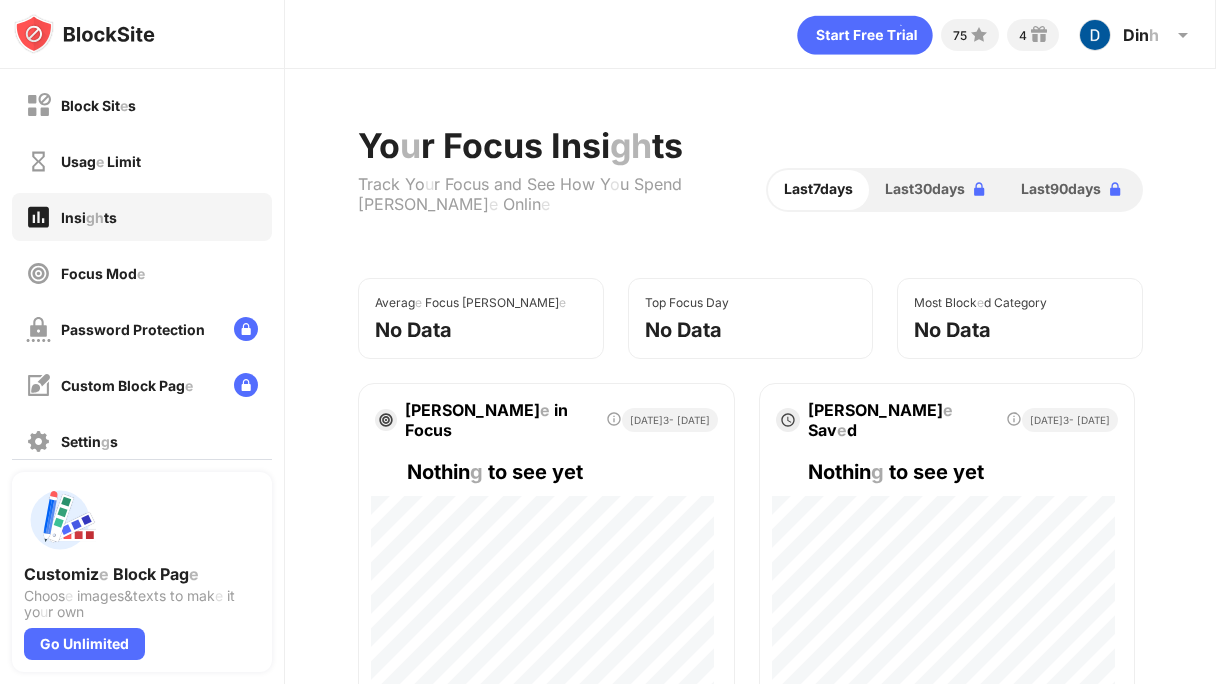 click on "Focus" at bounding box center (82, 273) 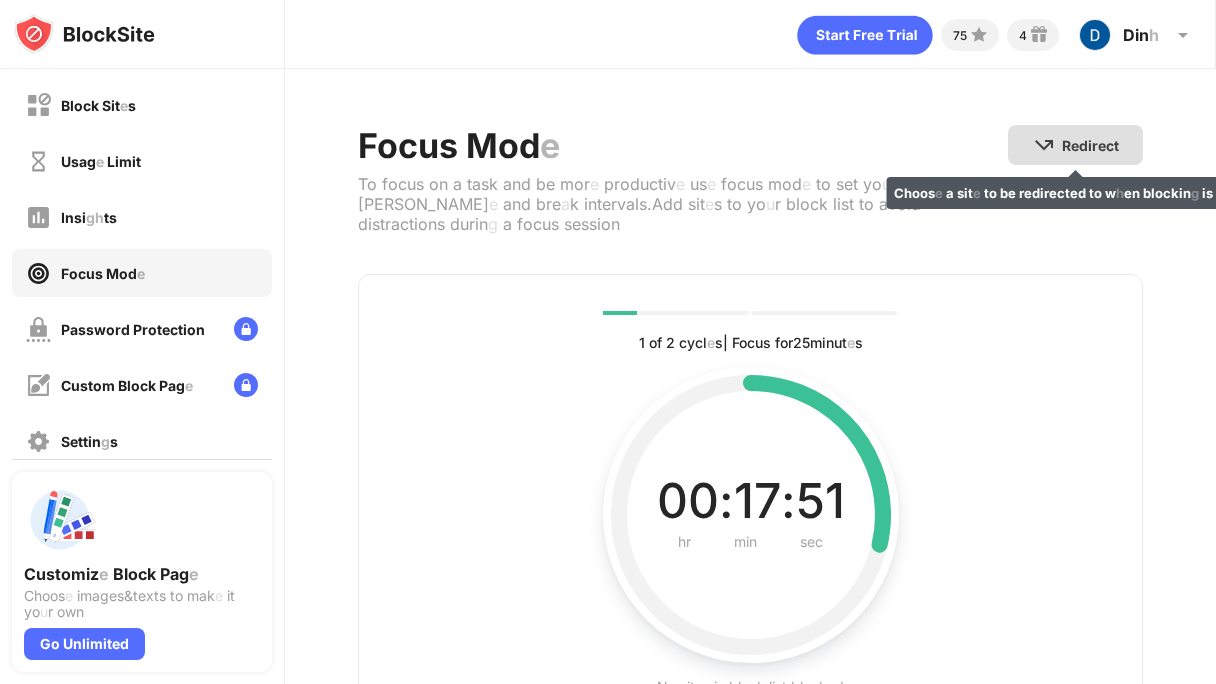 click on "Redirect Choos e   a   sit e   to   be   redirected   to   w h en   blockin g   is   activ e" at bounding box center [1075, 145] 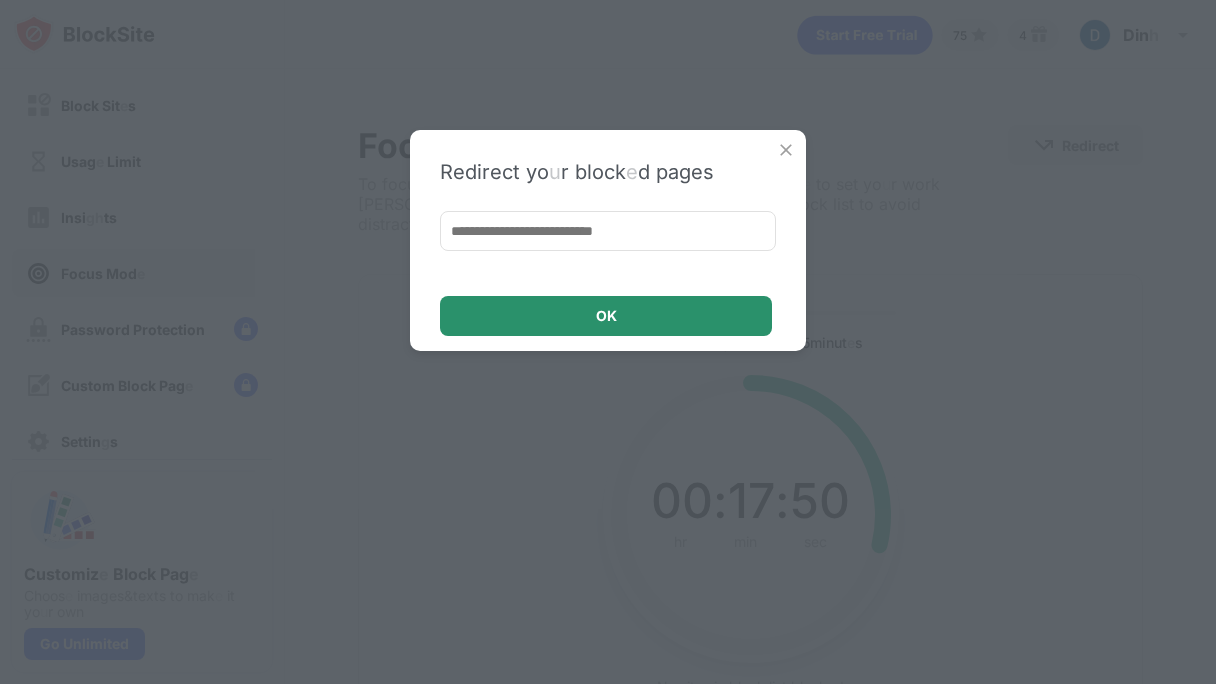 click on "OK" at bounding box center [606, 315] 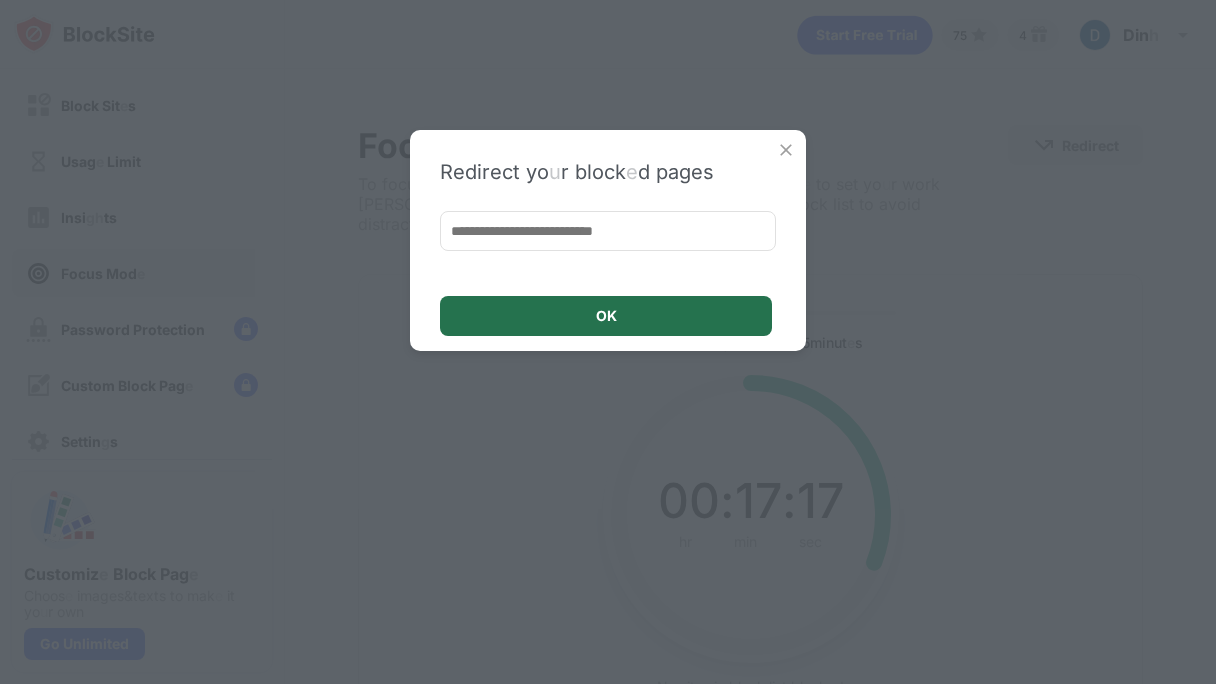click on "OK" at bounding box center [606, 316] 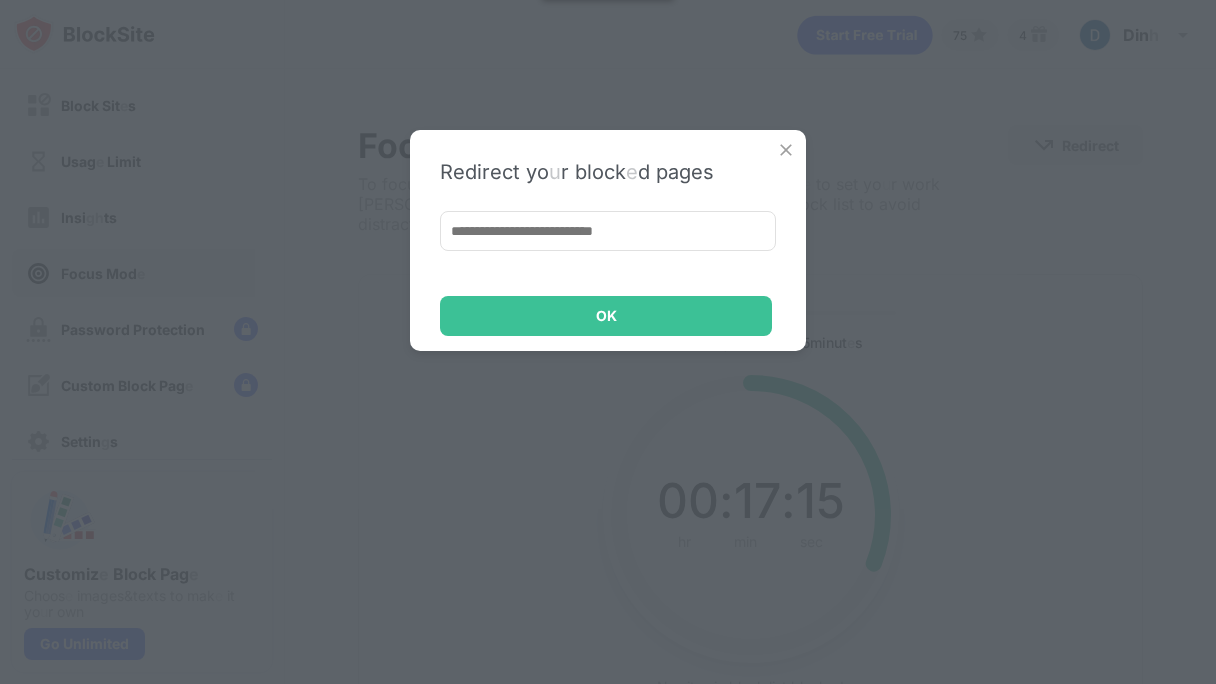 click at bounding box center [786, 150] 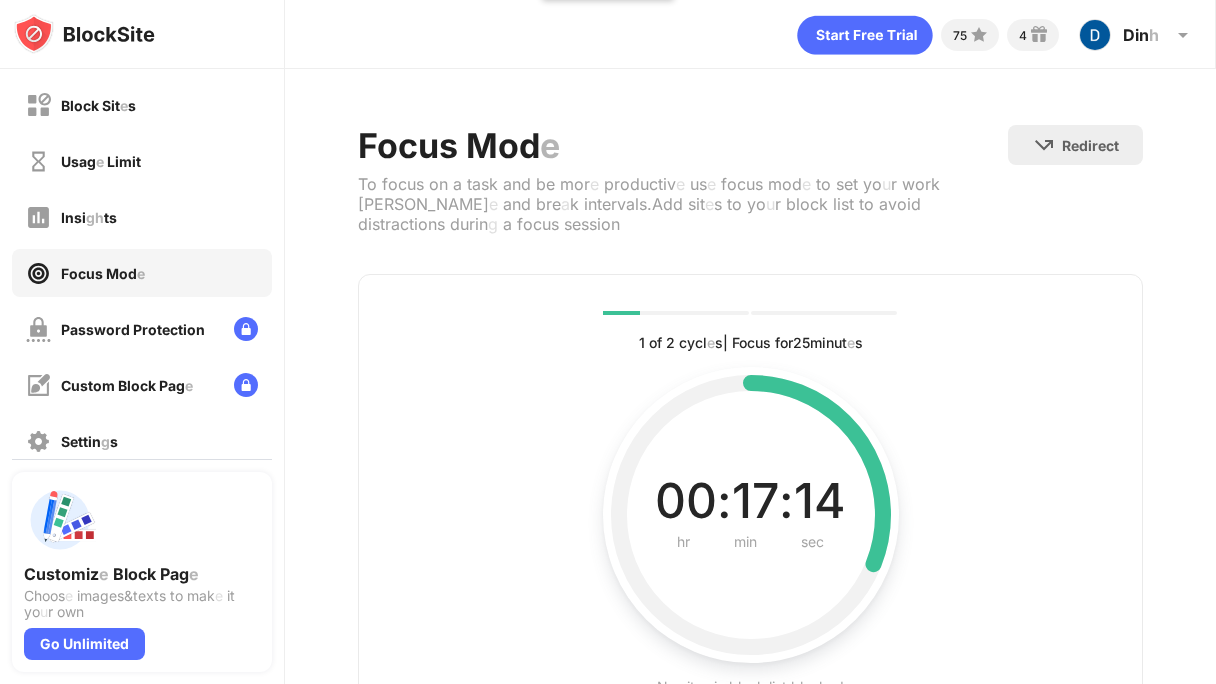 scroll, scrollTop: 161, scrollLeft: 0, axis: vertical 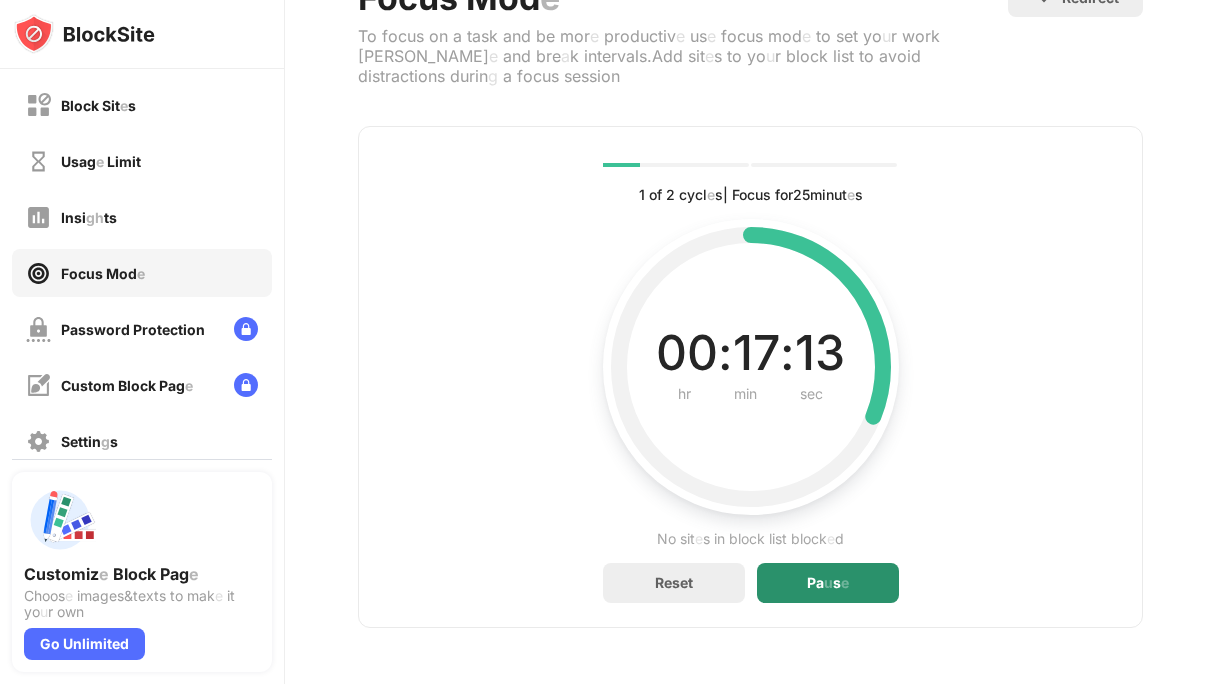 click on "Pa u s e" at bounding box center (828, 583) 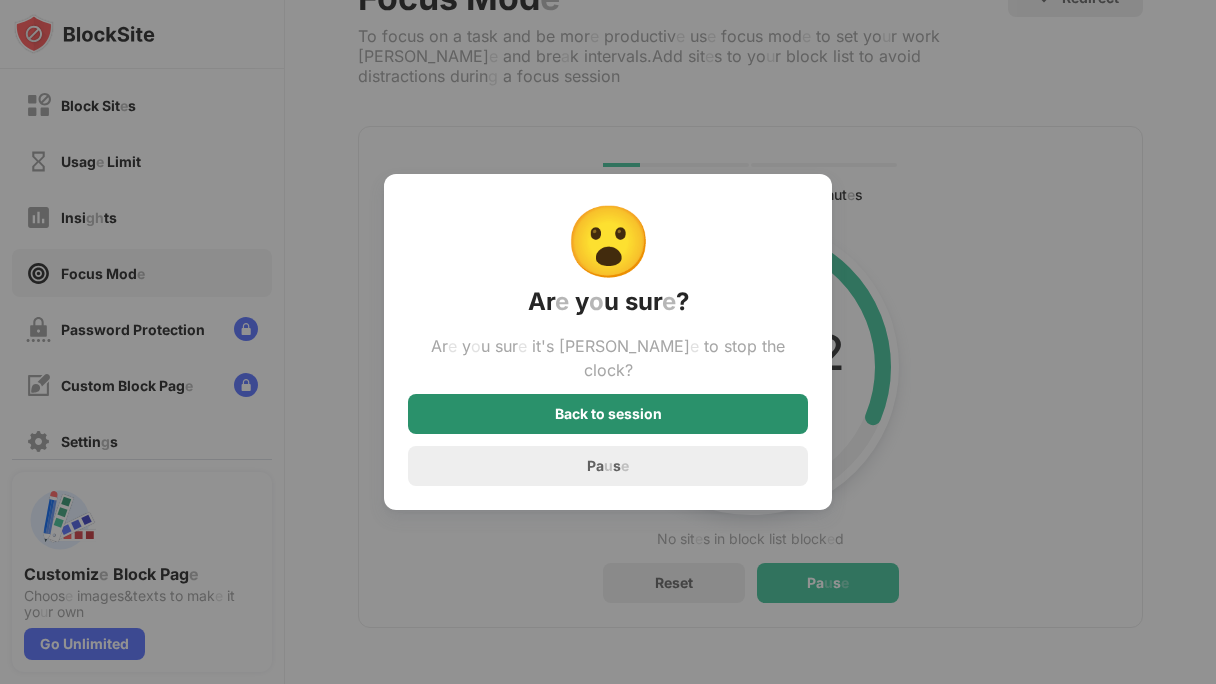 click on "session" 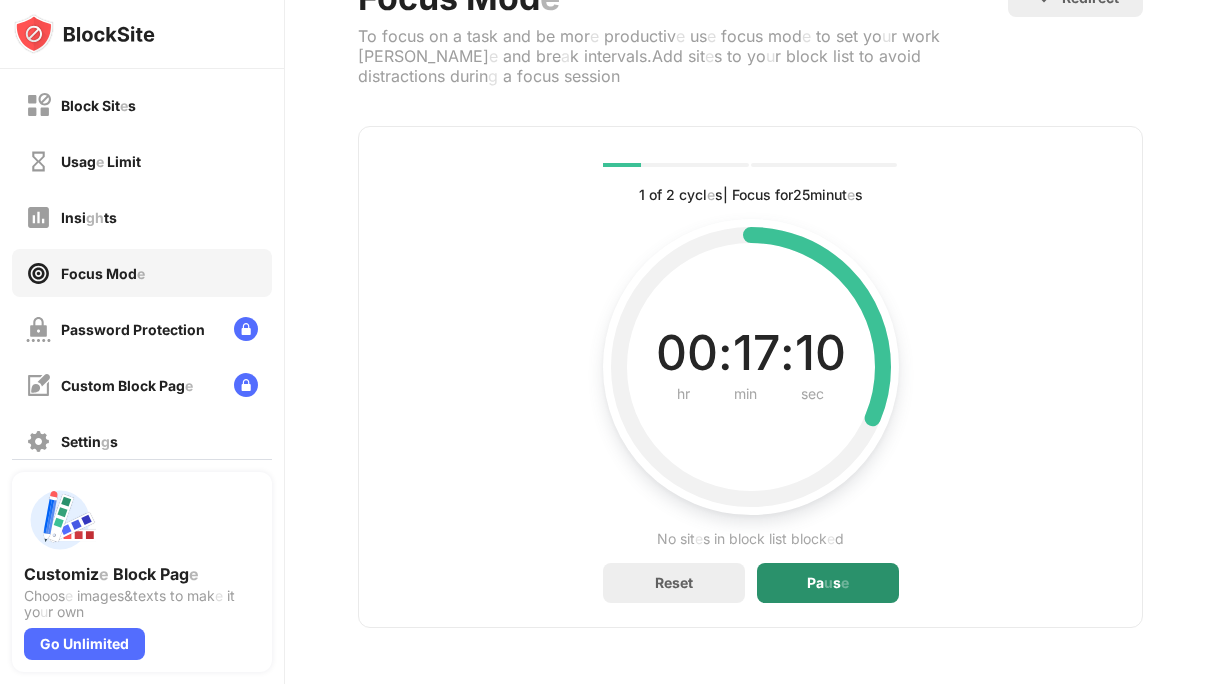 click on "Pa u s e" at bounding box center [828, 583] 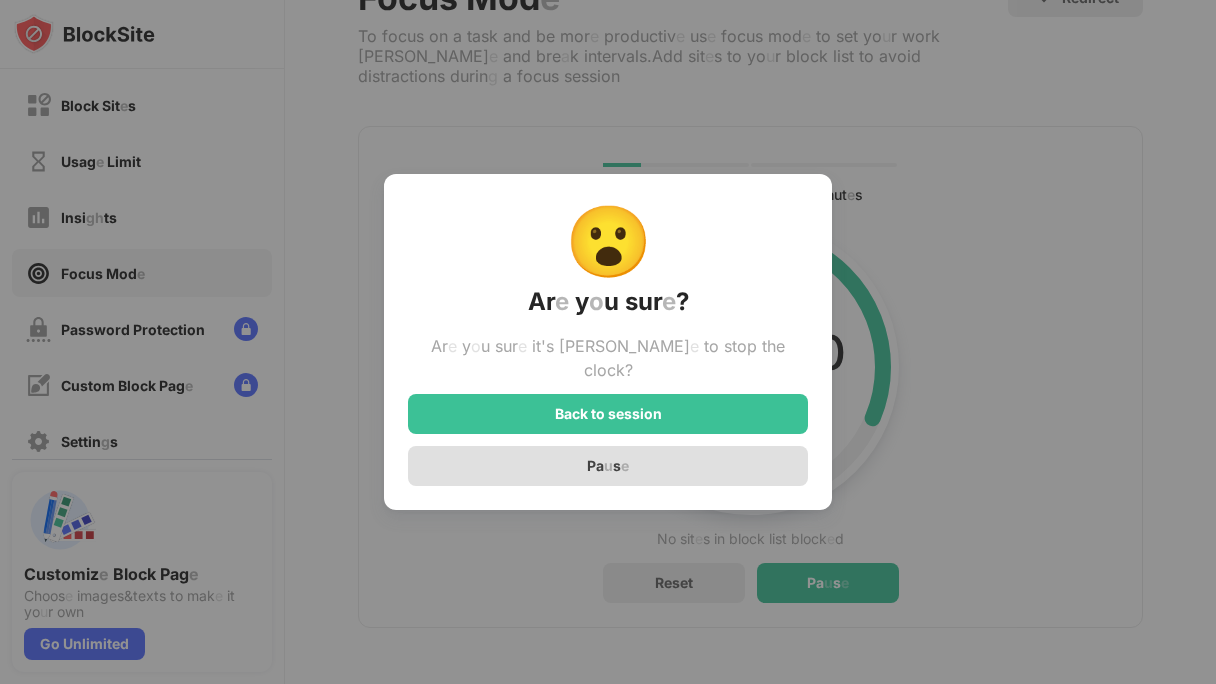 click on "Pa u s e" at bounding box center [608, 466] 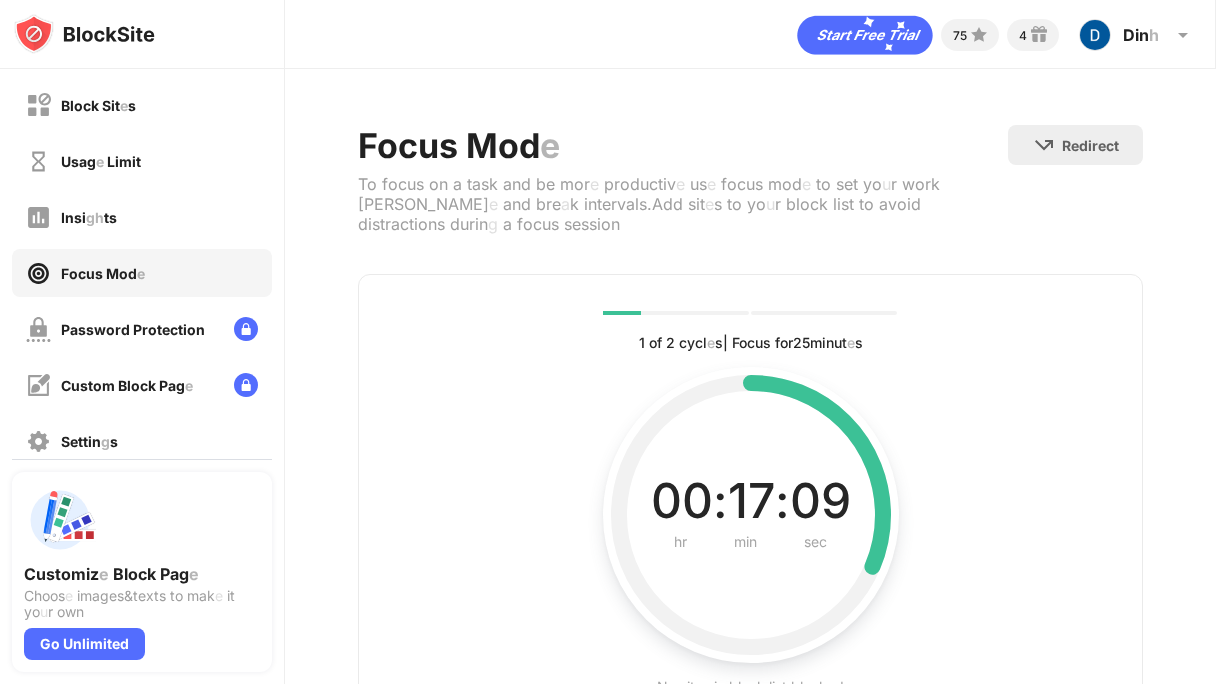 scroll, scrollTop: 161, scrollLeft: 0, axis: vertical 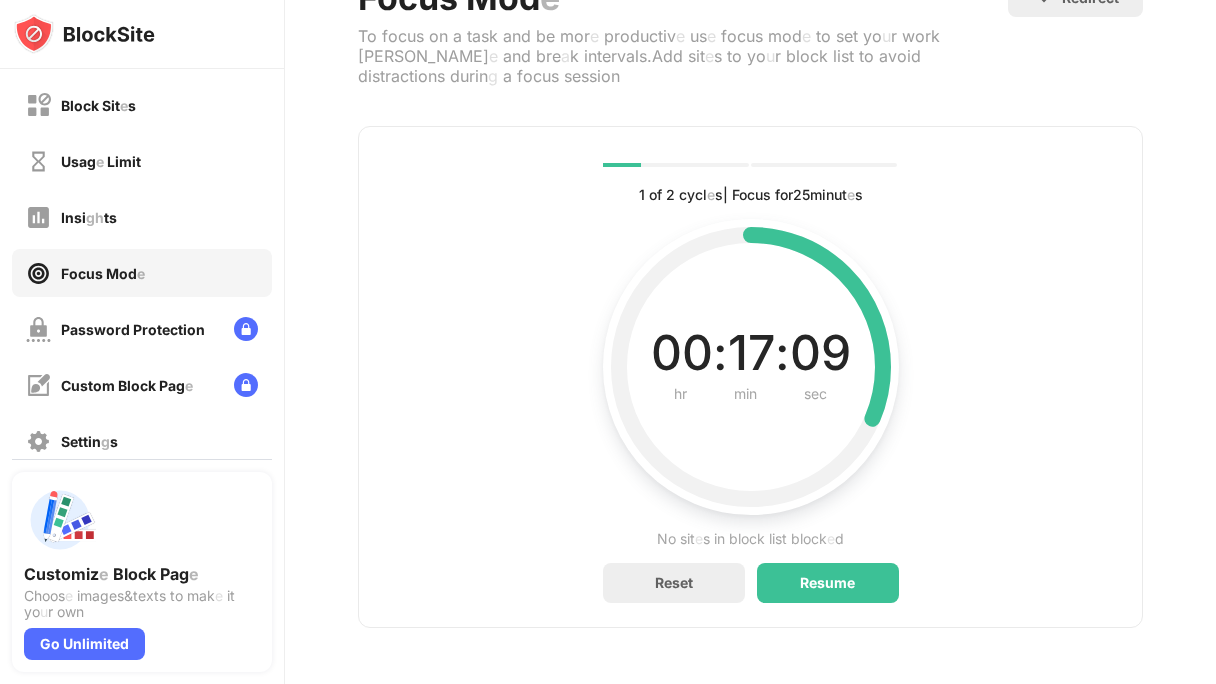 click on "min" at bounding box center (745, 394) 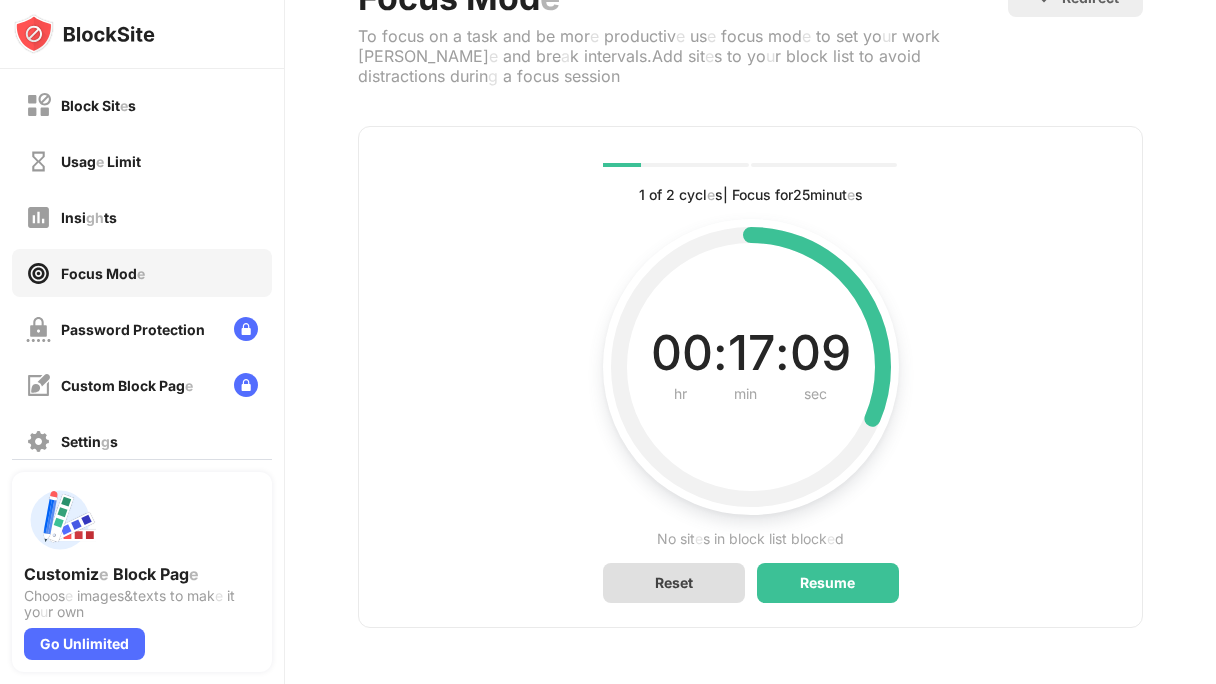 click on "Reset" at bounding box center (674, 583) 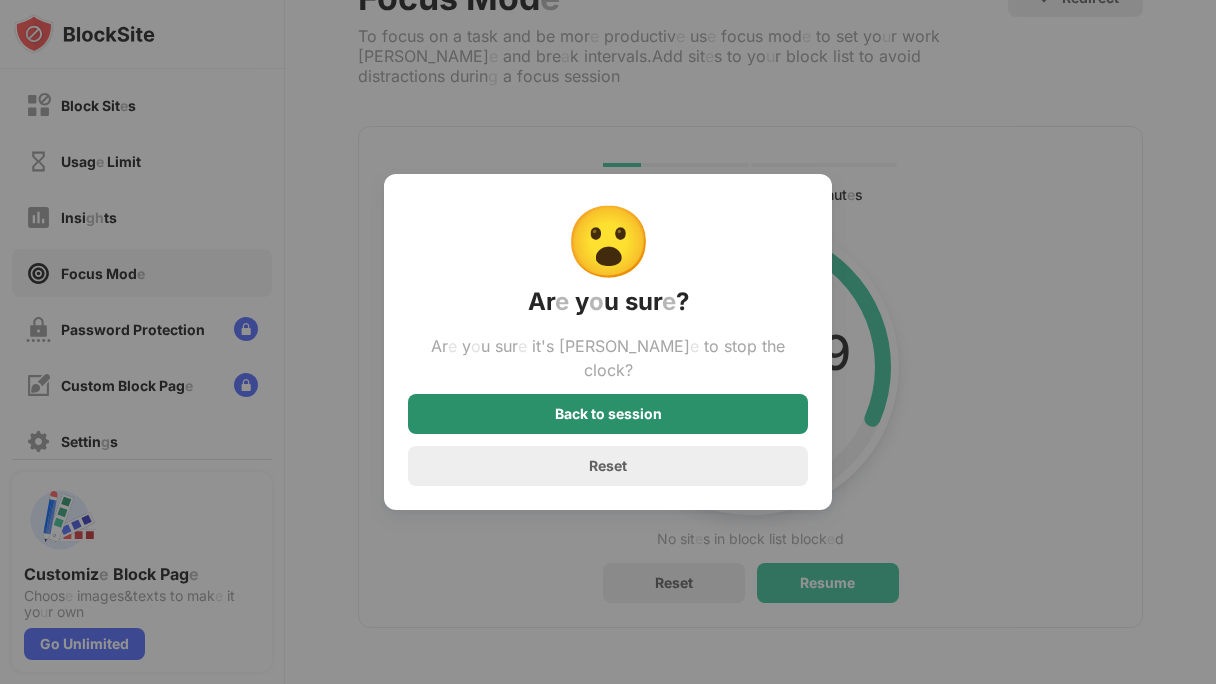 click on "session" 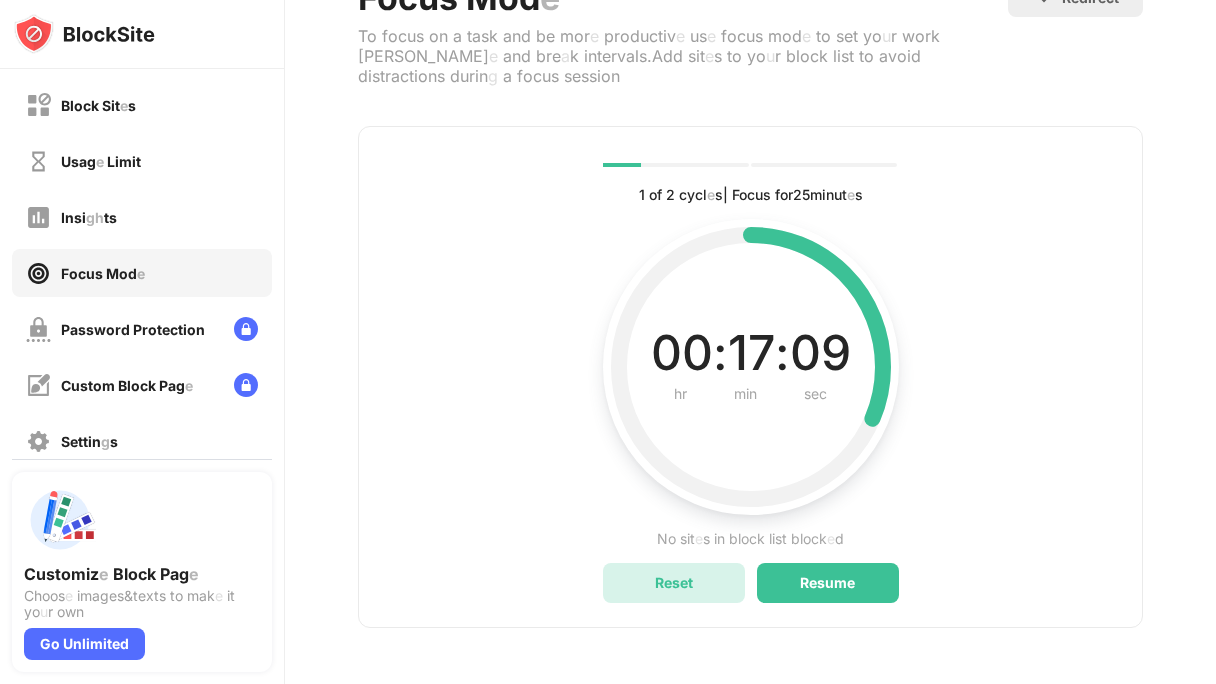 click on "Reset" at bounding box center [674, 582] 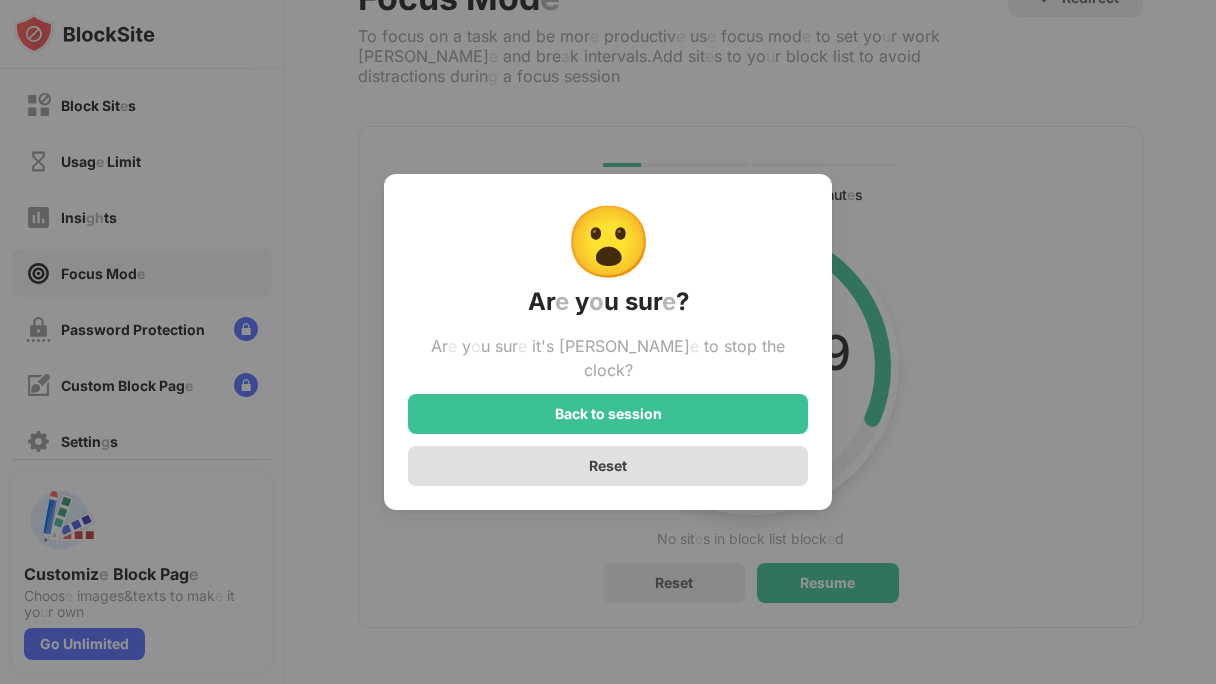 click on "Reset" at bounding box center [608, 466] 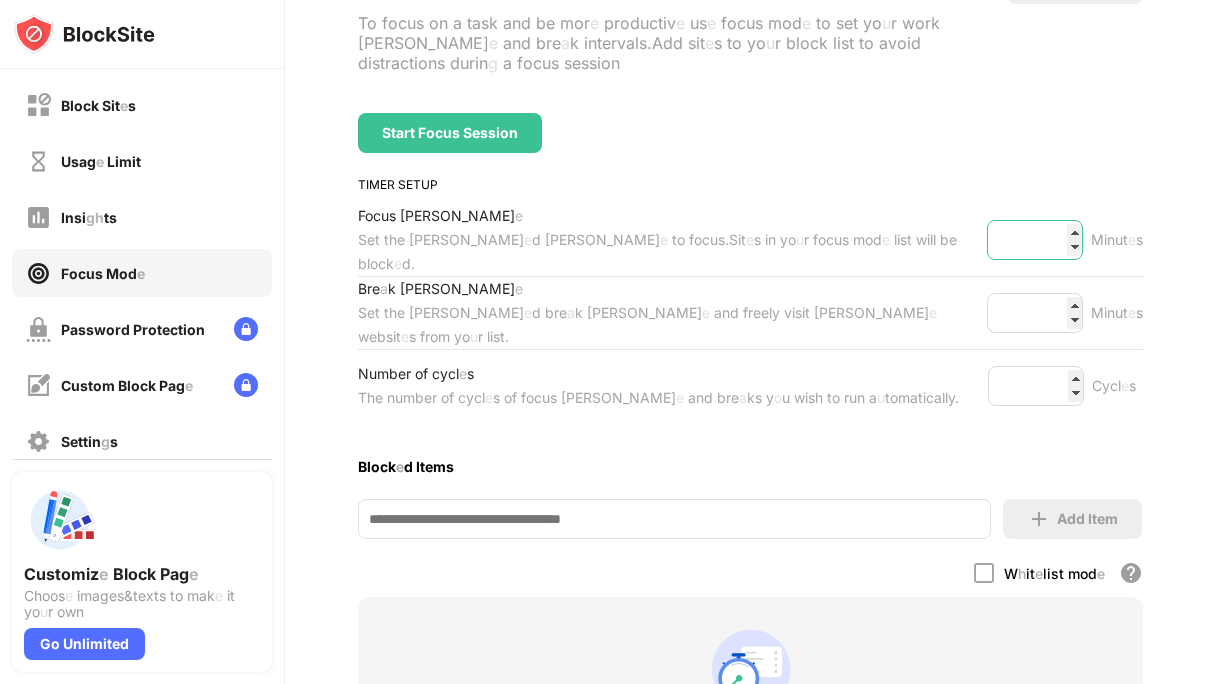 click on "**" at bounding box center (1035, 240) 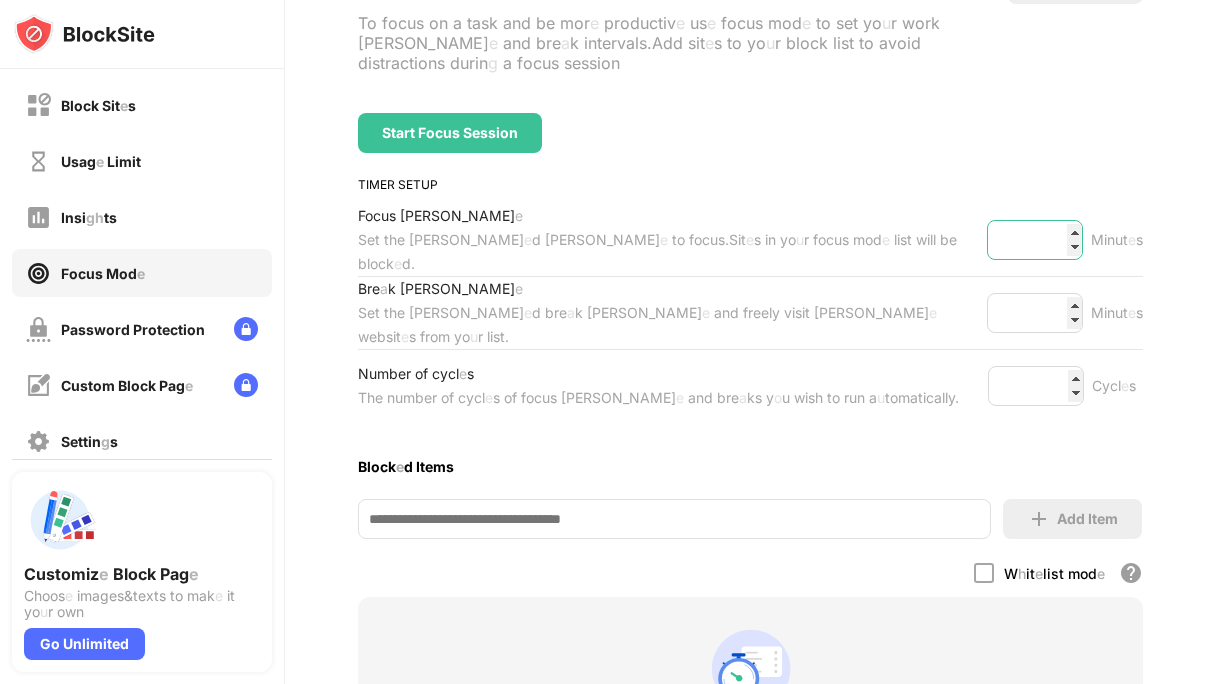 click on "**" at bounding box center (1035, 240) 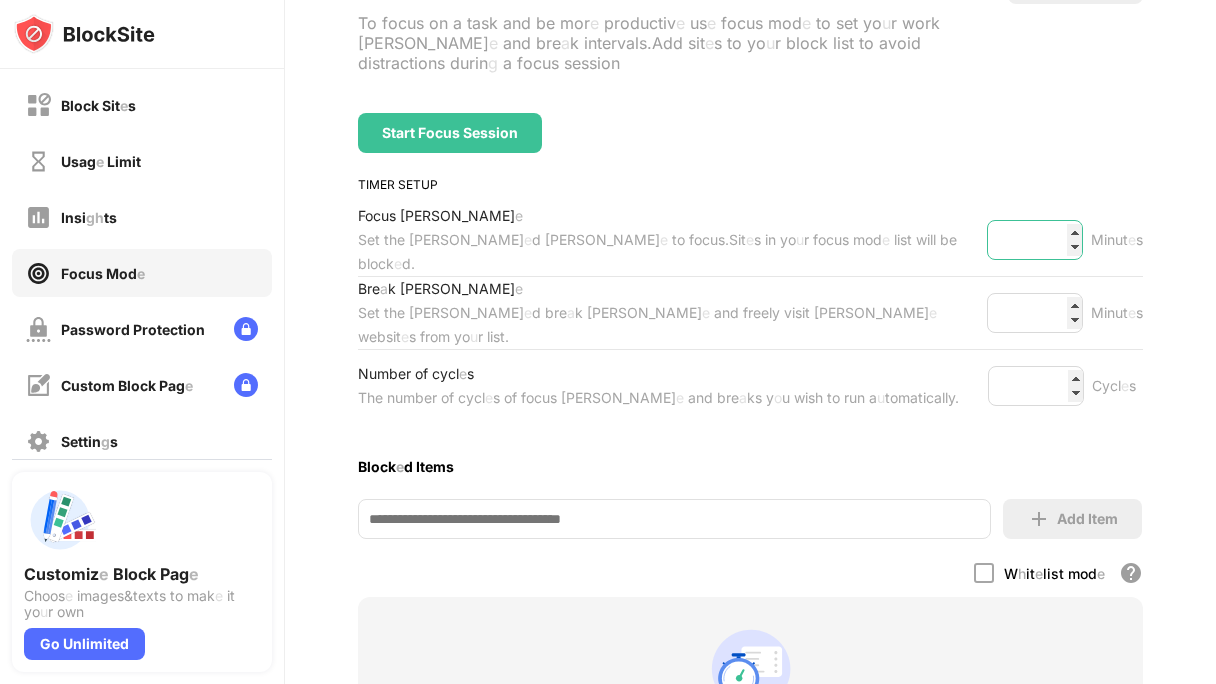 click on "**" at bounding box center (1035, 240) 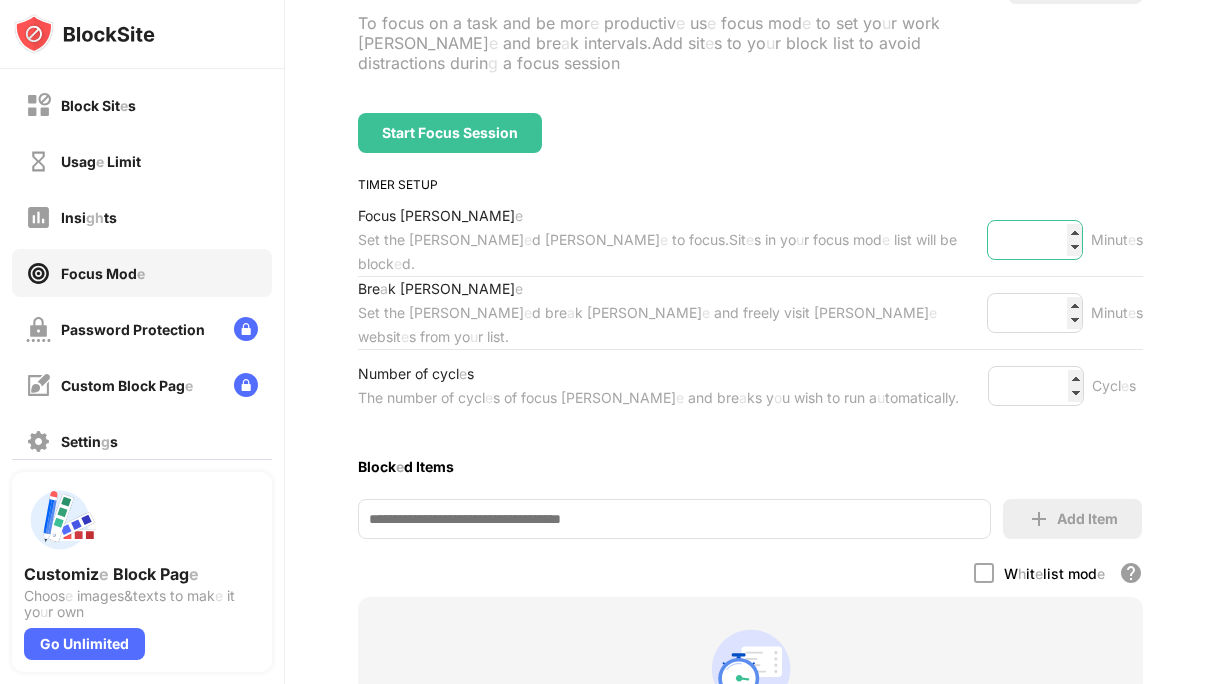 click on "**" at bounding box center (1035, 240) 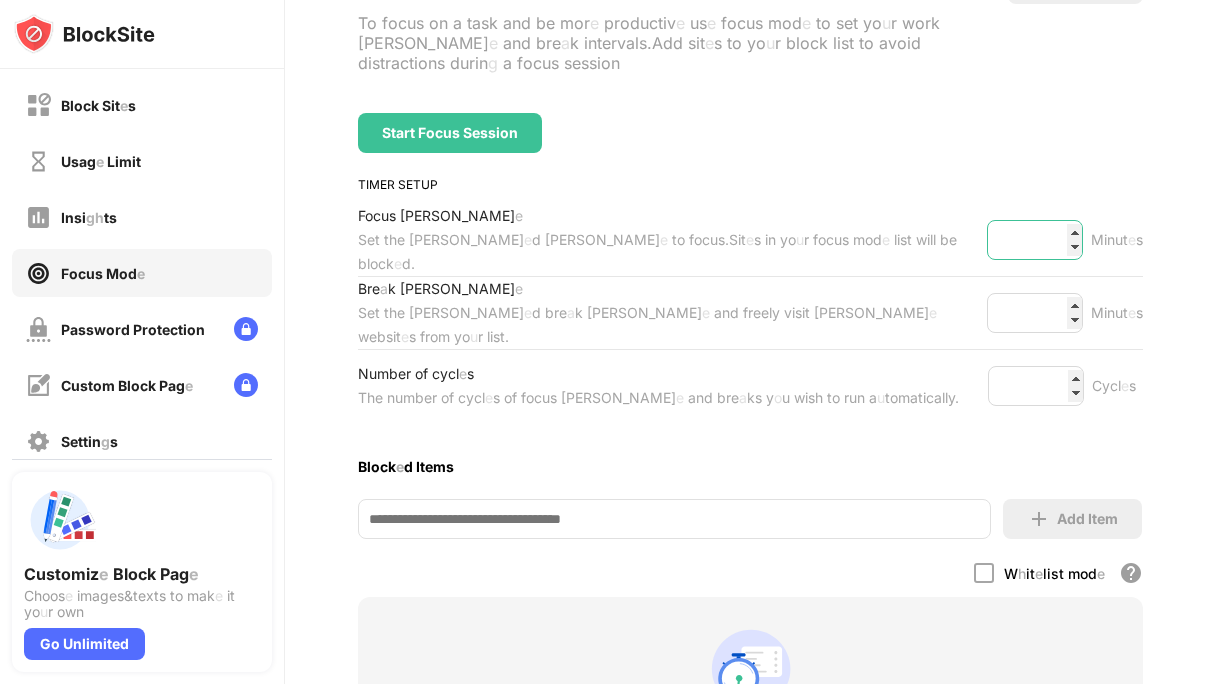 click on "**" at bounding box center (1035, 240) 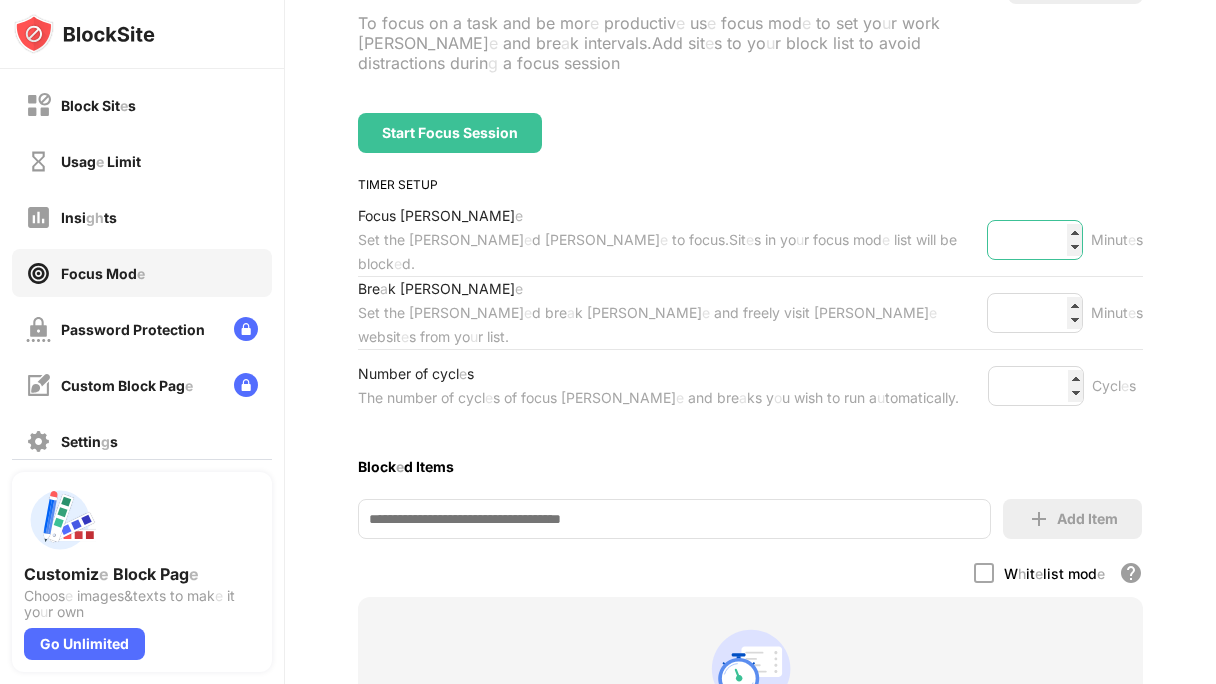 click on "**" at bounding box center (1035, 240) 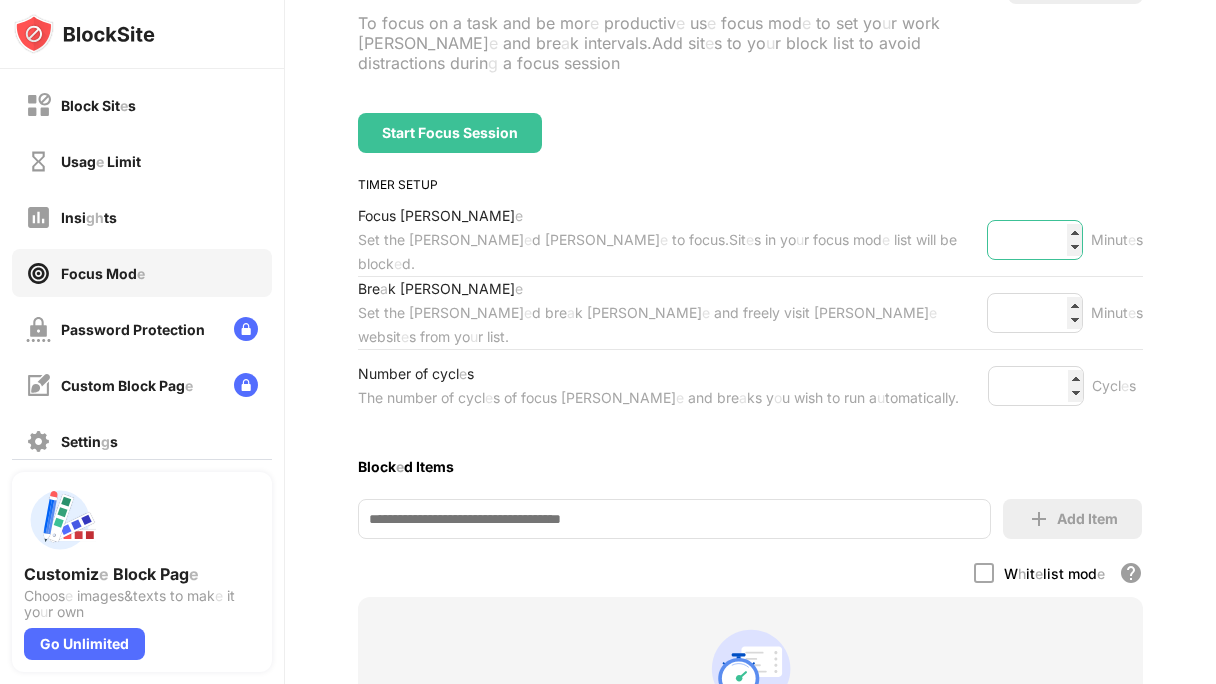 click on "**" at bounding box center [1035, 240] 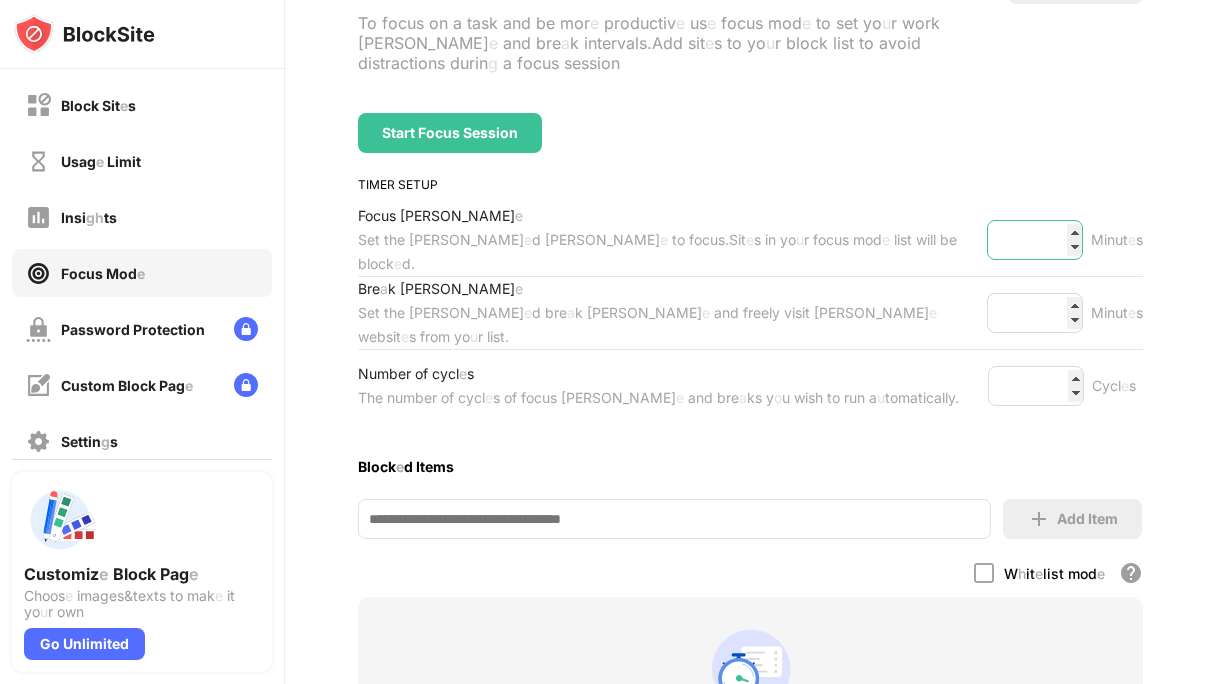 click on "**" at bounding box center (1035, 240) 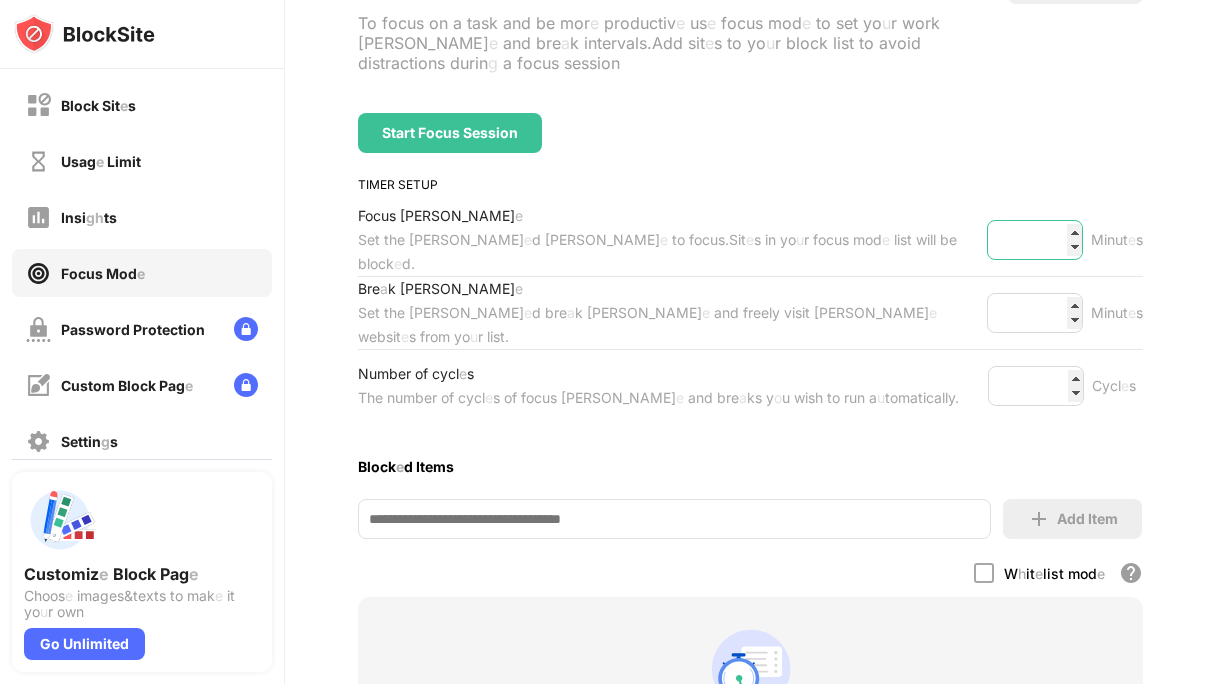 click on "**" at bounding box center (1035, 240) 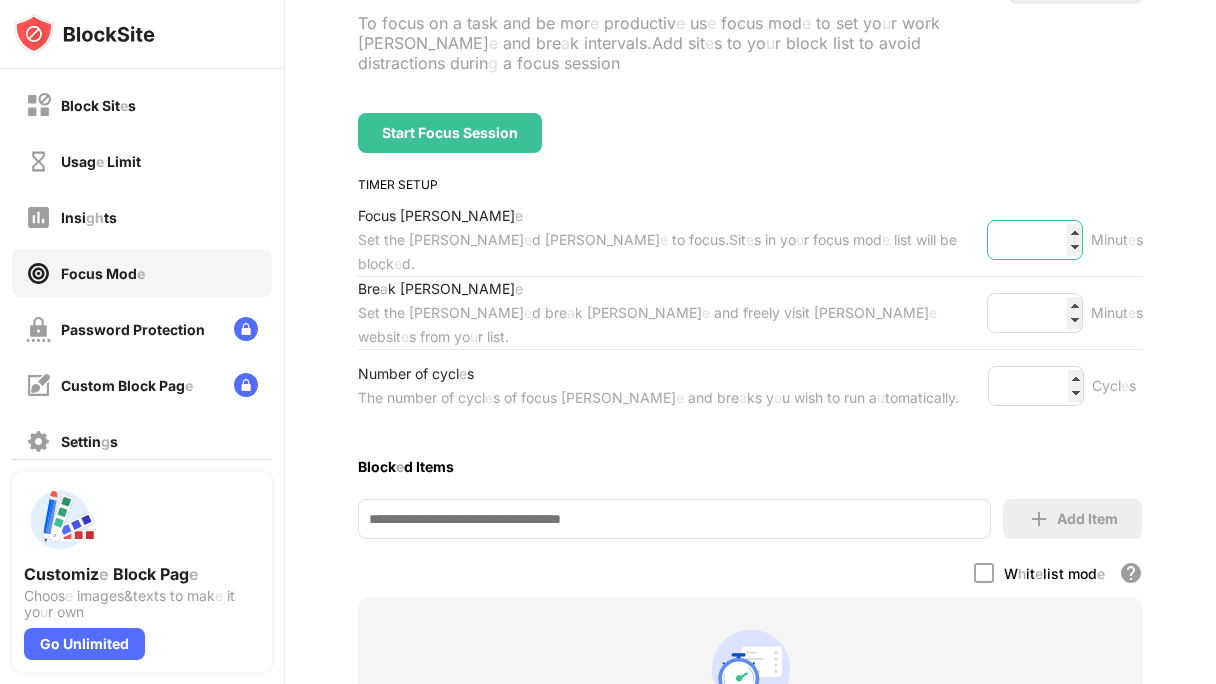 click on "**" at bounding box center [1035, 240] 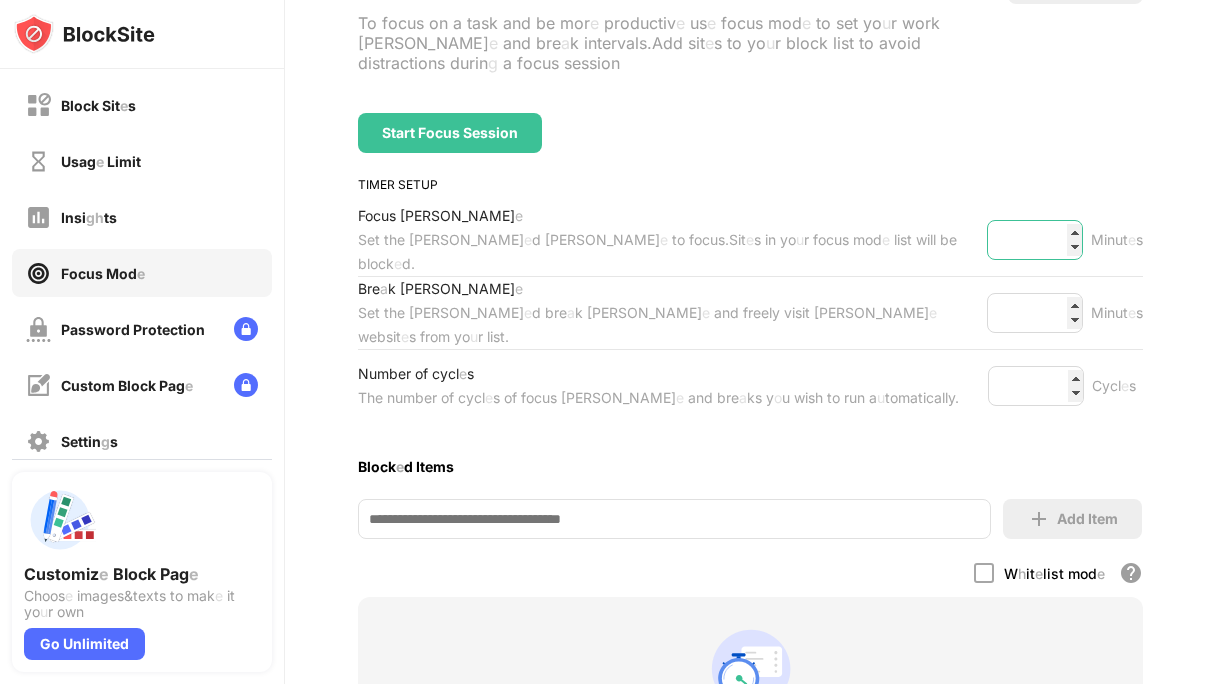 click on "**" at bounding box center (1035, 240) 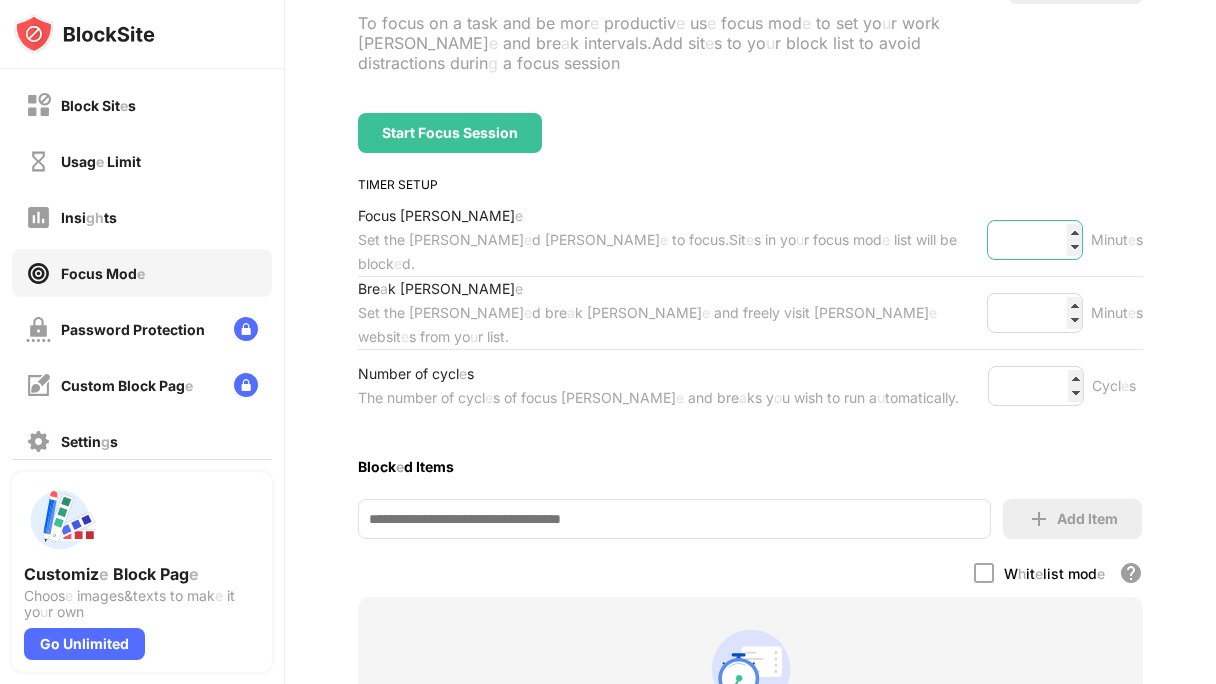 click on "**" at bounding box center [1035, 240] 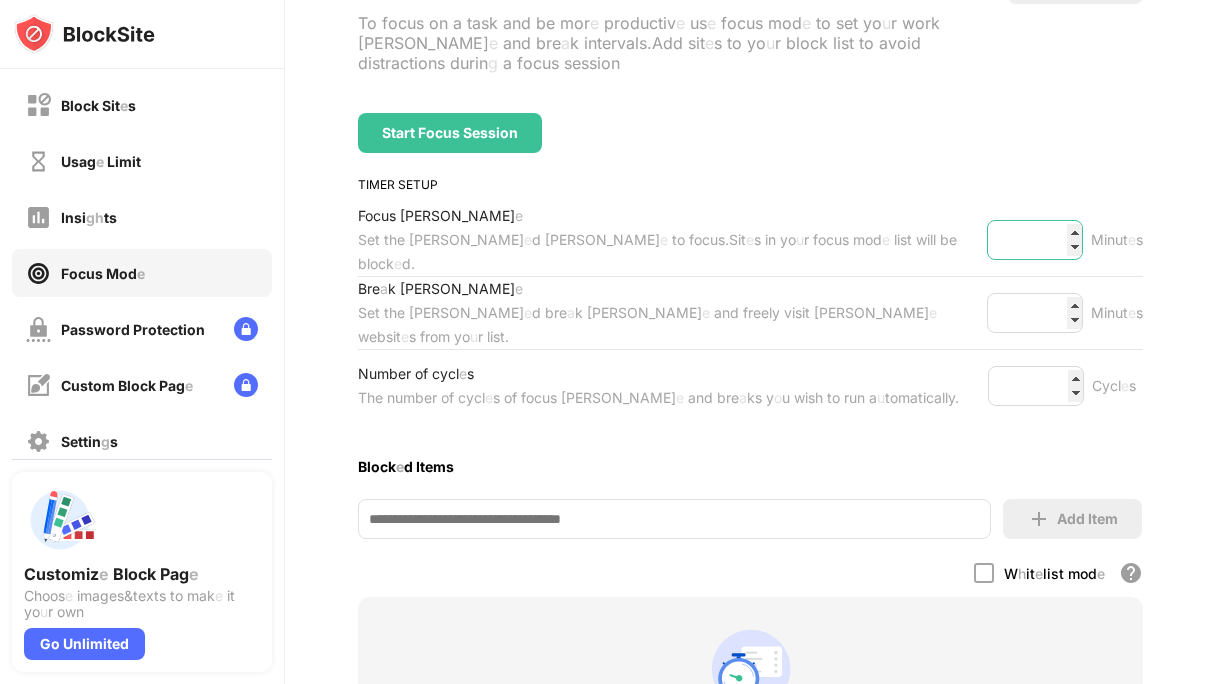 click on "**" at bounding box center (1035, 240) 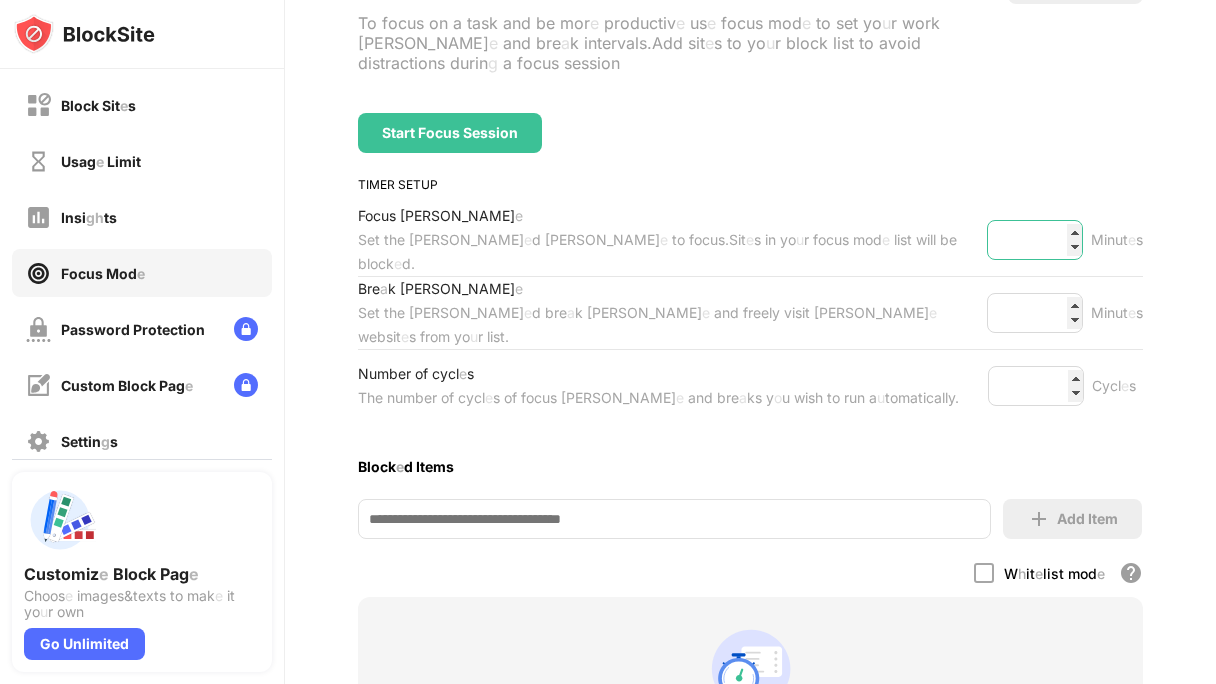 click on "**" at bounding box center [1035, 240] 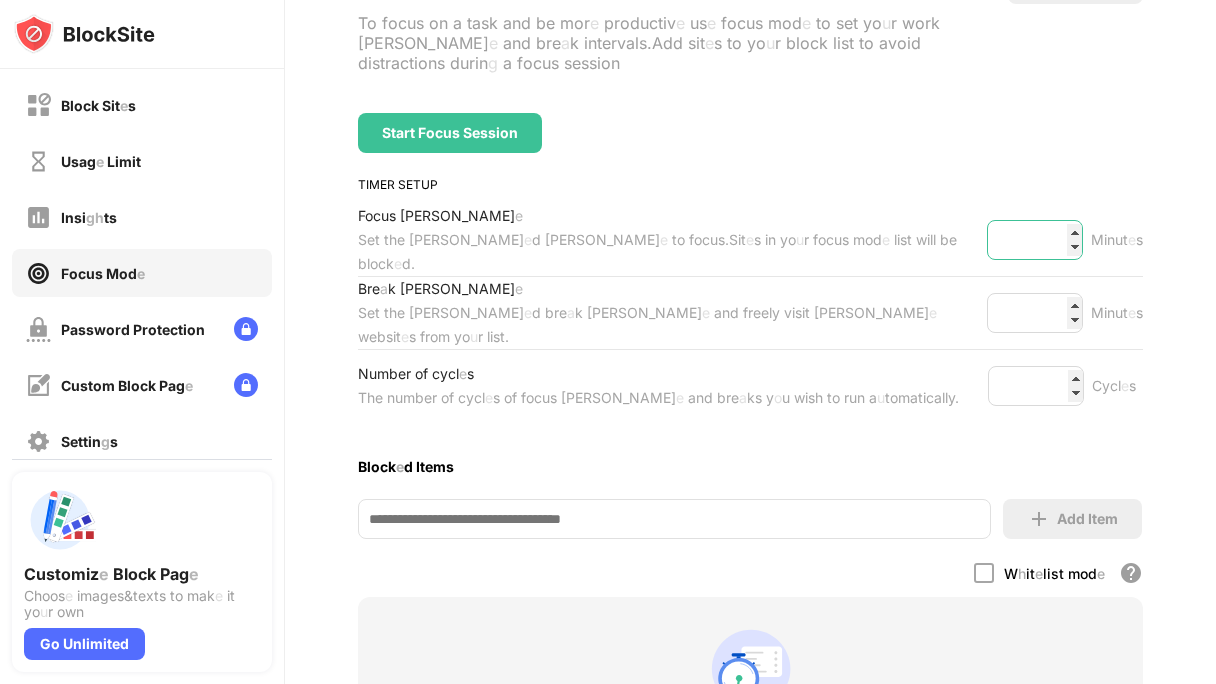 type on "**" 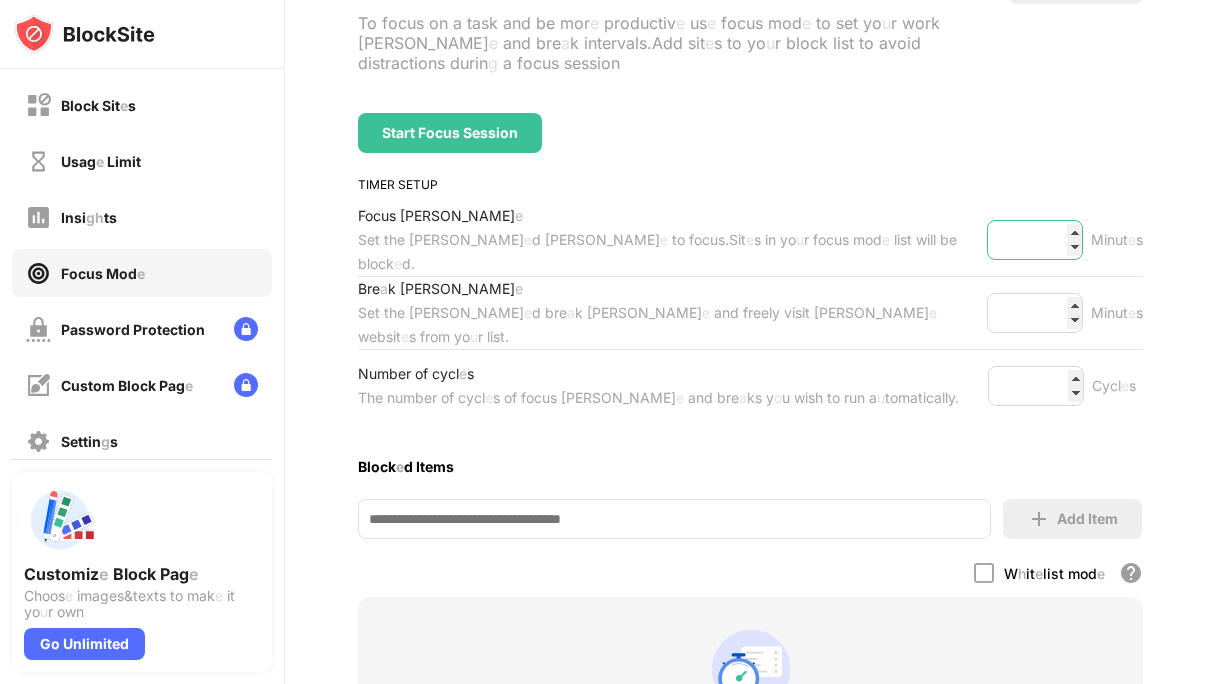 scroll, scrollTop: 361, scrollLeft: 0, axis: vertical 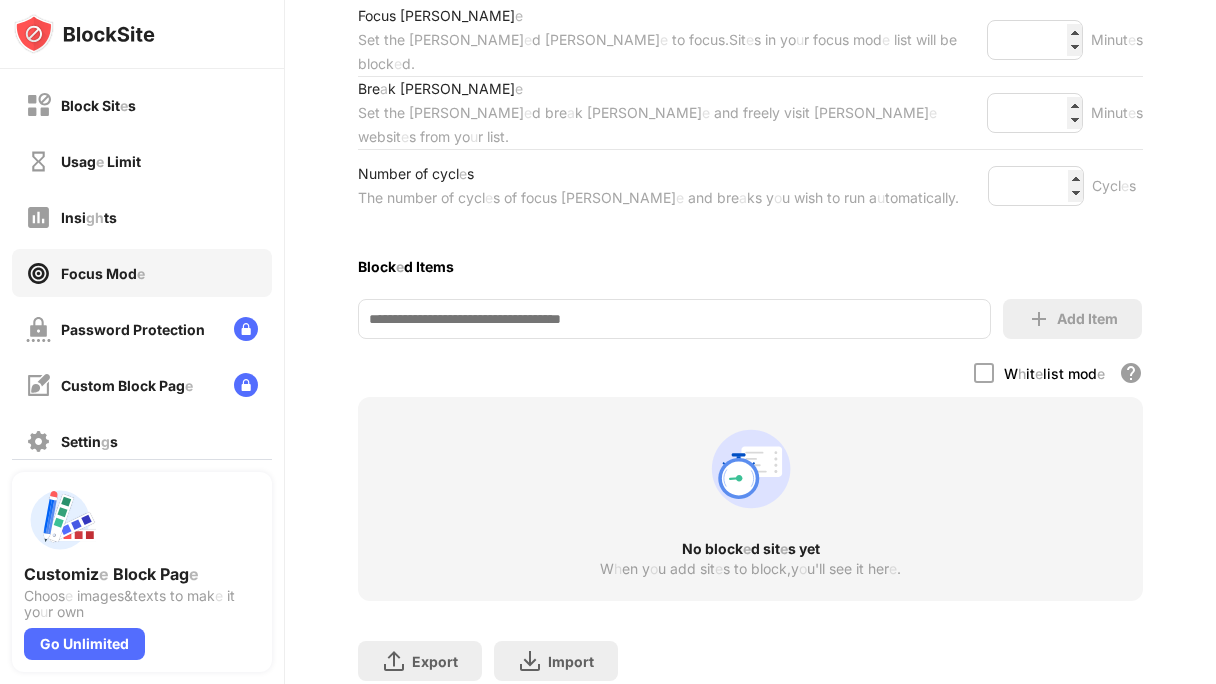 click at bounding box center (674, 319) 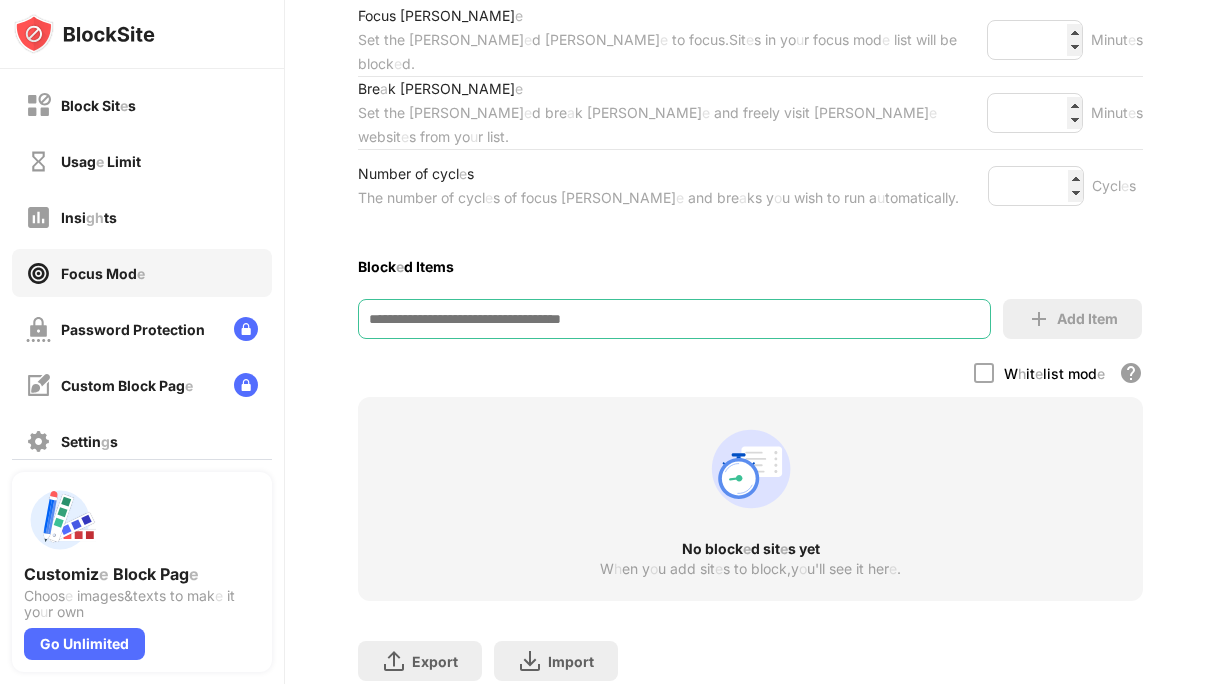 scroll, scrollTop: 447, scrollLeft: 0, axis: vertical 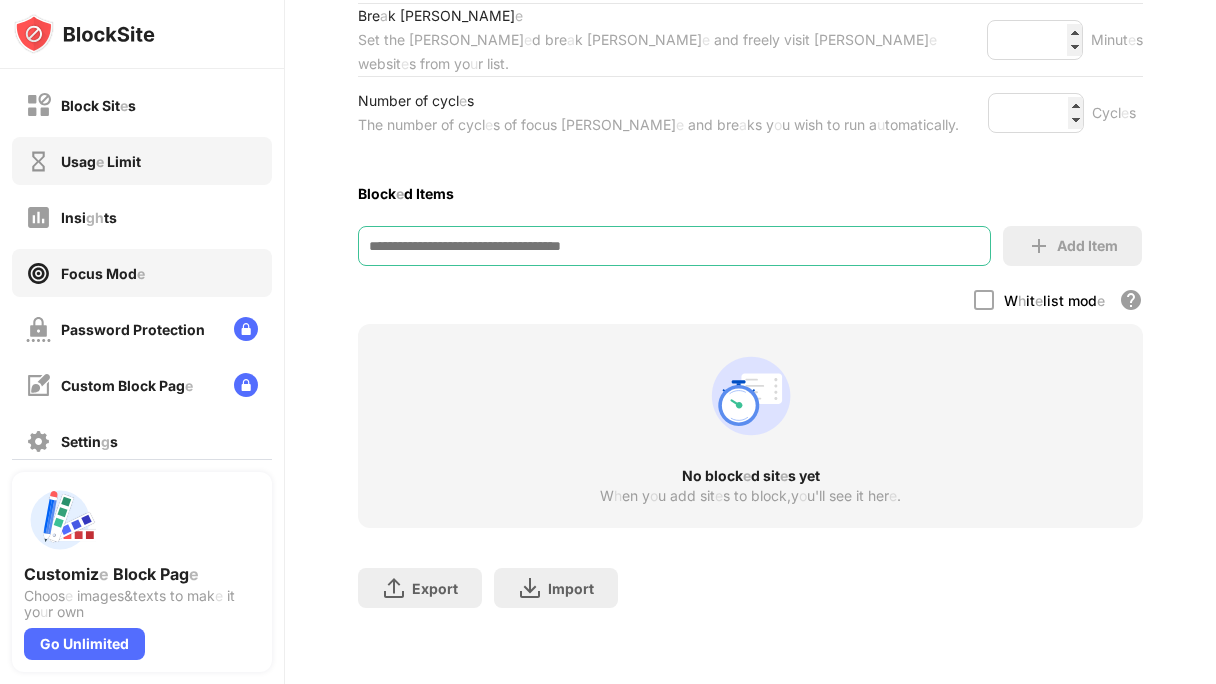click on "Usag e   Limit" at bounding box center (83, 161) 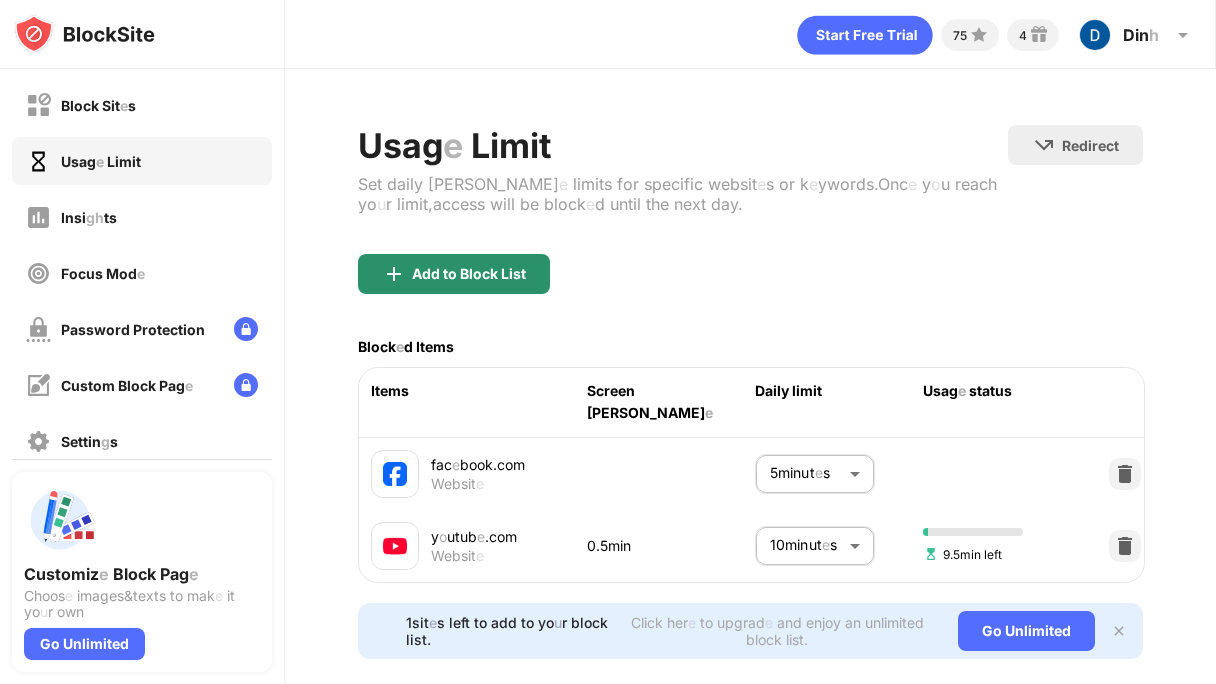 scroll, scrollTop: 30, scrollLeft: 0, axis: vertical 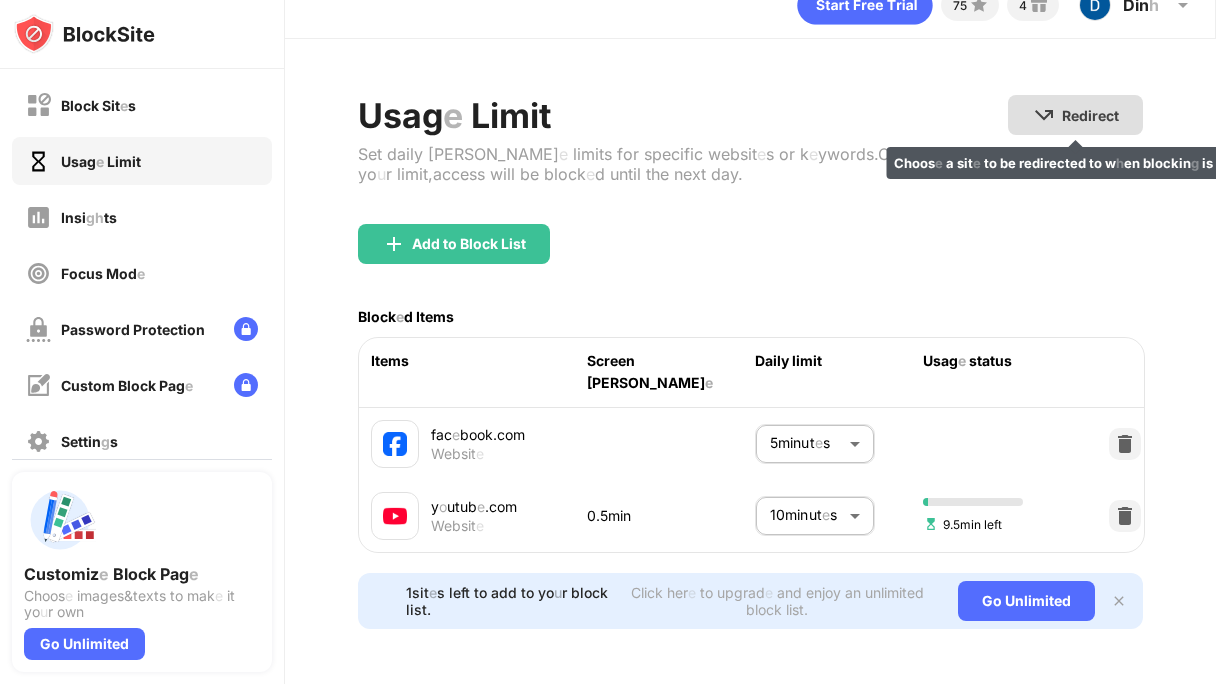click on "Redirect Choos e   a   sit e   to   be   redirected   to   w h en   blockin g   is   activ e" at bounding box center [1075, 115] 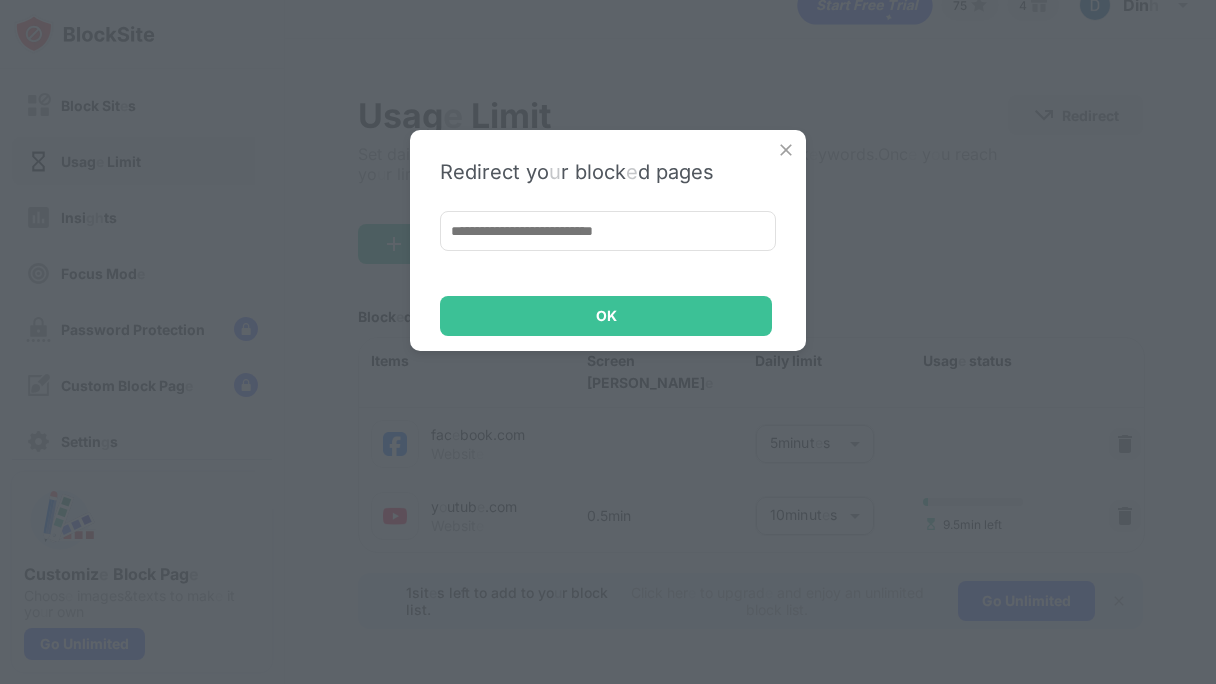 click at bounding box center [786, 150] 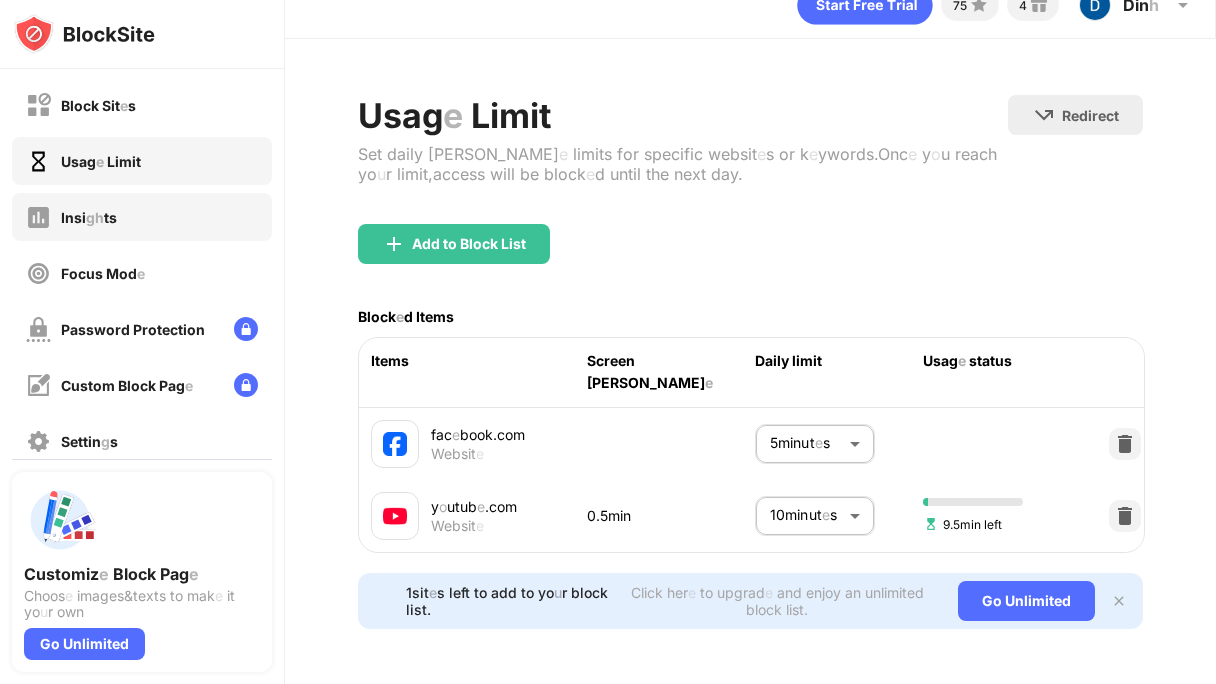 click on "gh" at bounding box center (95, 217) 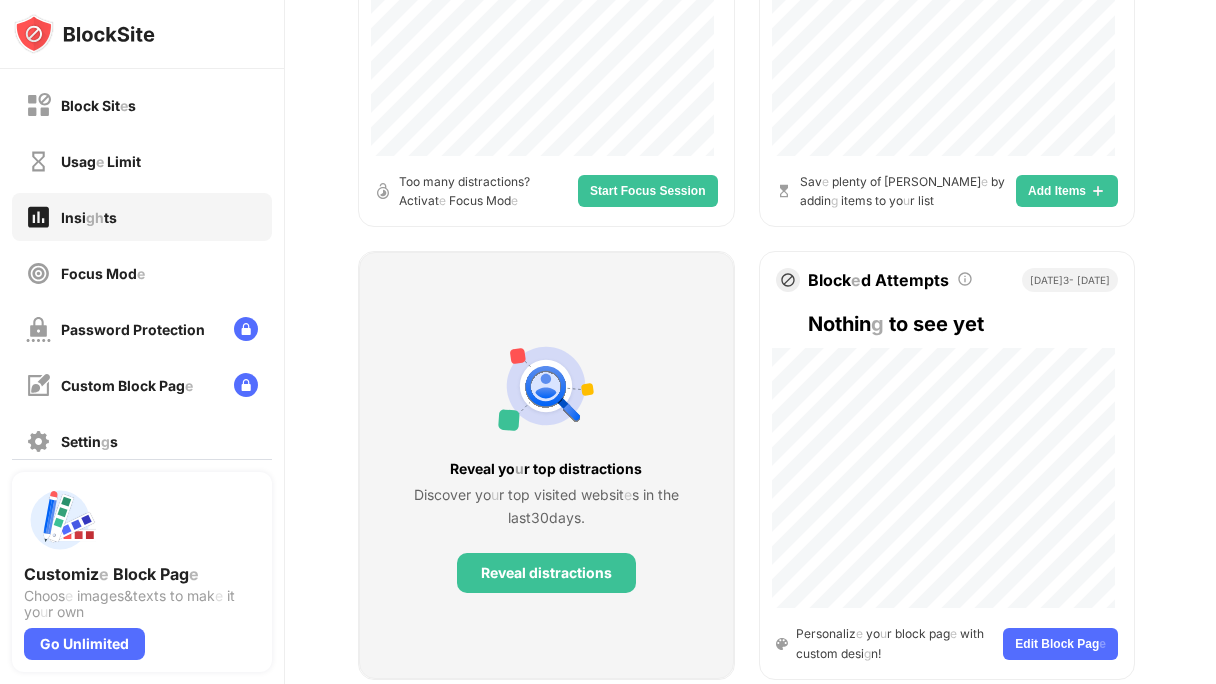 scroll, scrollTop: 1048, scrollLeft: 0, axis: vertical 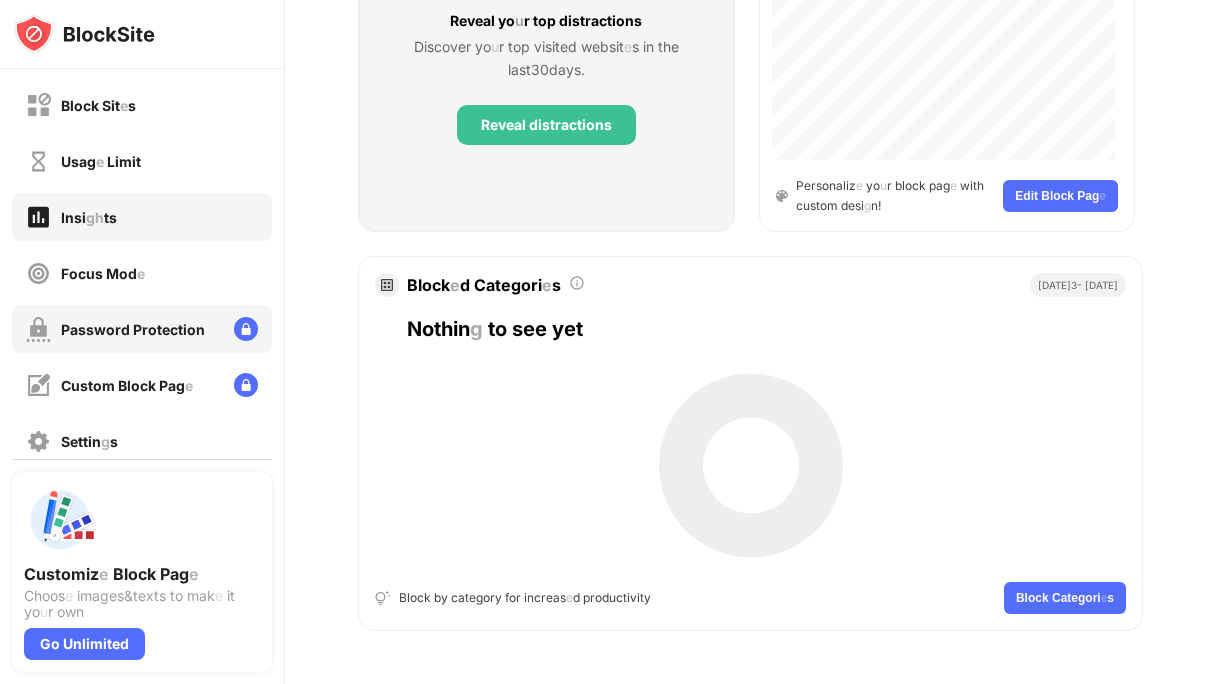 click on "Password" at bounding box center [95, 329] 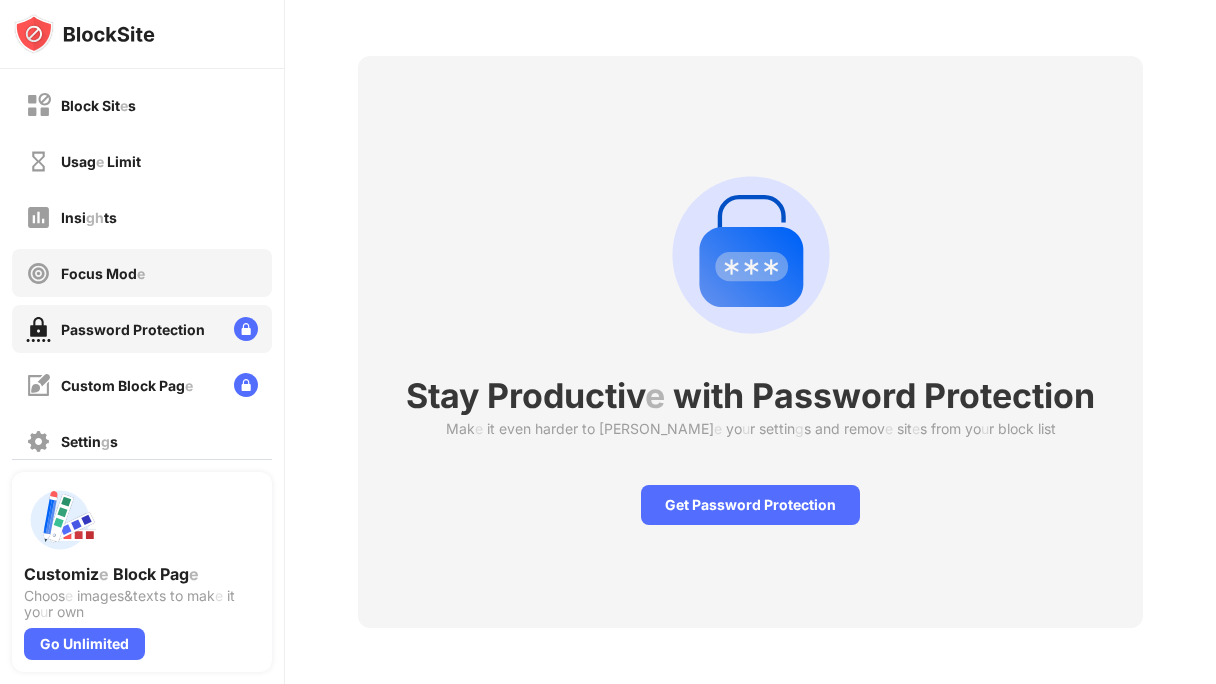 click on "Focus" at bounding box center (82, 273) 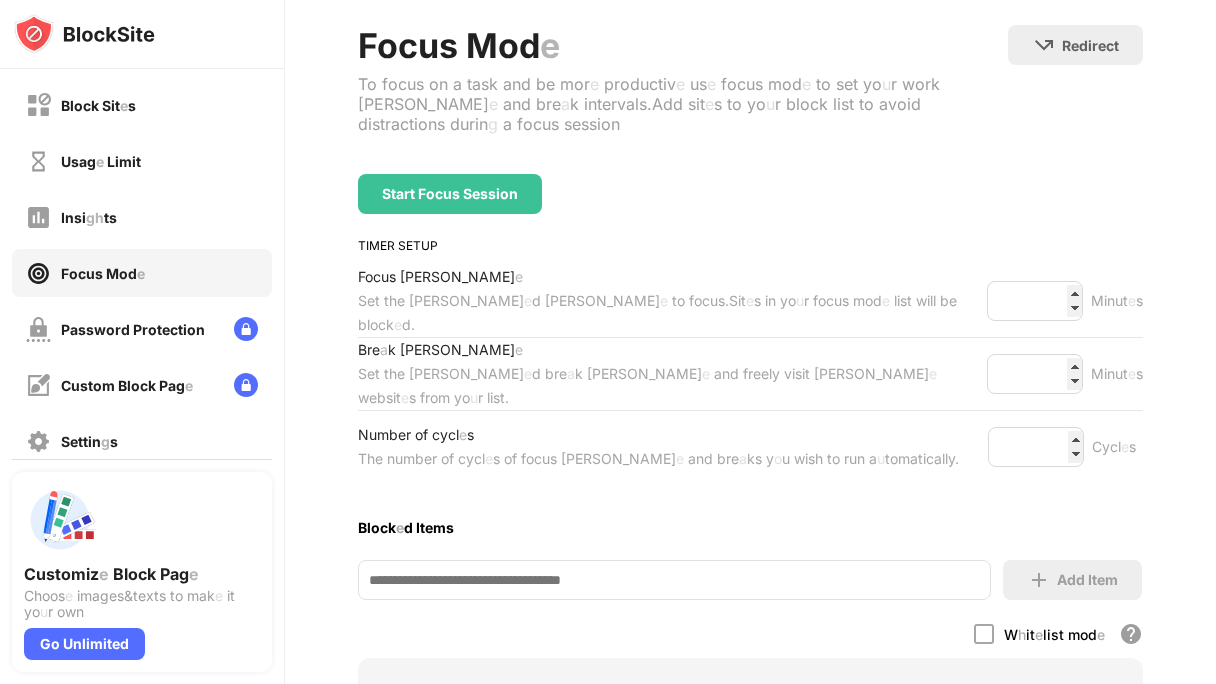 scroll, scrollTop: 0, scrollLeft: 0, axis: both 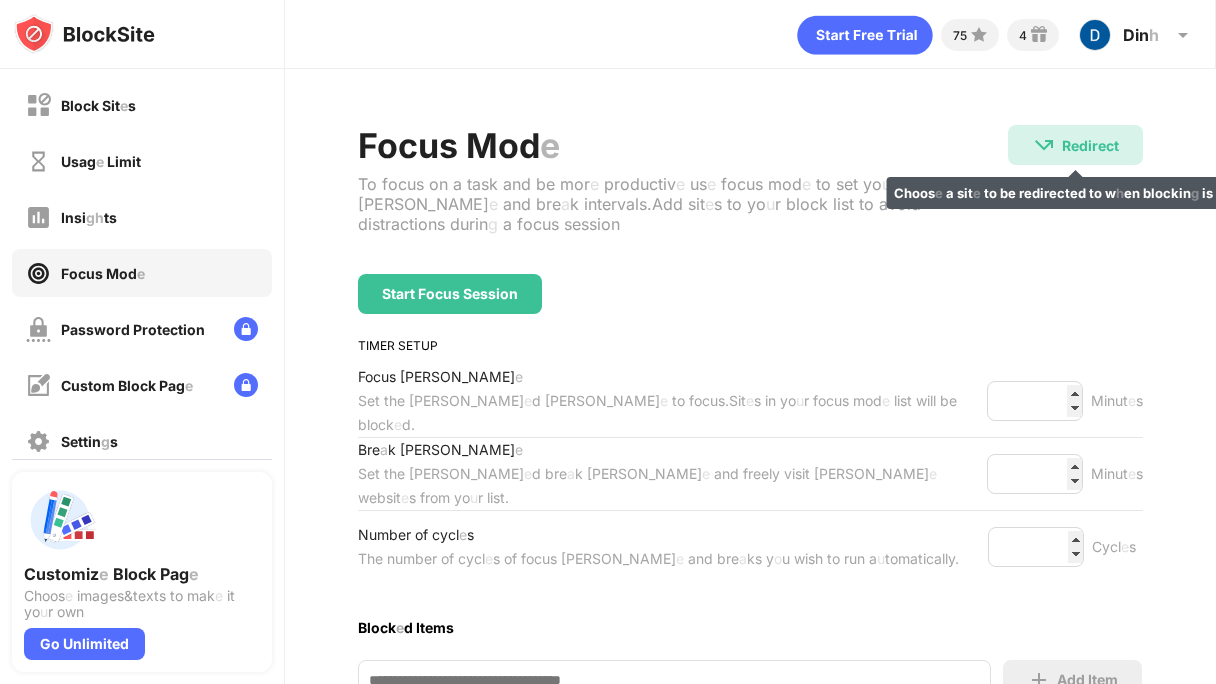 click on "Redirect Choos e   a   sit e   to   be   redirected   to   w h en   blockin g   is   activ e" at bounding box center [1075, 145] 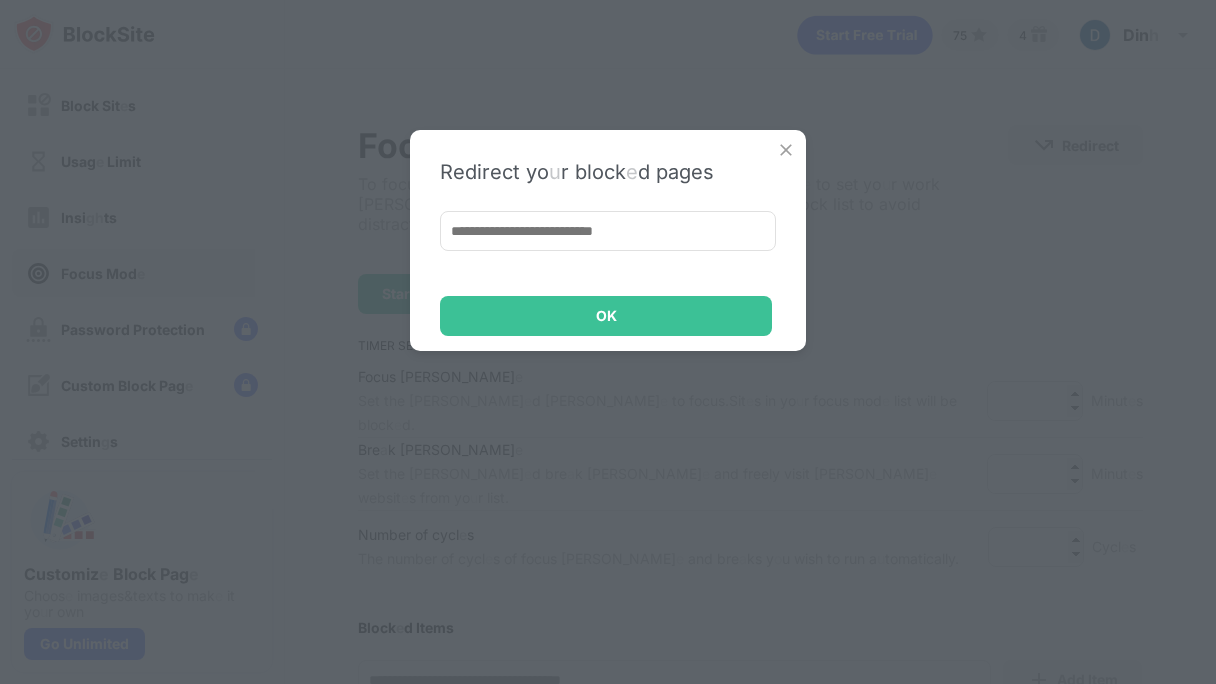 click at bounding box center [608, 231] 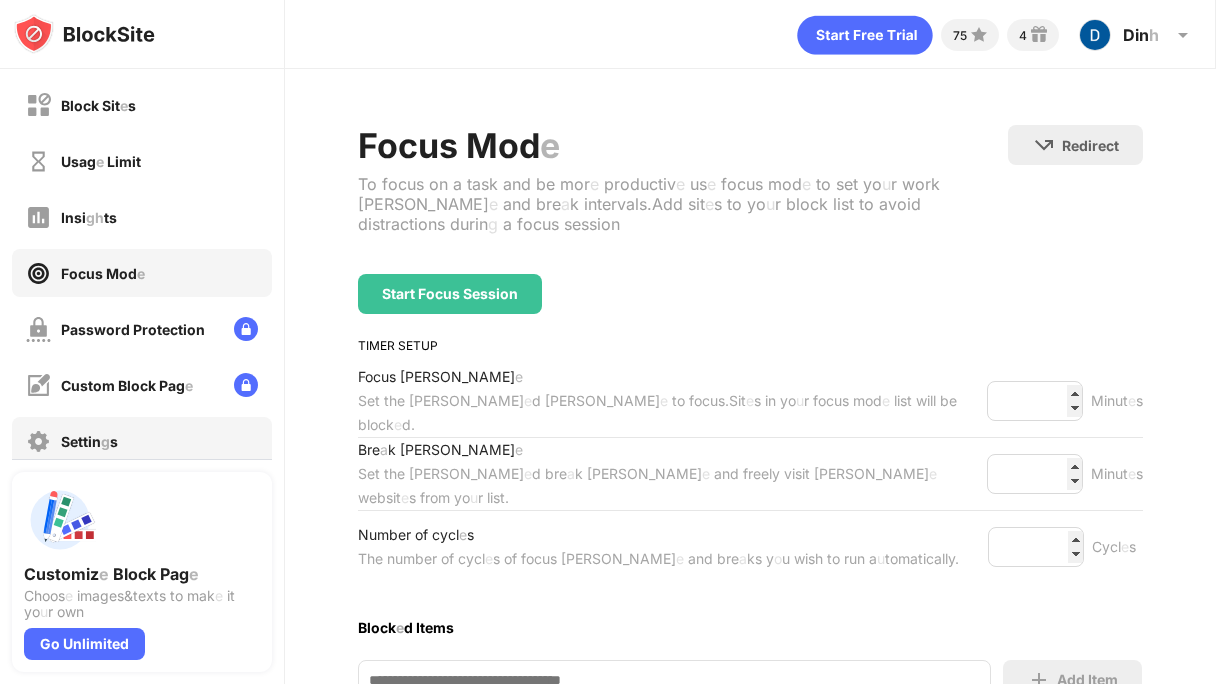 click on "Settin g s" at bounding box center [72, 441] 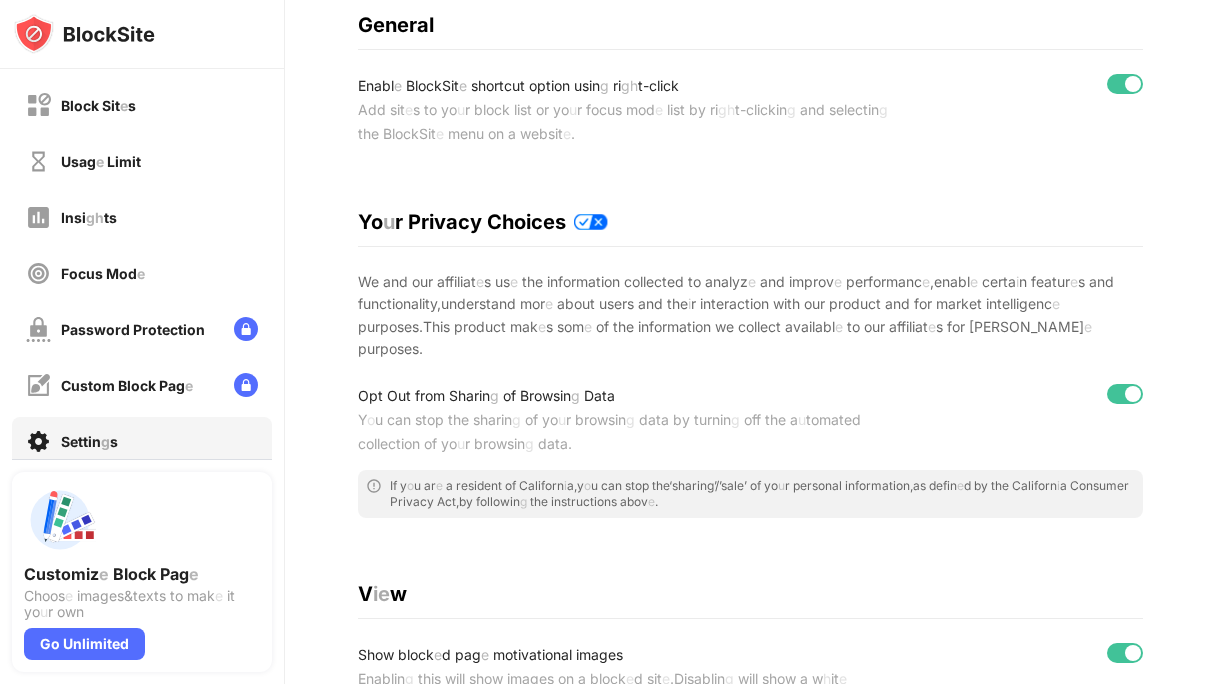 scroll, scrollTop: 0, scrollLeft: 0, axis: both 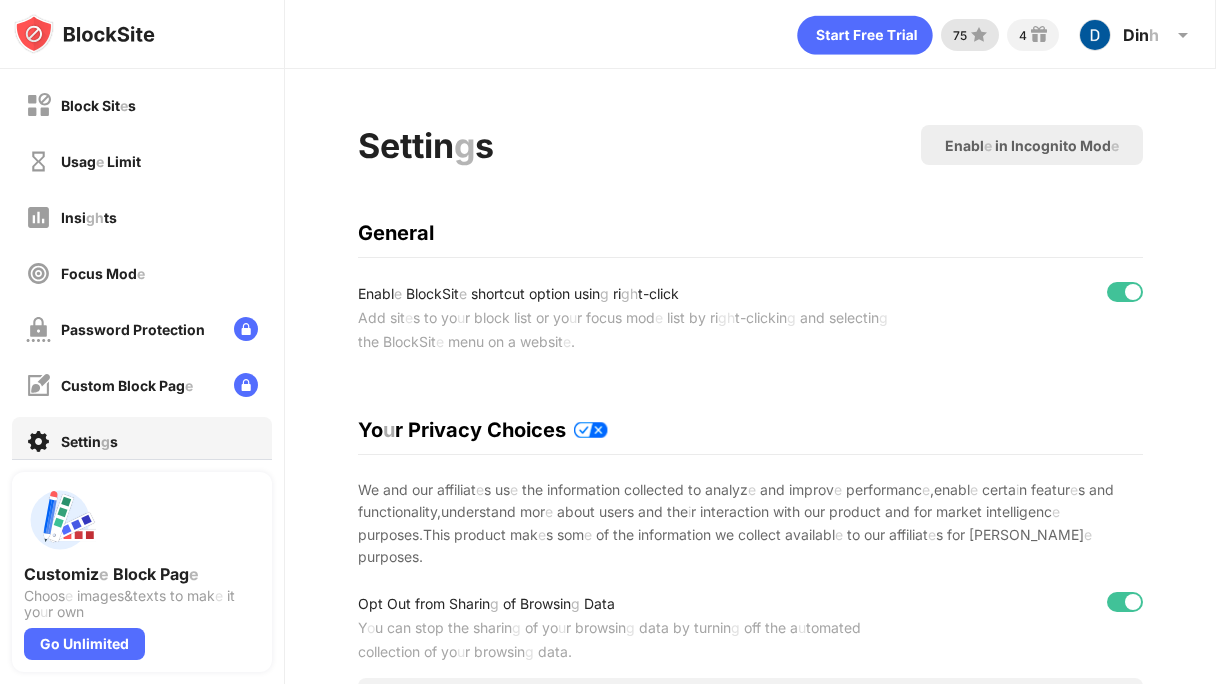 click at bounding box center (979, 35) 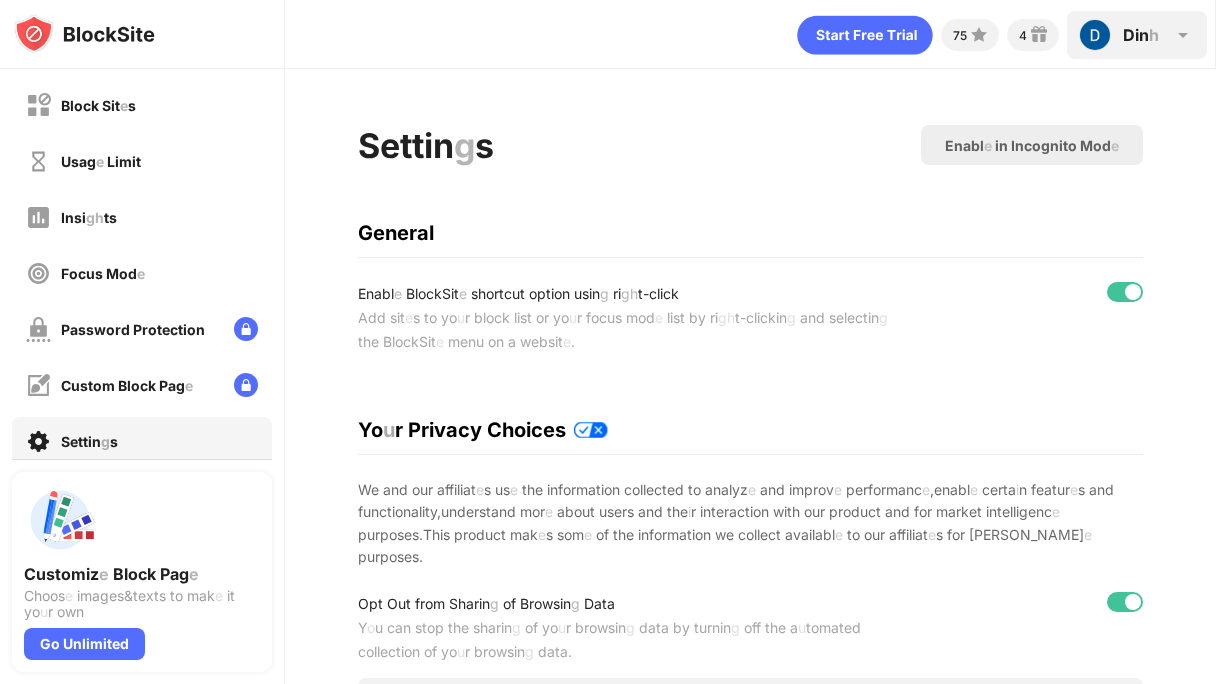 click on "Din" at bounding box center (1136, 35) 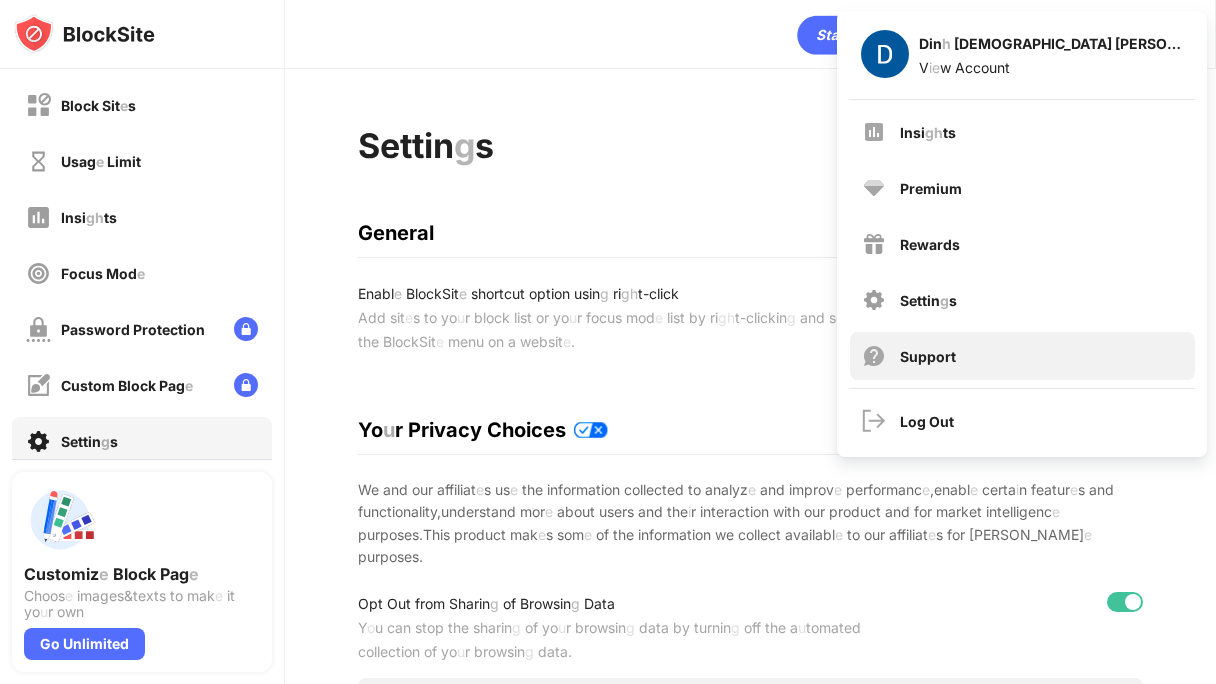 click on "Support" at bounding box center [928, 356] 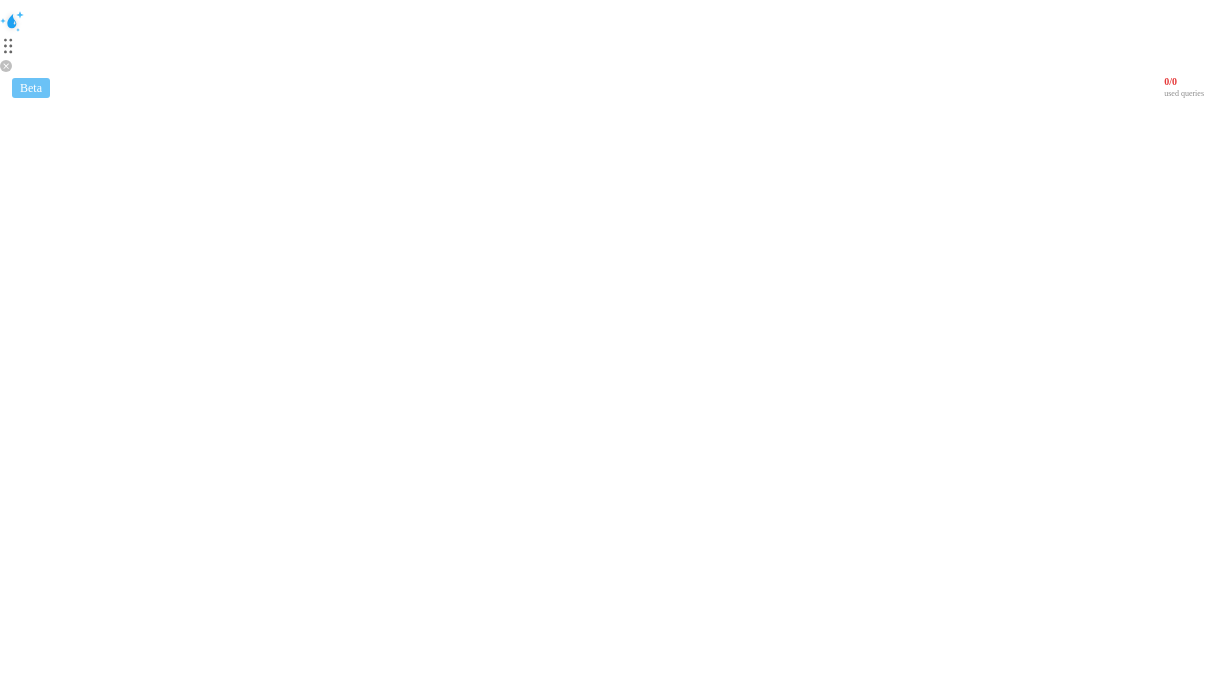 scroll, scrollTop: 0, scrollLeft: 0, axis: both 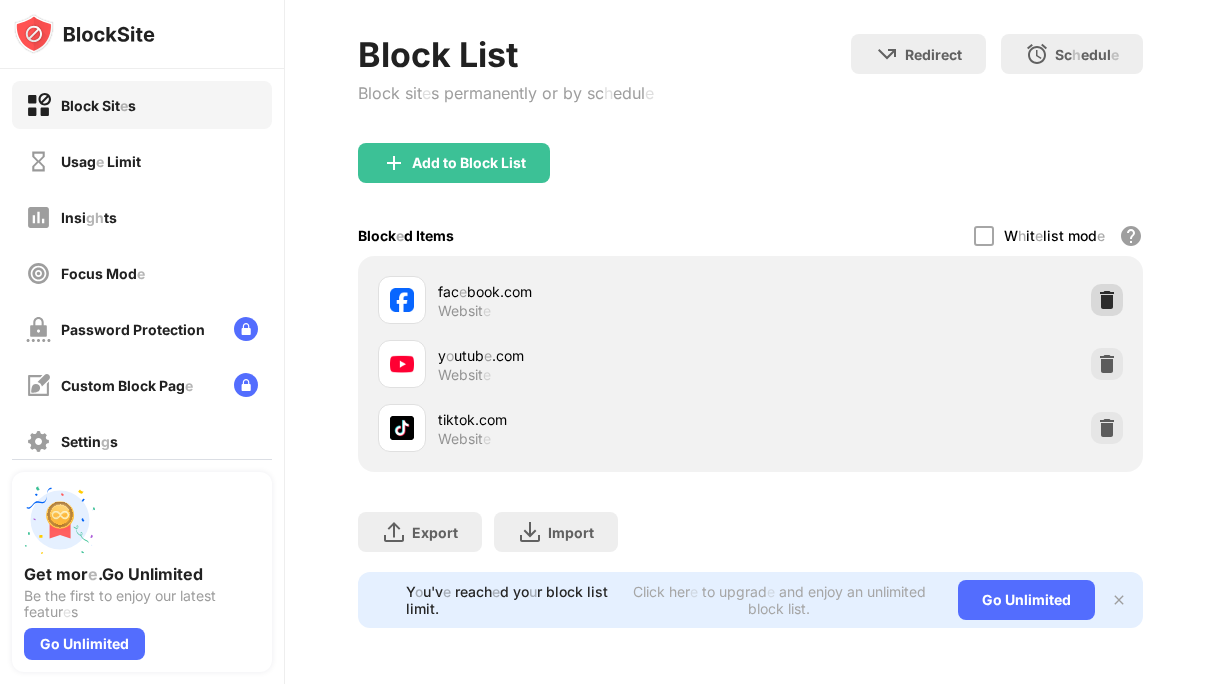click at bounding box center (1107, 300) 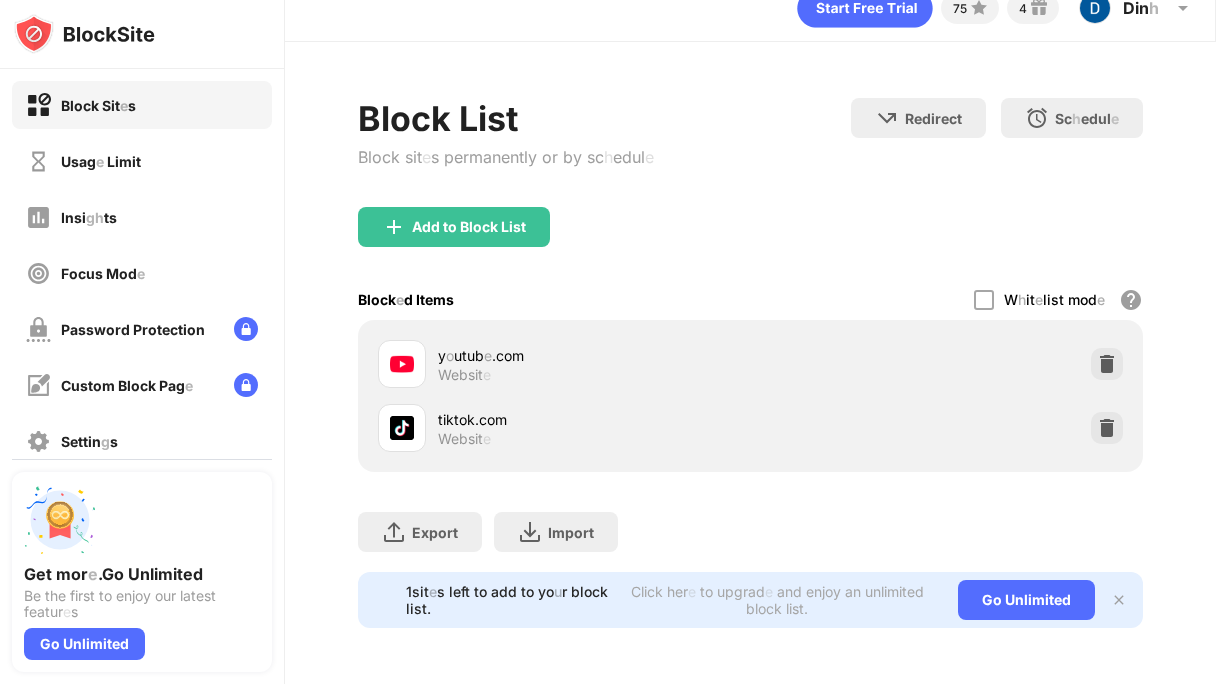 scroll, scrollTop: 41, scrollLeft: 0, axis: vertical 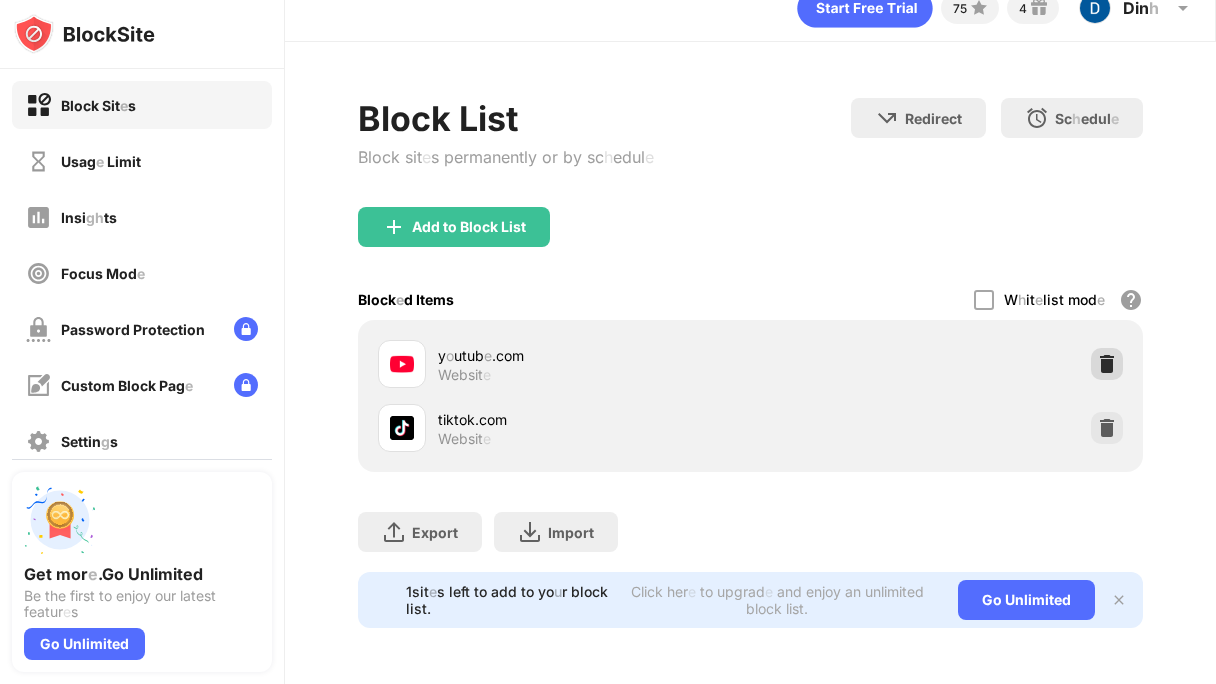 click at bounding box center (1107, 364) 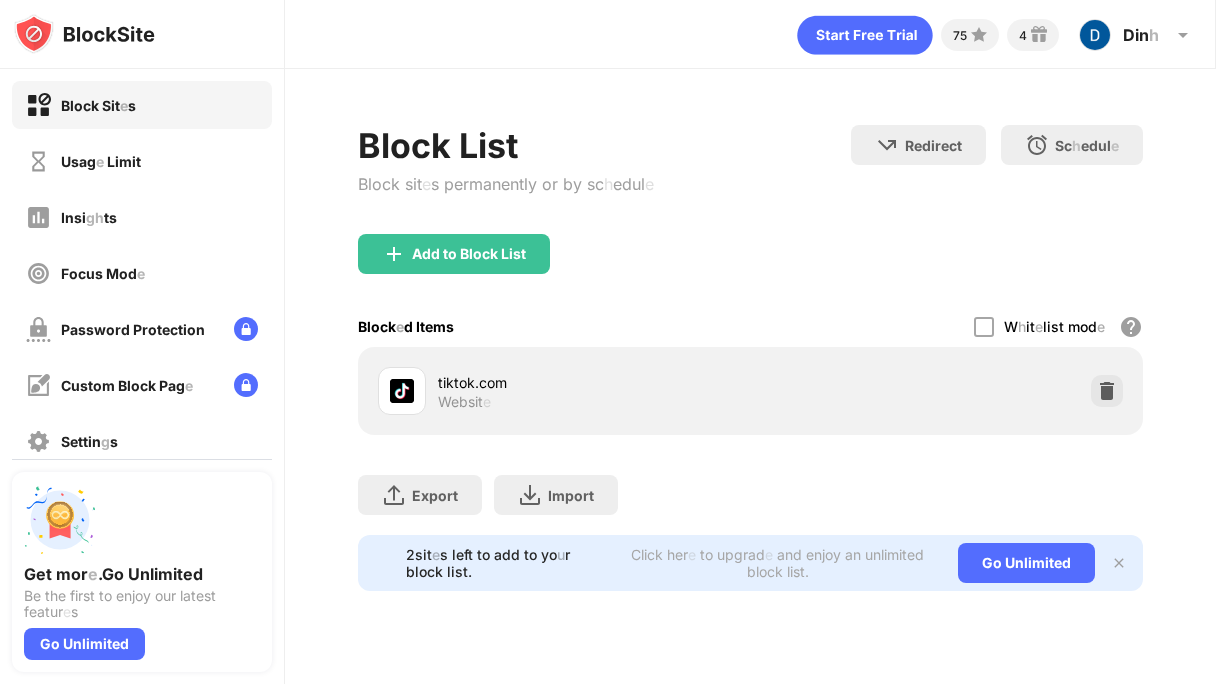 scroll, scrollTop: 0, scrollLeft: 0, axis: both 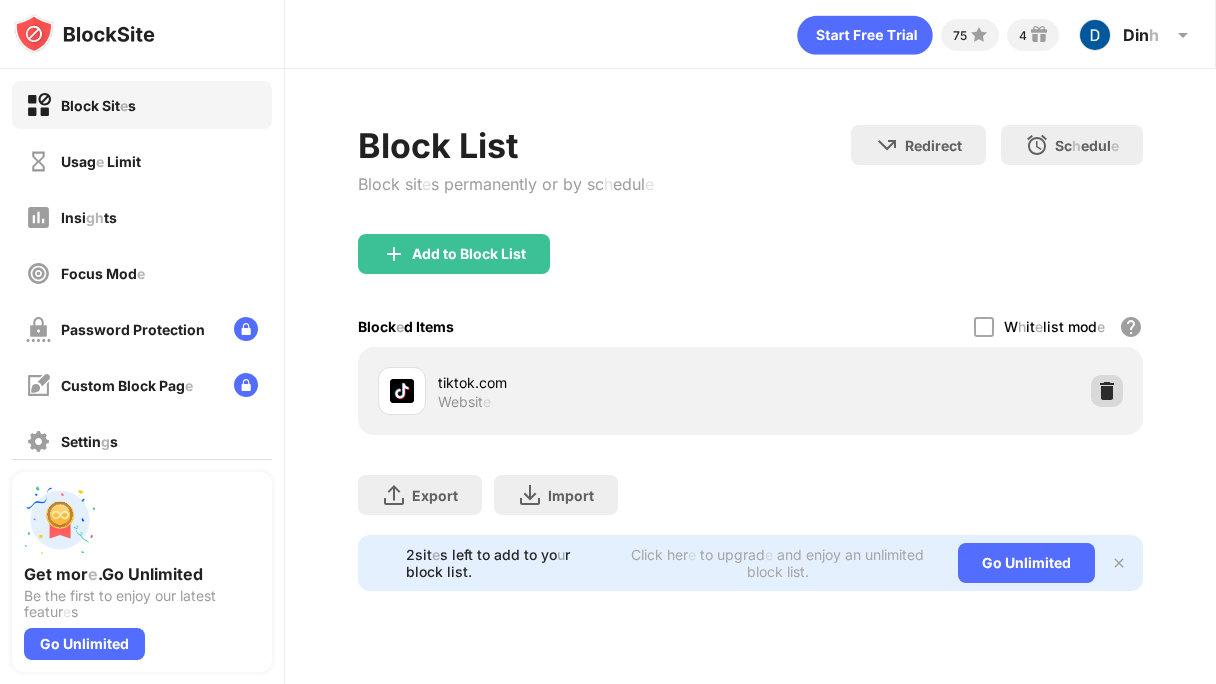 click at bounding box center (1107, 391) 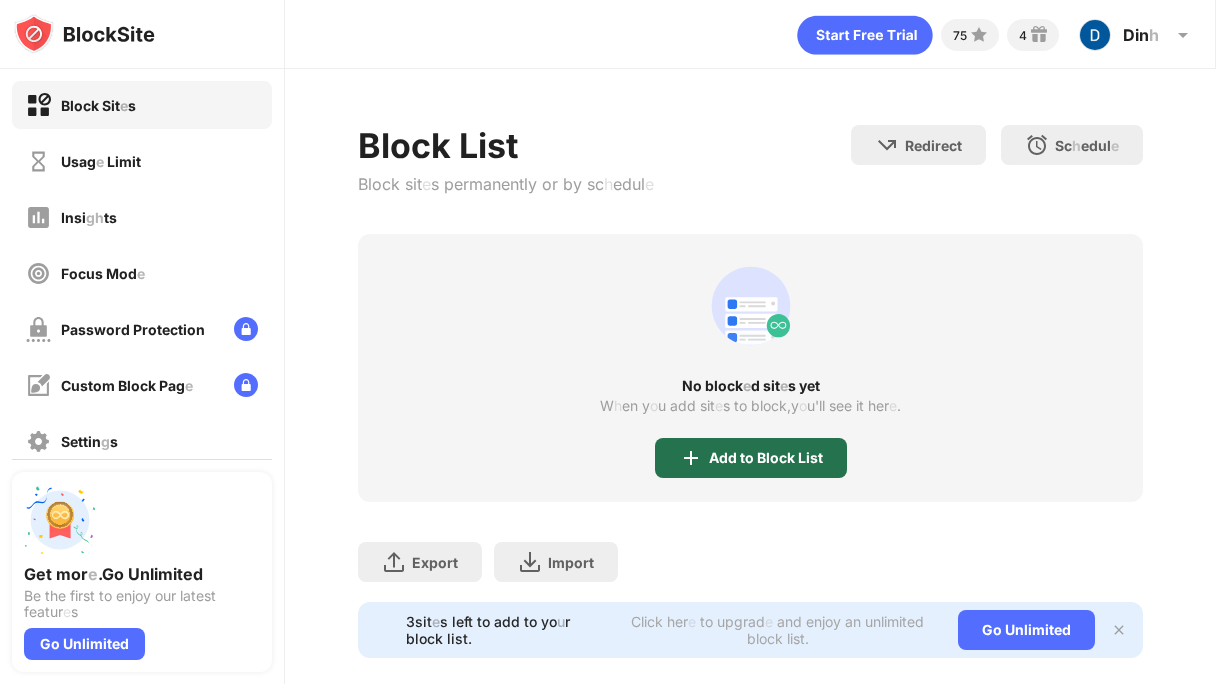 click on "Add   to   Block   List" 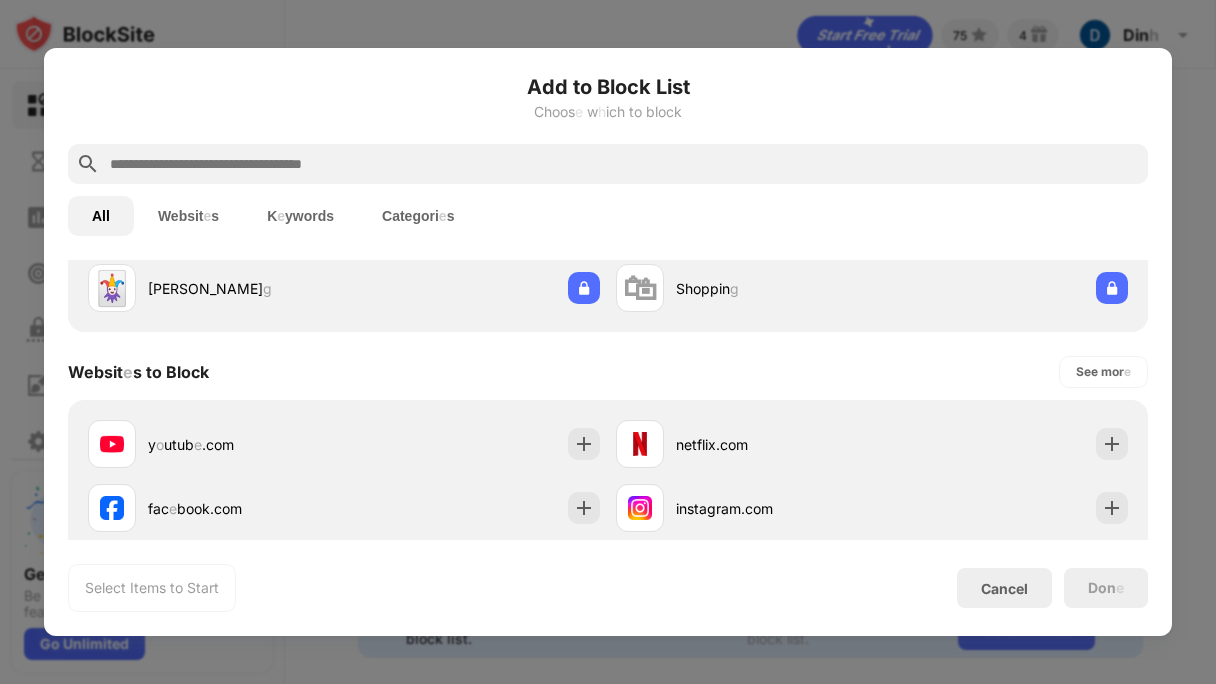 scroll, scrollTop: 300, scrollLeft: 0, axis: vertical 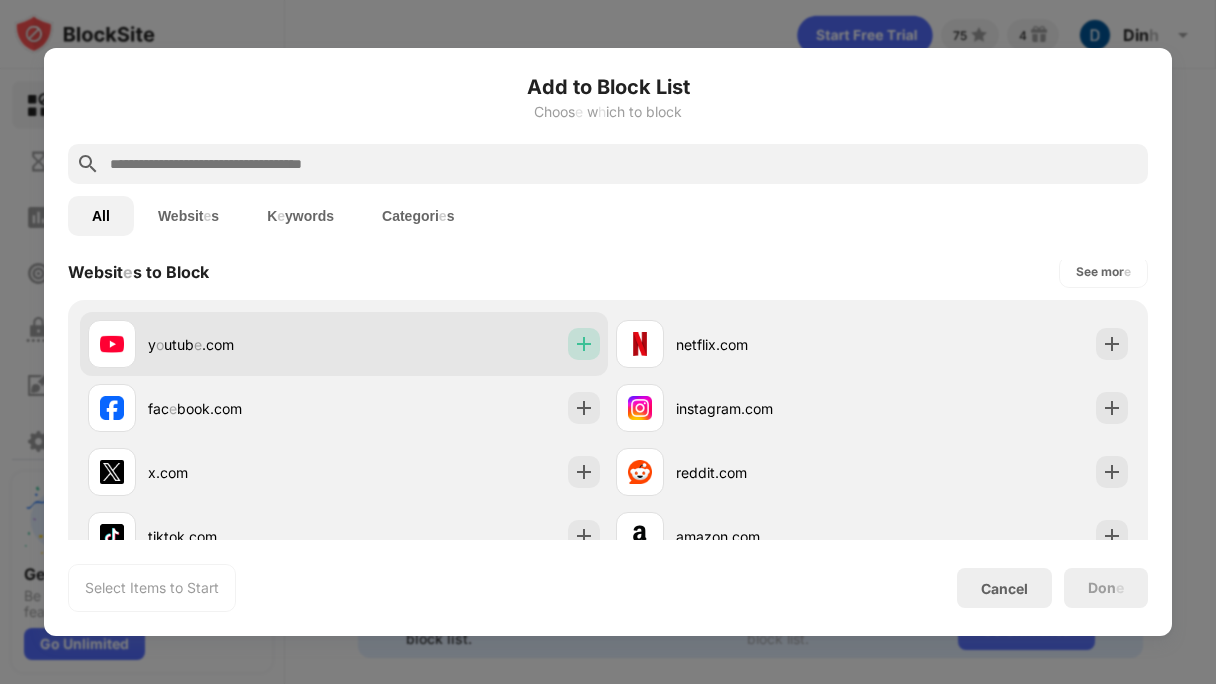 click at bounding box center (584, 344) 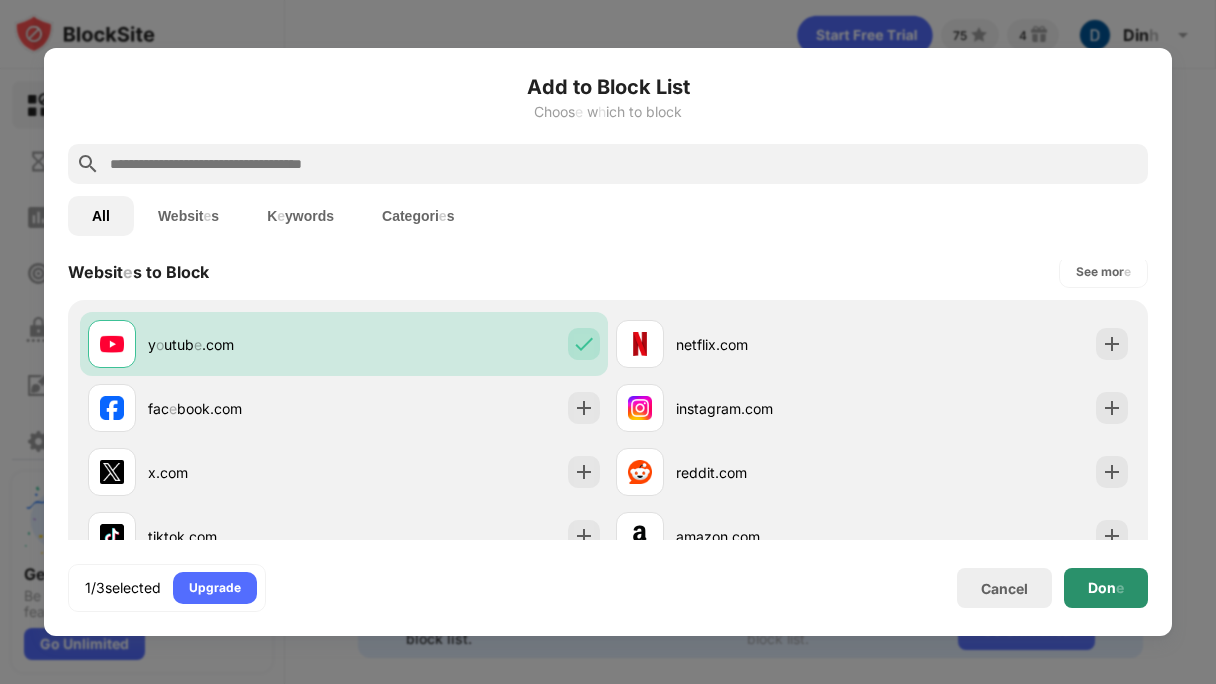 click on "Don e" at bounding box center [1106, 588] 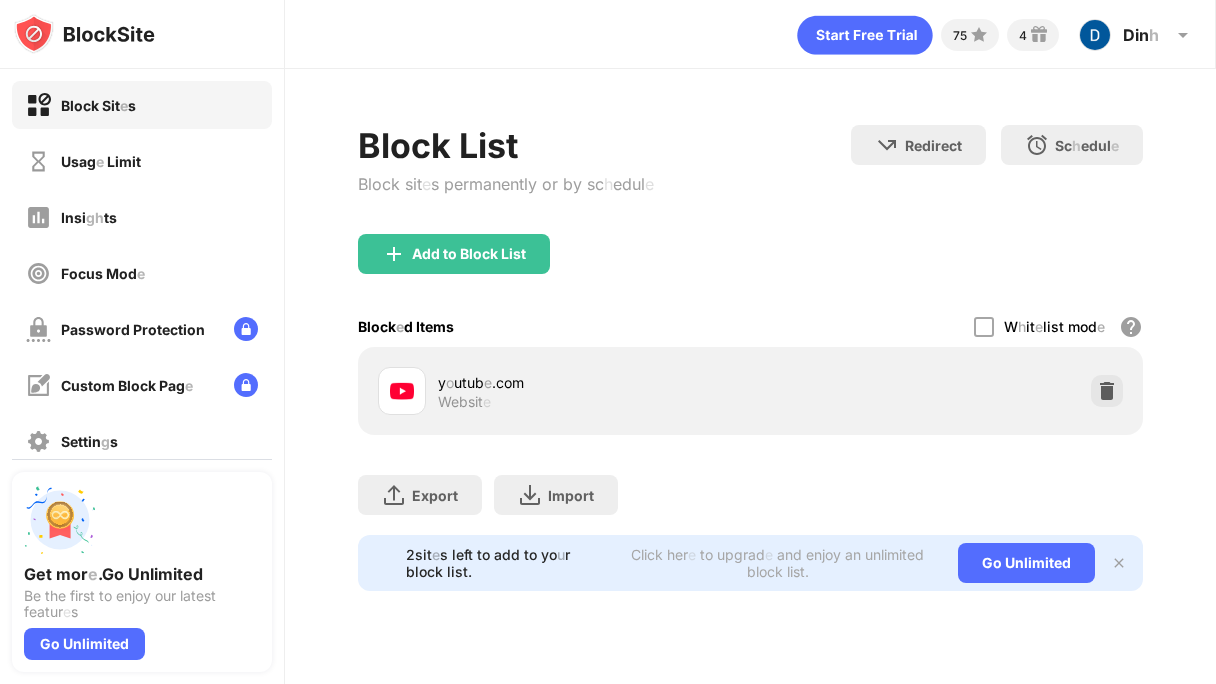 click on "Add   to   Block   List" at bounding box center [454, 254] 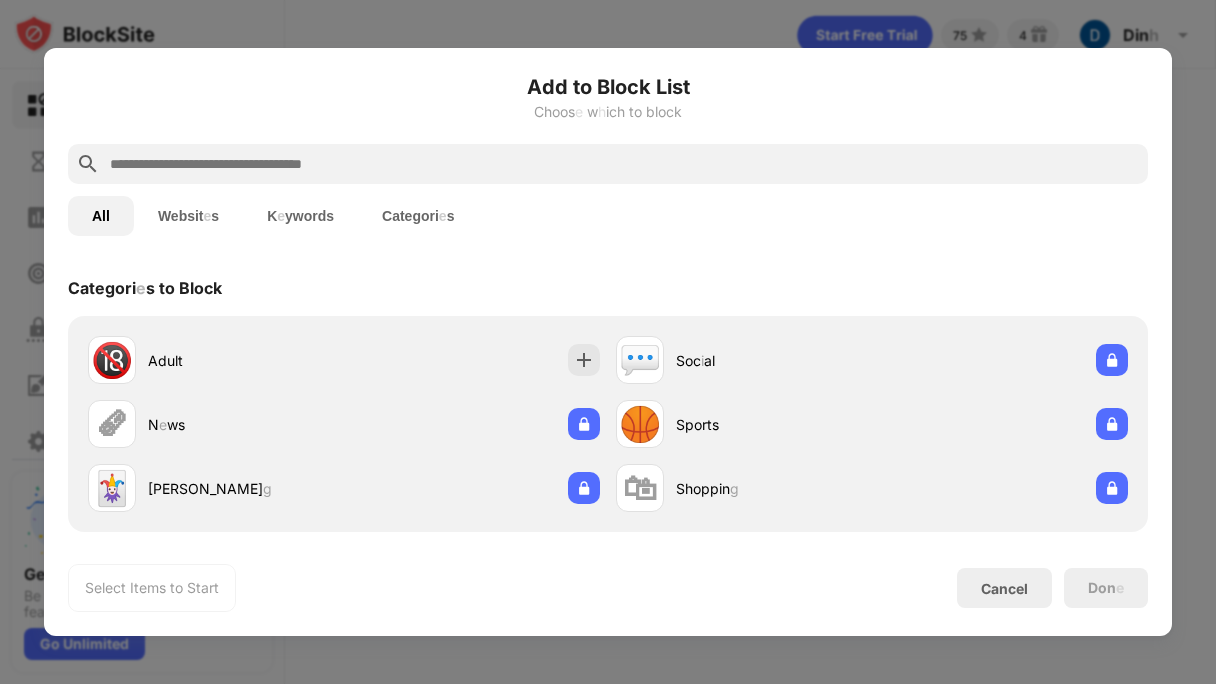 click at bounding box center [608, 342] 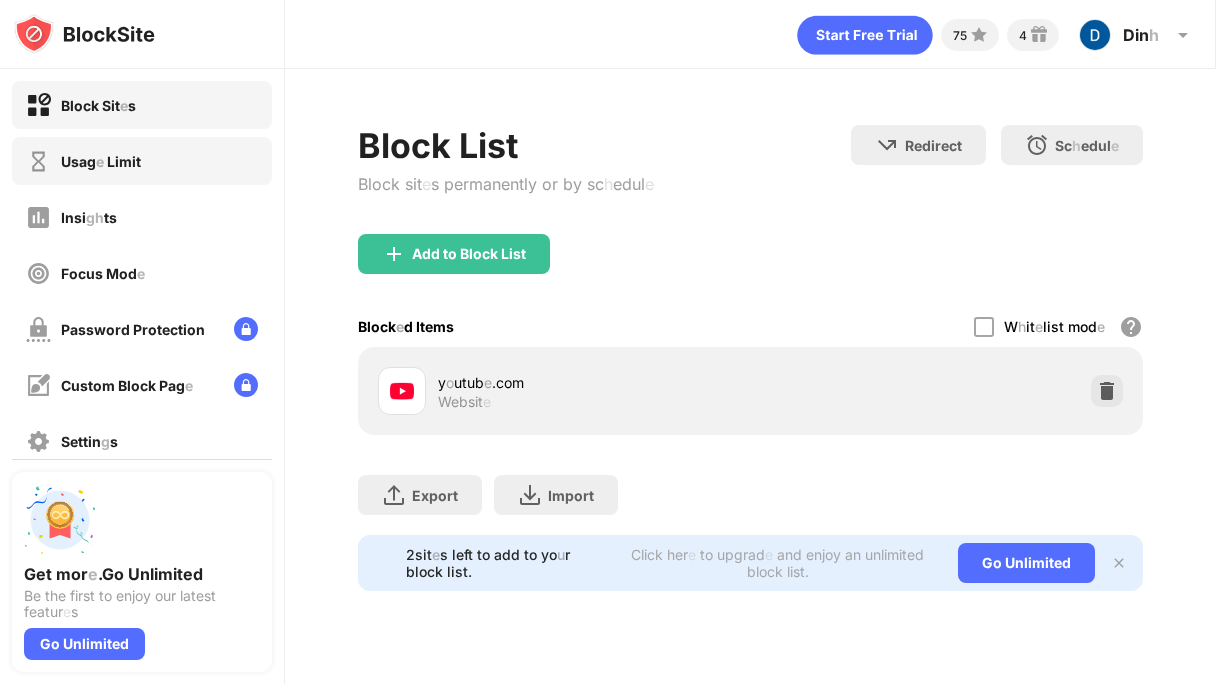click on "Limit" 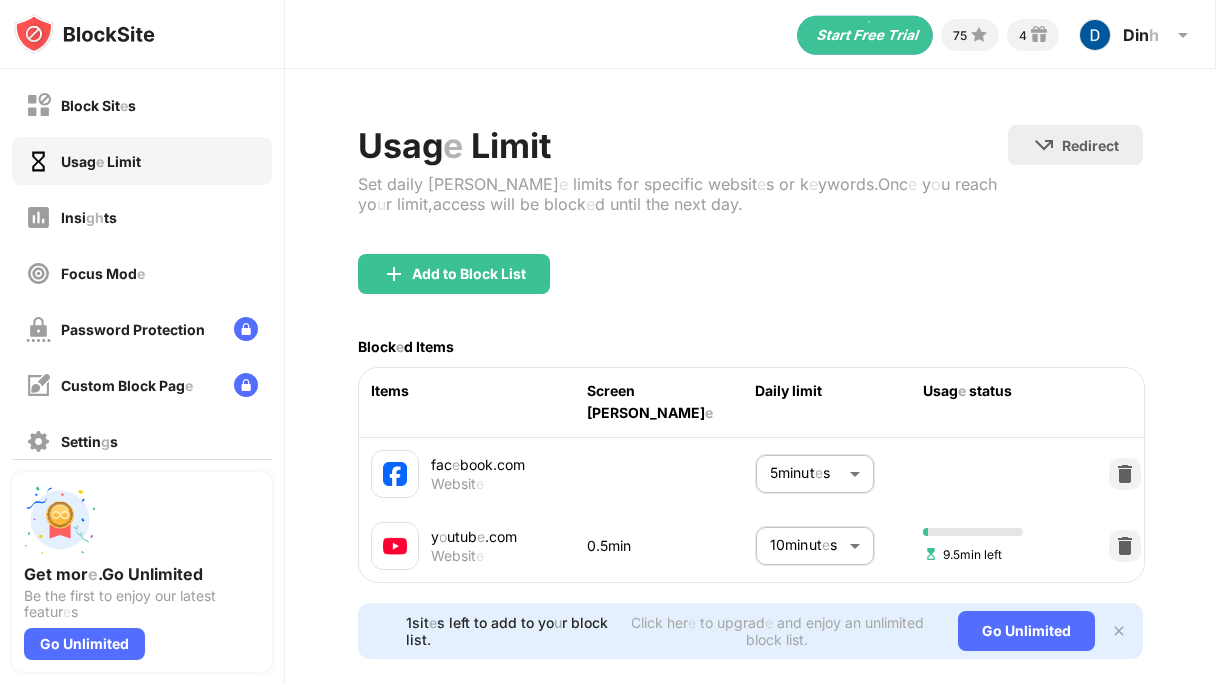 click on "Block   Sit e s Usag e   Limit Insi gh ts Focus   Mod e Password   Protection Custom   Block   Pag e Settin g s About Blockin g Sync   with   other   devices Disabl e d Get   mor e .  Go   Unlimited Be   the   first   to   enjoy   our   latest   featur e s Go   Unlimited 75 4 Din h Din h   Dieu   Lin h V ie w   Account Insi gh ts Premium Rewards Settin g s Support Log   Out Usag e   Limit Set   daily   tim e   limits   for   specific   websit e s   or   k e ywords .  Onc e   y o u   reach   yo u r   limit ,  access   will   be   block e d   until   the   next   day . Redirect Choos e   a   sit e   to   be   redirected   to   w h en   blockin g   is   activ e Add   to   Block   List Block e d   Items Items Screen   tim e Daily   limit Usag e   status fac e book . com Websit e 5  minut e s * ​ y o utub e . com Websit e 0.5 min 10  minut e s ** ​ 9.5 min   left 1  sit e s   left   to   add   to   yo u r   block   list . Click   her e   to   upgrad e   and   enjoy   an   unlimited   block   list . Go" at bounding box center (608, 342) 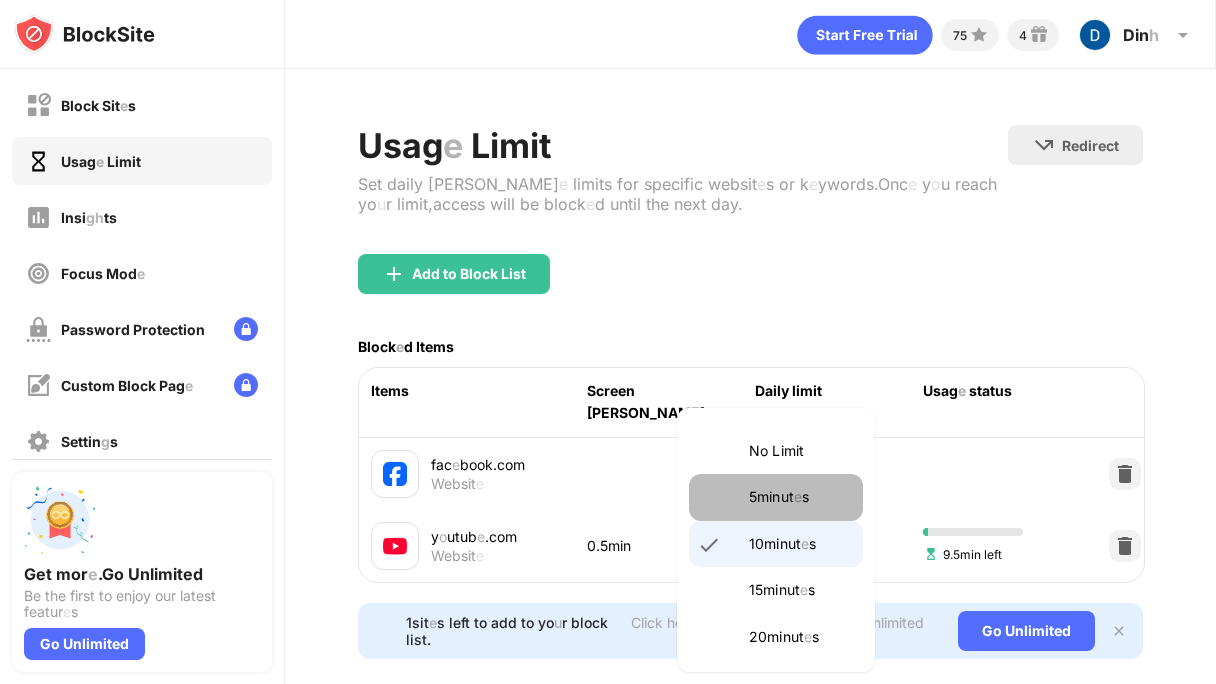 click on "5  minut e s" at bounding box center (776, 497) 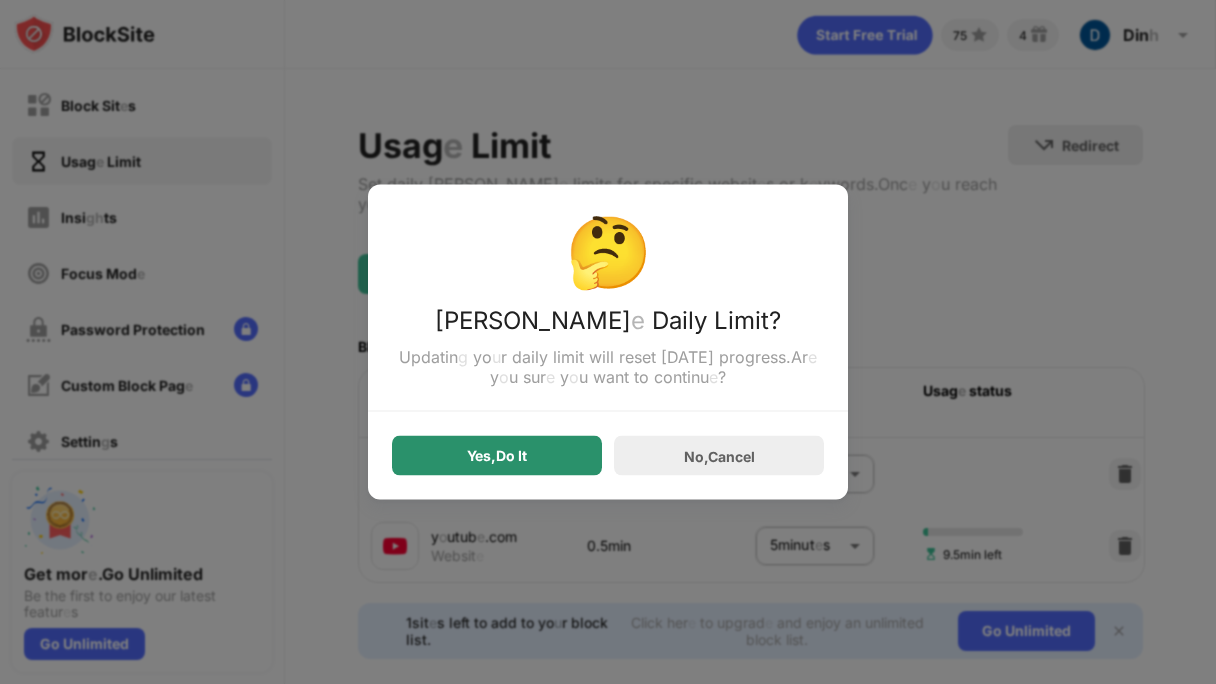 click on "," 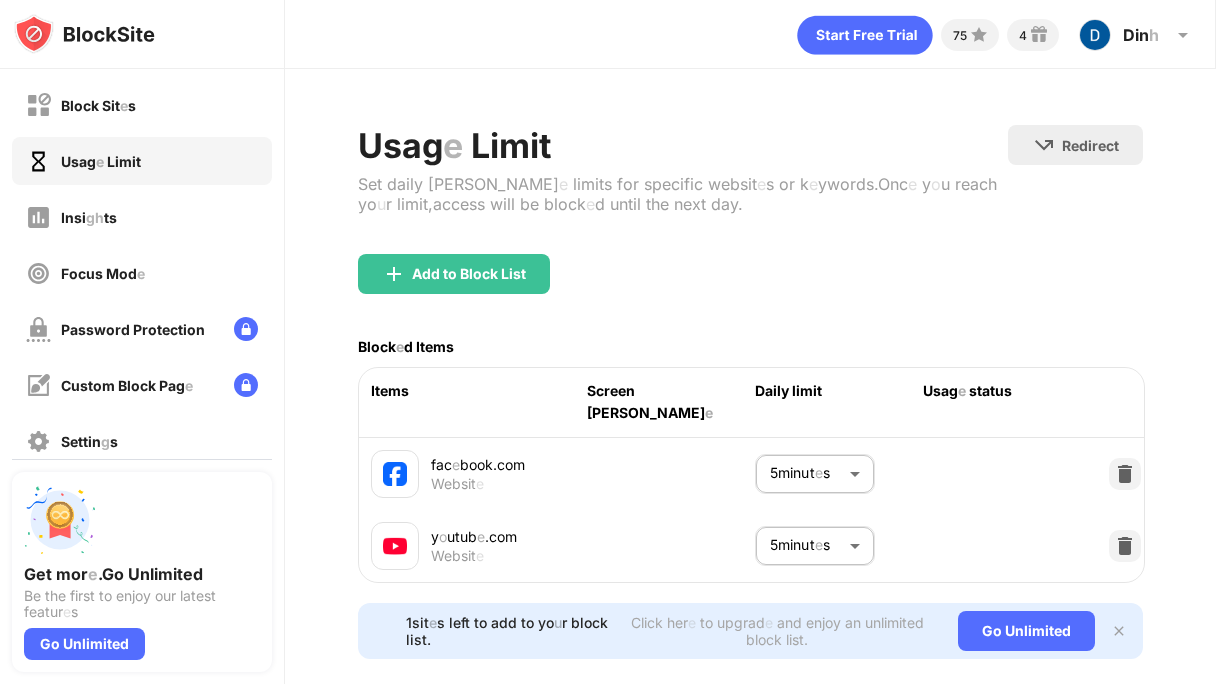 scroll, scrollTop: 30, scrollLeft: 0, axis: vertical 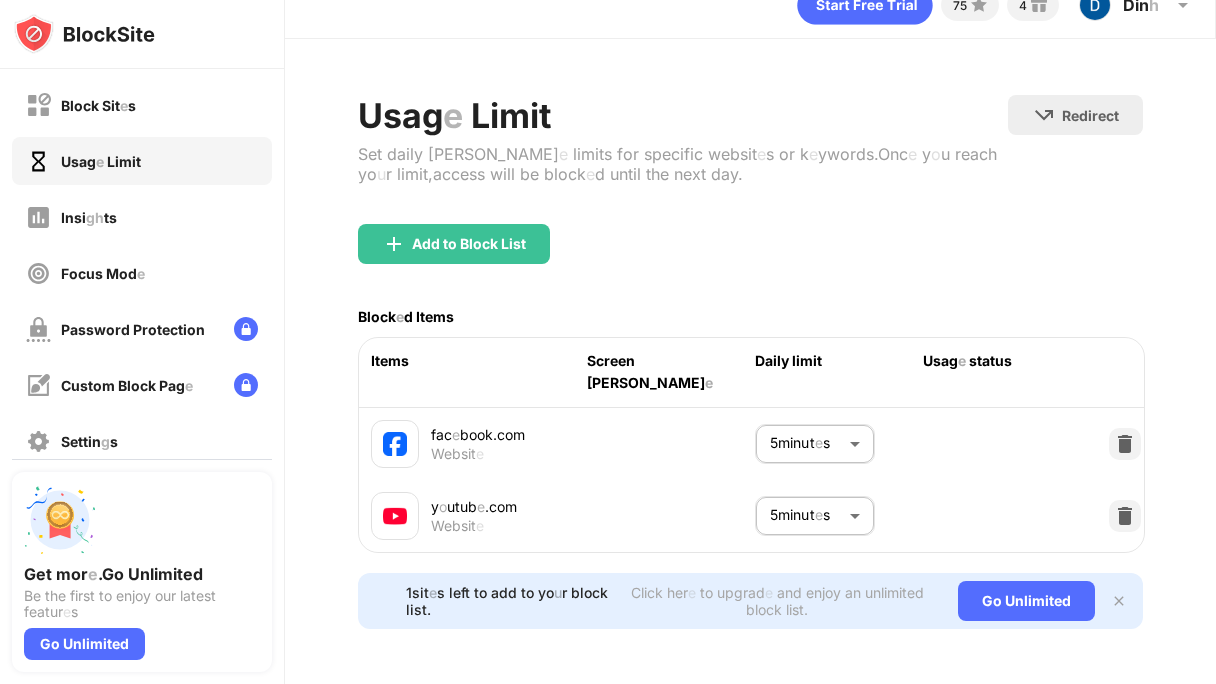 click on "limit" 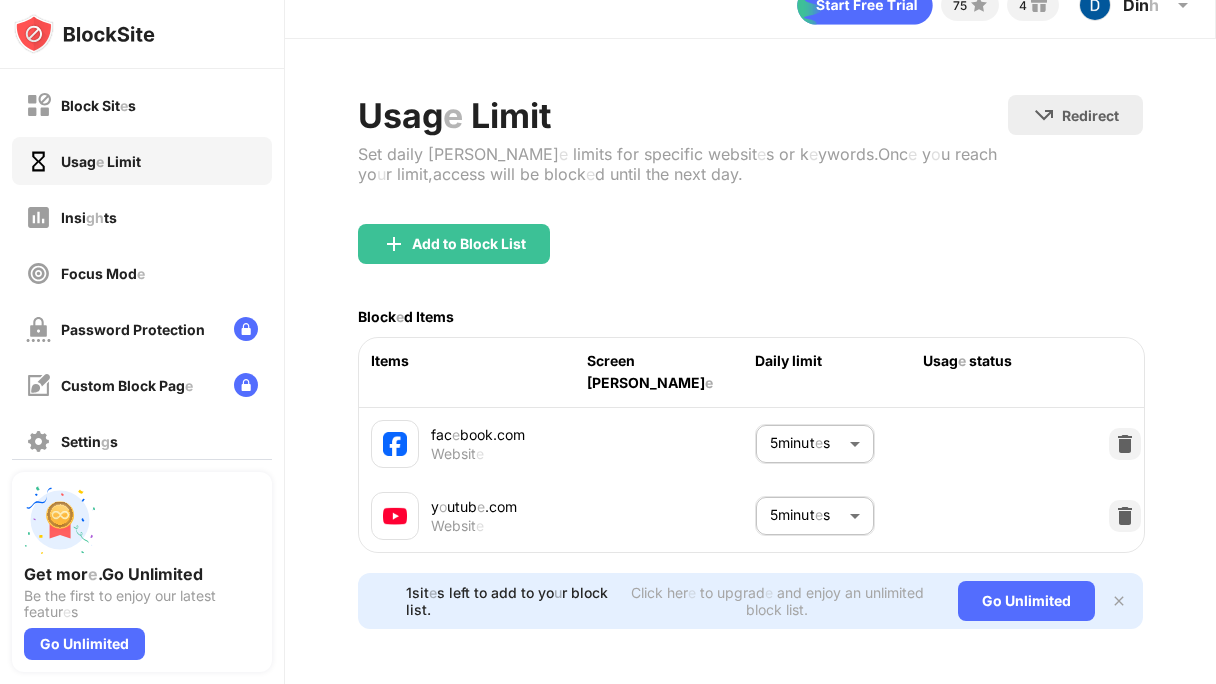 click at bounding box center [1119, 601] 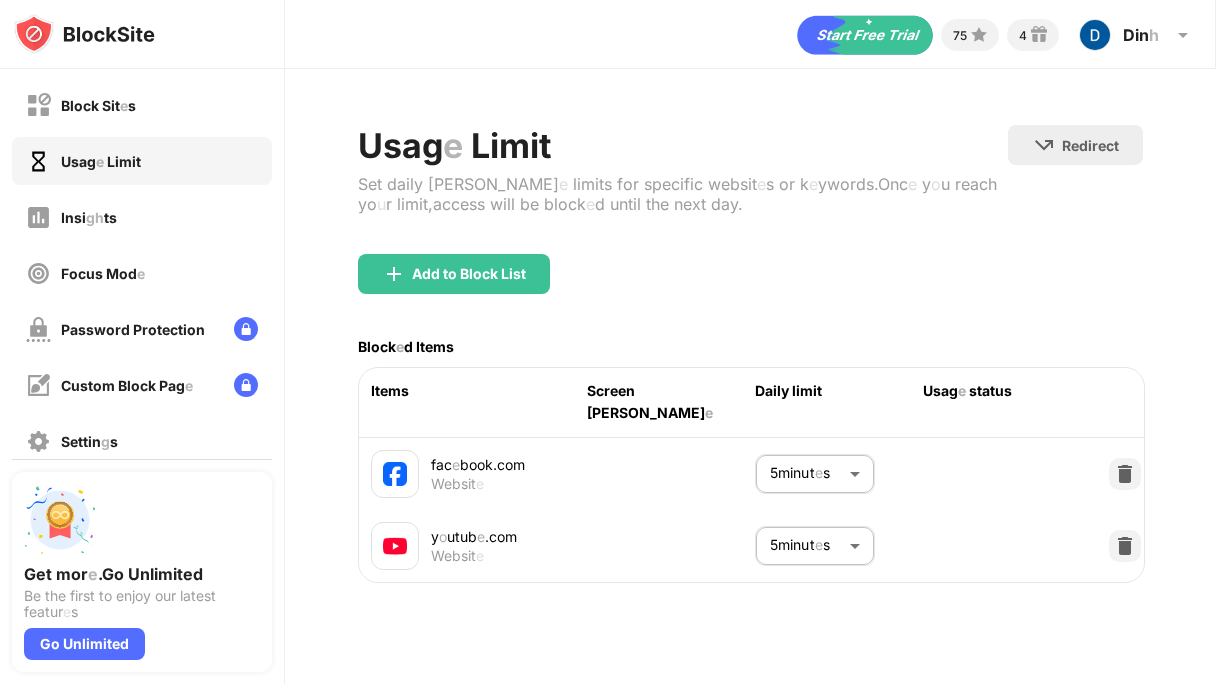 scroll, scrollTop: 0, scrollLeft: 0, axis: both 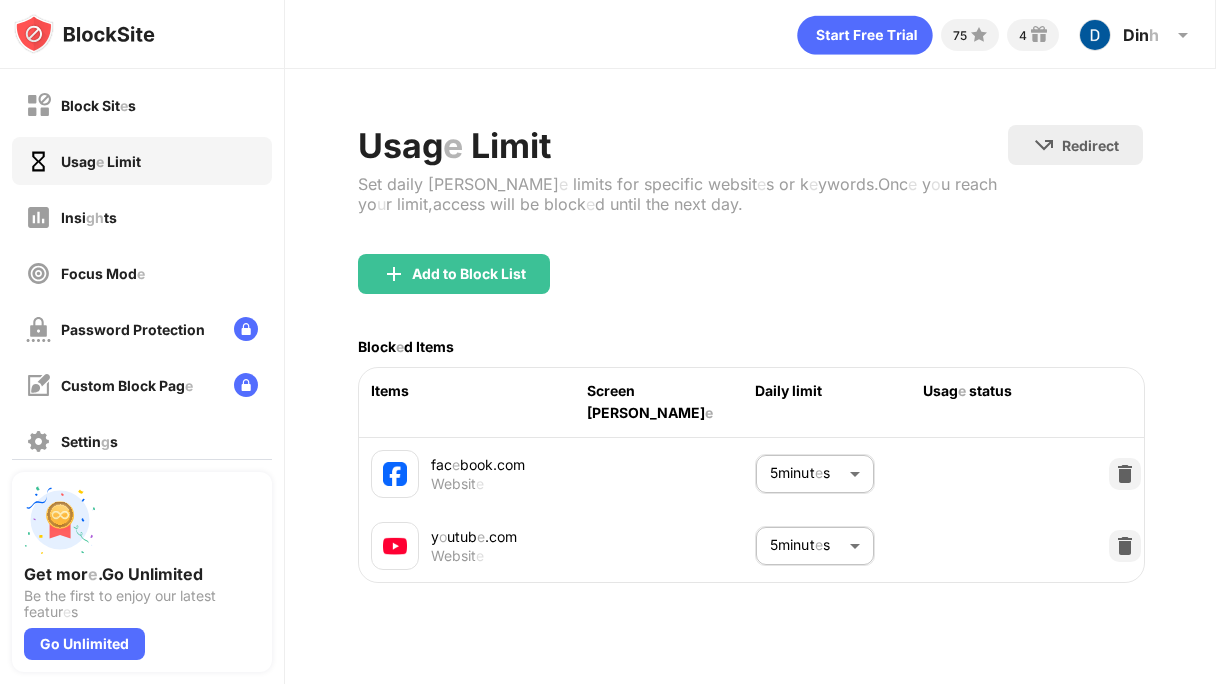 click on "book" at bounding box center [476, 464] 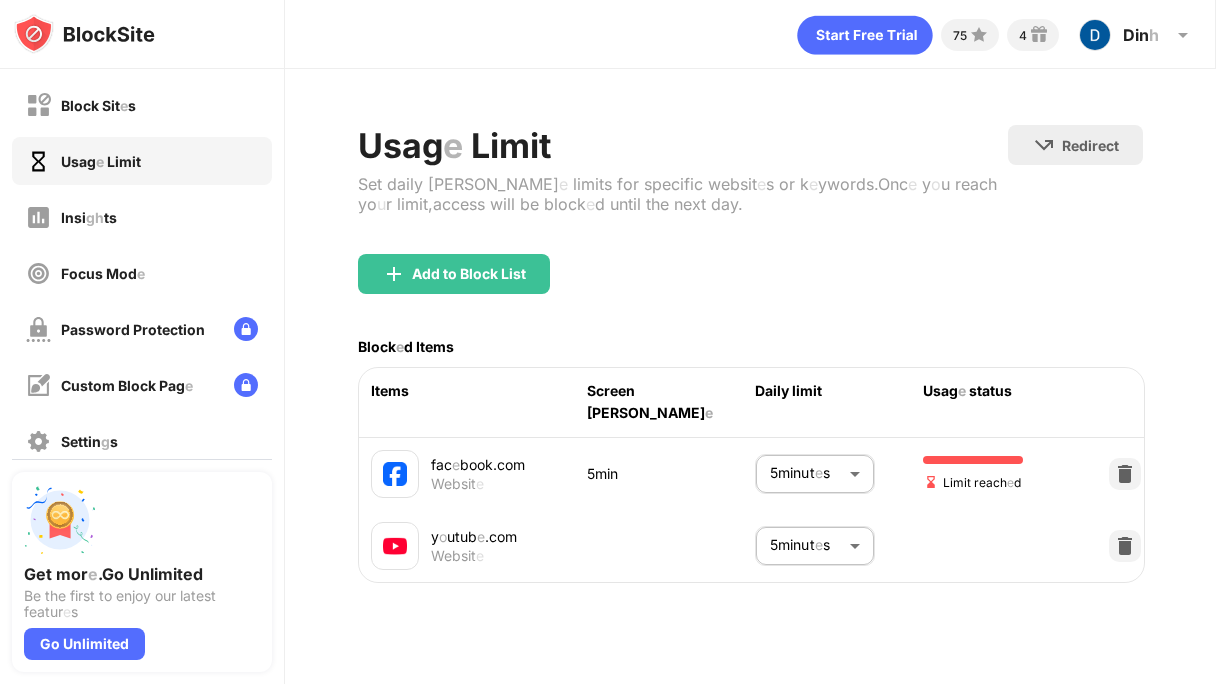 click on "Block   Sit e s Usag e   Limit Insi gh ts Focus   Mod e Password   Protection Custom   Block   Pag e Settin g s About Blockin g Sync   with   other   devices Disabl e d Get   mor e .  Go   Unlimited Be   the   first   to   enjoy   our   latest   featur e s Go   Unlimited 75 4 Din h Din h   Dieu   Lin h V ie w   Account Insi gh ts Premium Rewards Settin g s Support Log   Out Usag e   Limit Set   daily   tim e   limits   for   specific   websit e s   or   k e ywords .  Onc e   y o u   reach   yo u r   limit ,  access   will   be   block e d   until   the   next   day . Redirect Choos e   a   sit e   to   be   redirected   to   w h en   blockin g   is   activ e Add   to   Block   List Block e d   Items Items Screen   tim e Daily   limit Usag e   status fac e book . com Websit e 5 min 5  minut e s * ​ Limit   reach e d y o utub e . com Websit e 5  minut e s * ​" at bounding box center (608, 342) 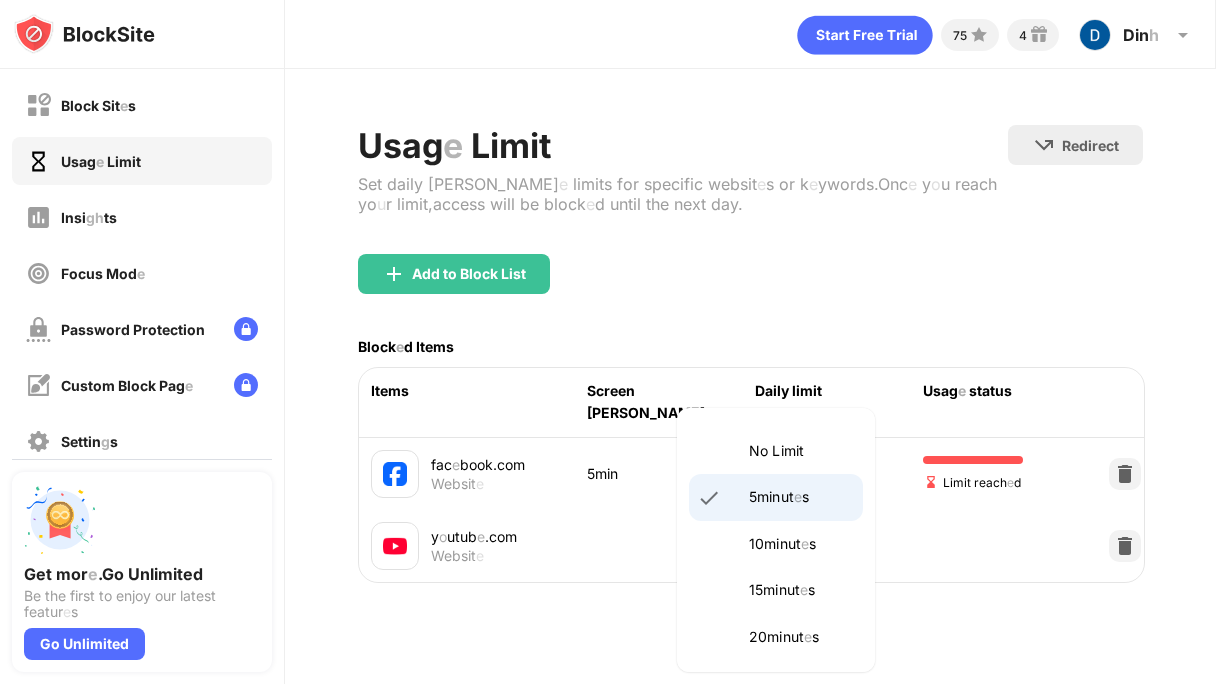 click on "20  minut e s" at bounding box center (776, 637) 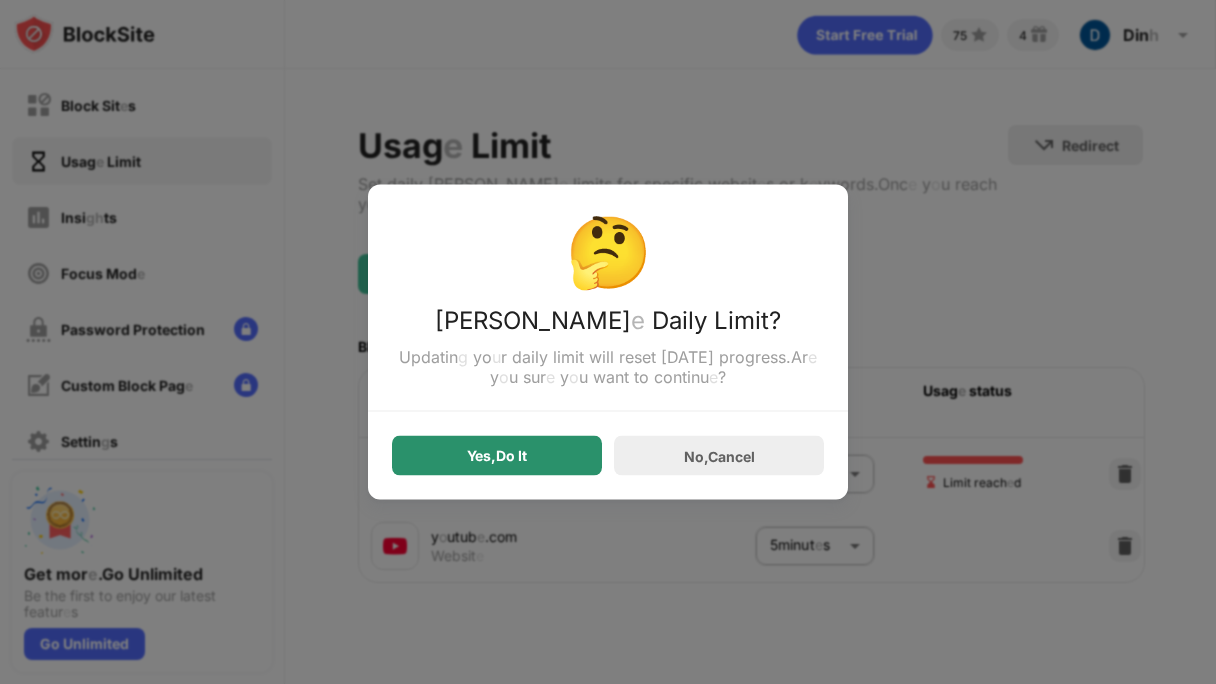 click on "Yes ,  Do   It" at bounding box center (497, 456) 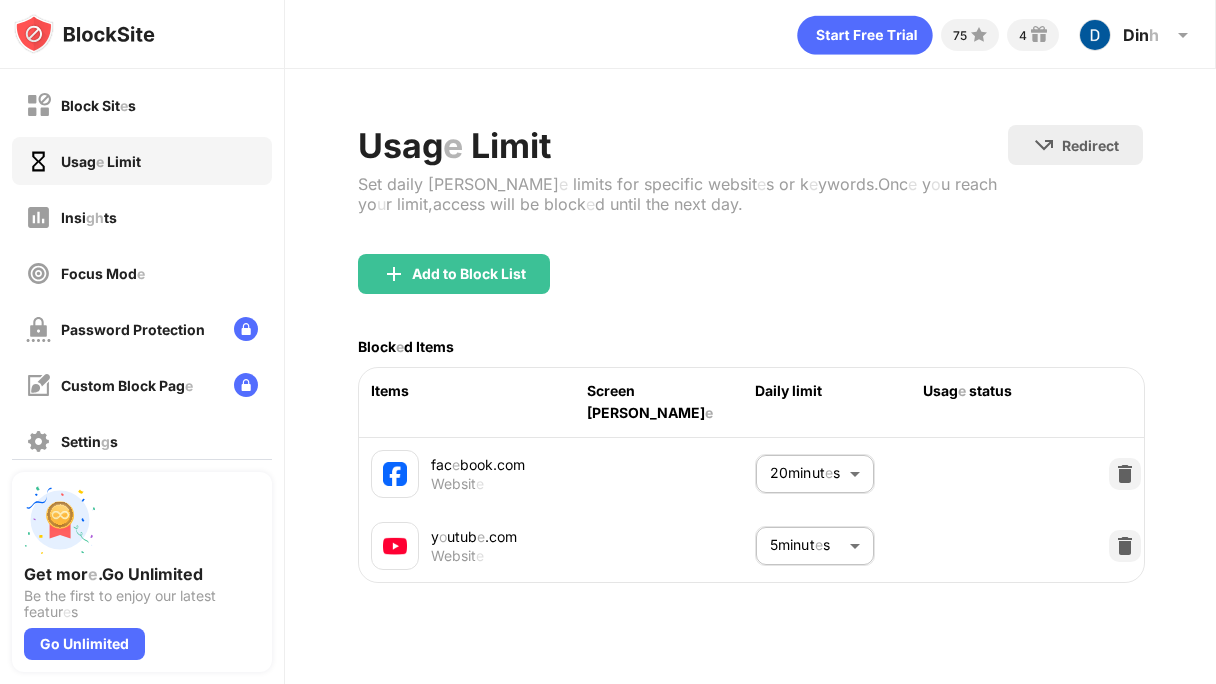 click on "Block   Sit e s Usag e   Limit Insi gh ts Focus   Mod e Password   Protection Custom   Block   Pag e Settin g s About Blockin g Sync   with   other   devices Disabl e d Get   mor e .  Go   Unlimited Be   the   first   to   enjoy   our   latest   featur e s Go   Unlimited 75 4 Din h Din h   Dieu   Lin h V ie w   Account Insi gh ts Premium Rewards Settin g s Support Log   Out Usag e   Limit Set   daily   tim e   limits   for   specific   websit e s   or   k e ywords .  Onc e   y o u   reach   yo u r   limit ,  access   will   be   block e d   until   the   next   day . Redirect Choos e   a   sit e   to   be   redirected   to   w h en   blockin g   is   activ e Add   to   Block   List Block e d   Items Items Screen   tim e Daily   limit Usag e   status fac e book . com Websit e 20  minut e s ** ​ y o utub e . com Websit e 5  minut e s * ​" at bounding box center [608, 342] 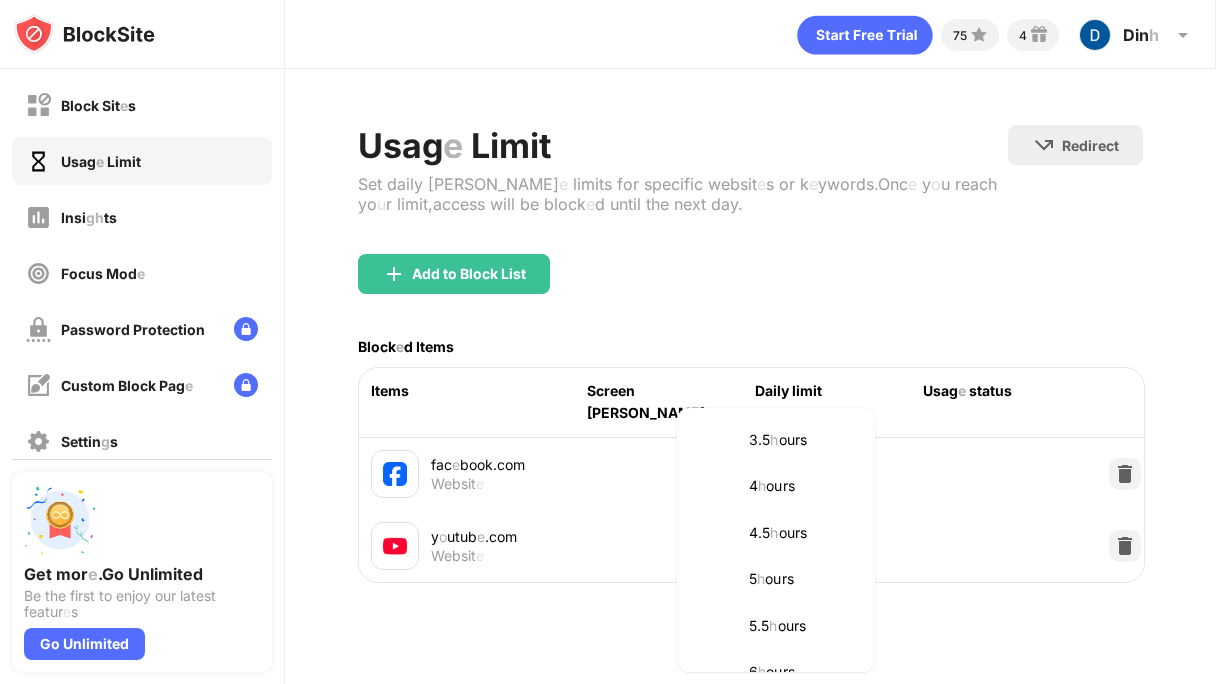scroll, scrollTop: 1100, scrollLeft: 0, axis: vertical 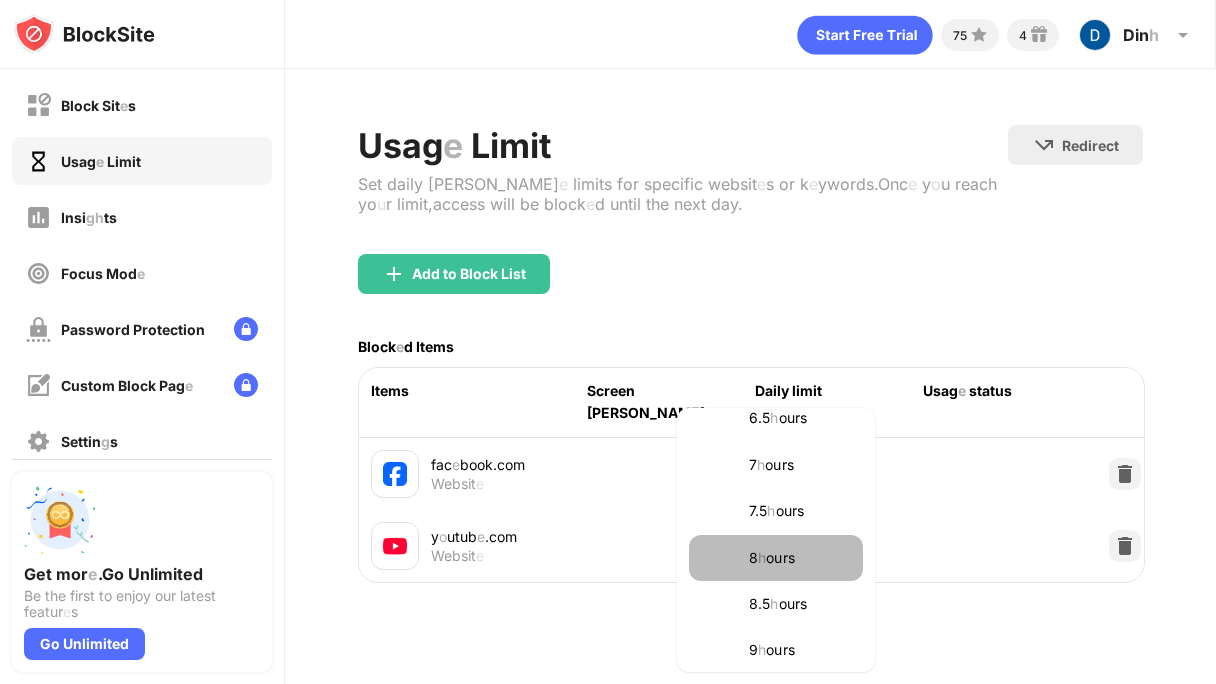 click on "8  h ours" at bounding box center (800, 558) 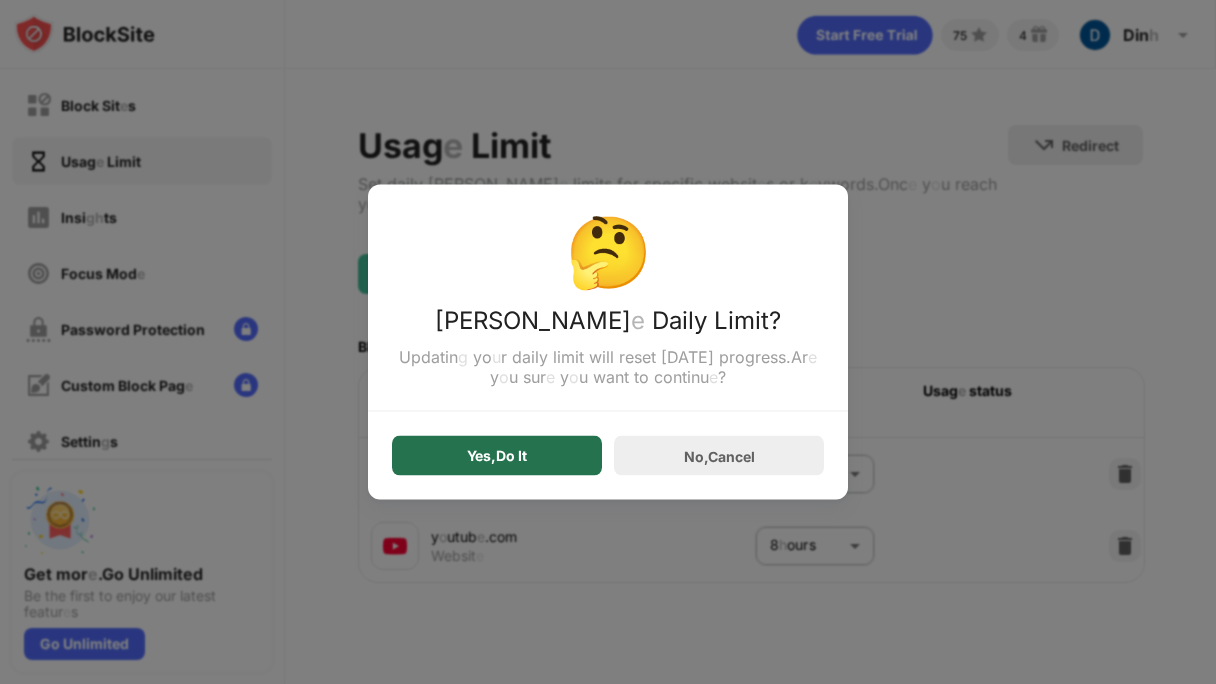 click on "Yes ,  Do   It" at bounding box center [497, 456] 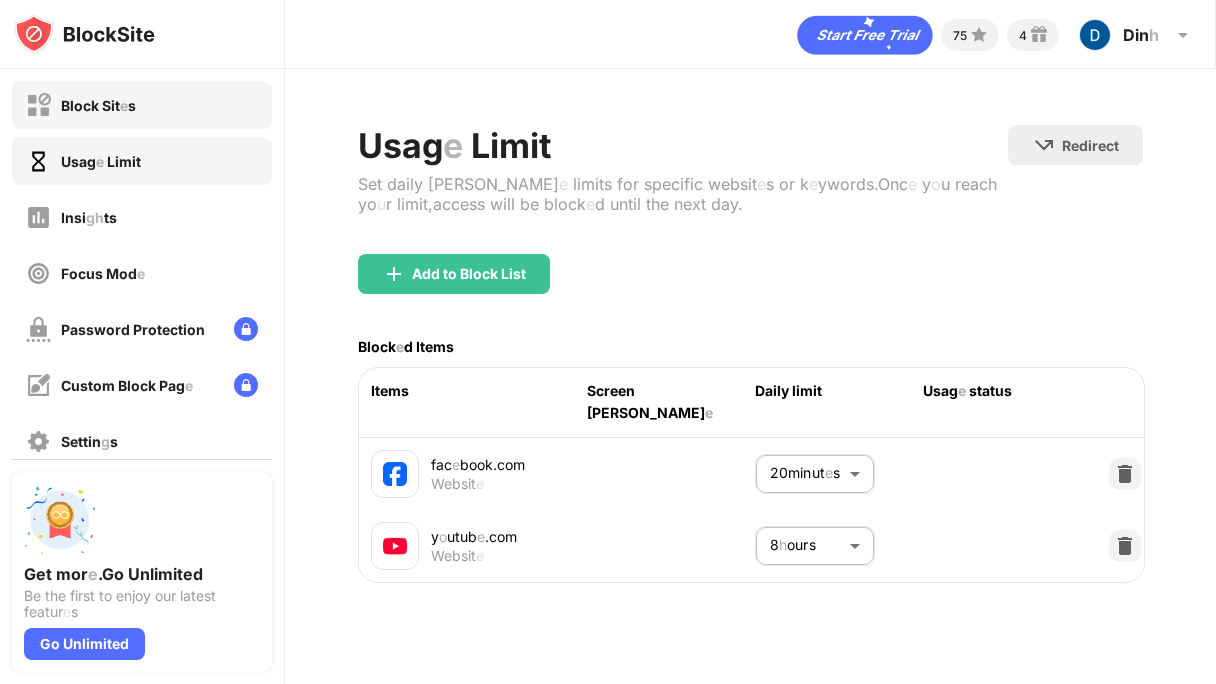 click on "Block   Sit e s" at bounding box center [142, 105] 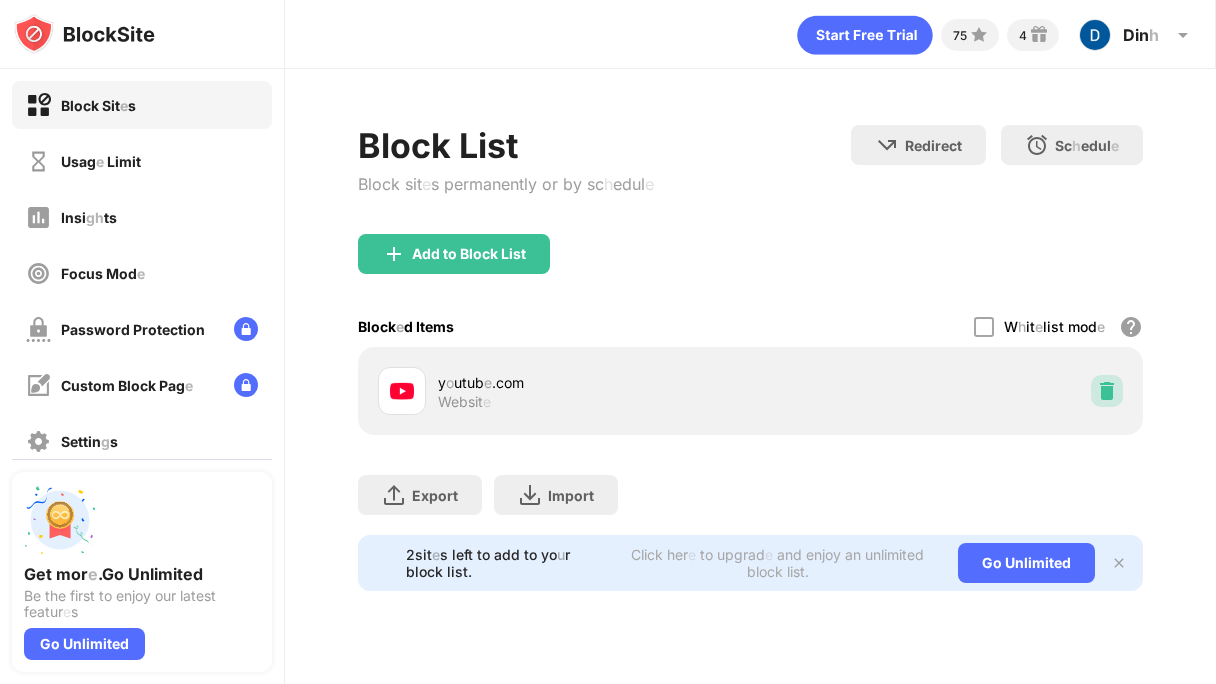 click at bounding box center (1107, 391) 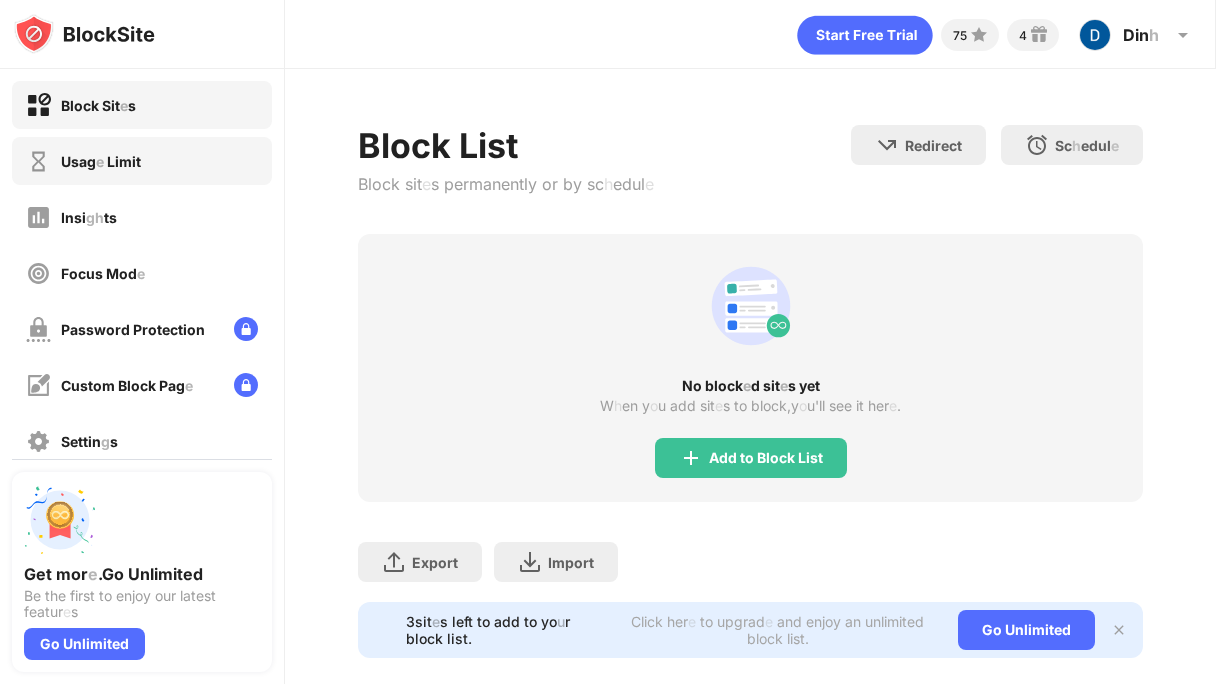 click on "Usag e   Limit" at bounding box center (142, 161) 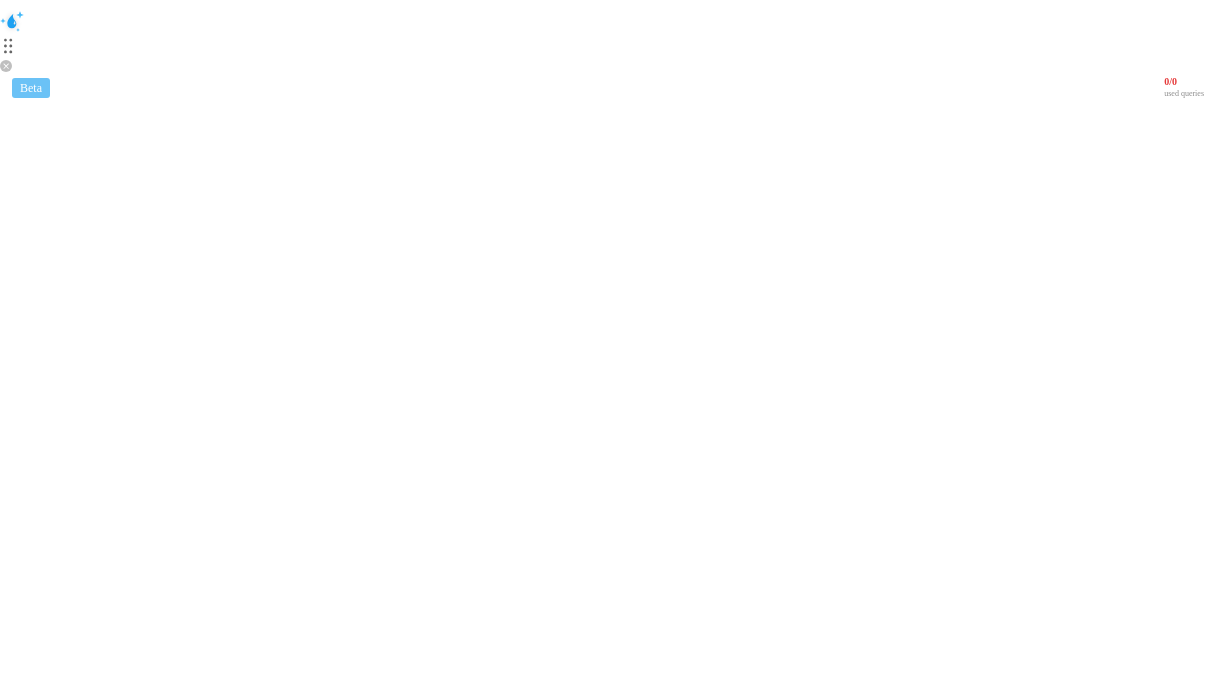scroll, scrollTop: 0, scrollLeft: 0, axis: both 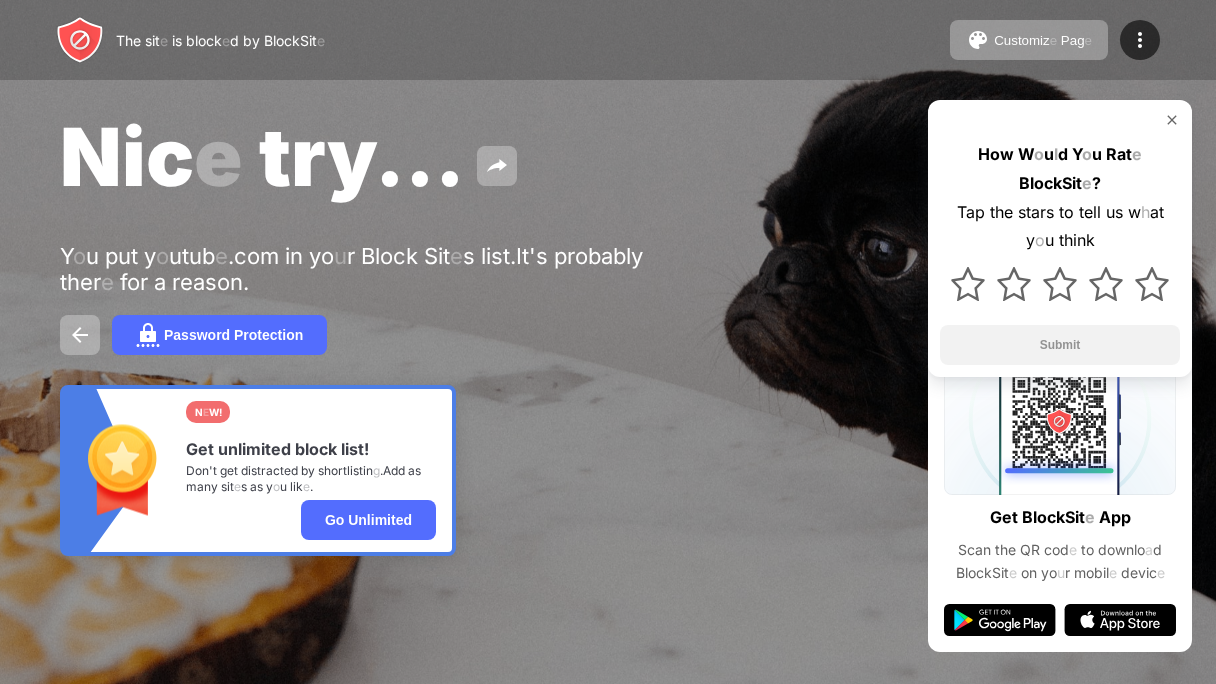 click at bounding box center [1172, 120] 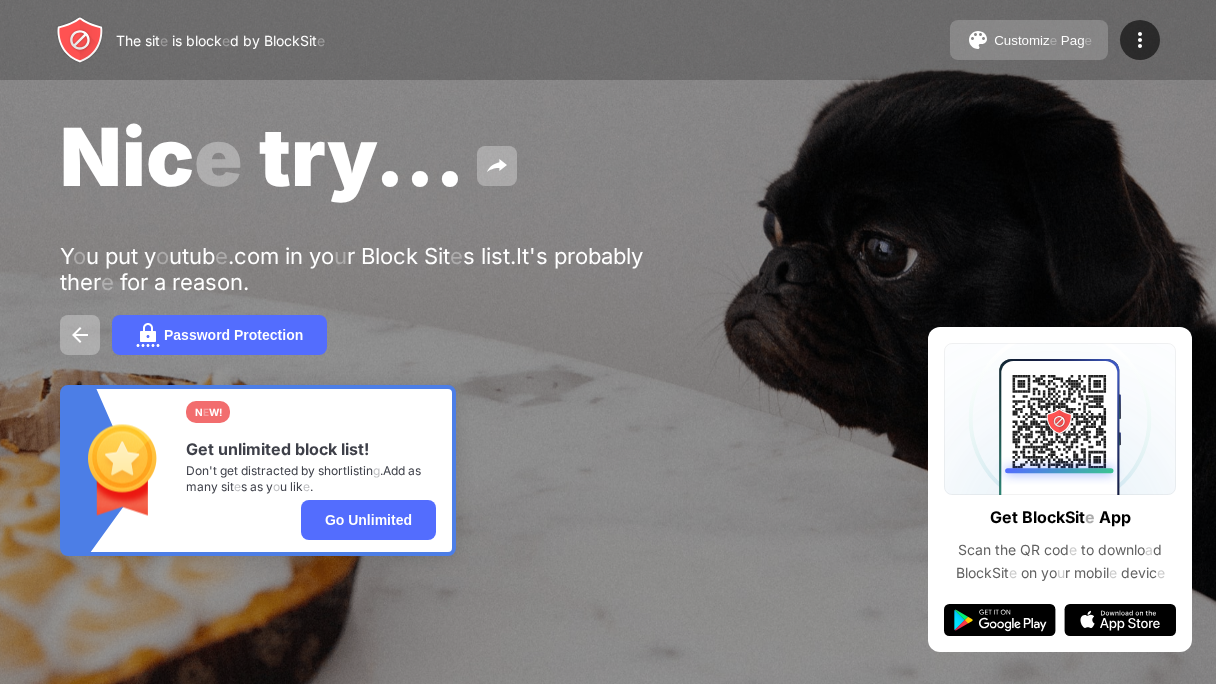 click on "Customiz" at bounding box center (1022, 40) 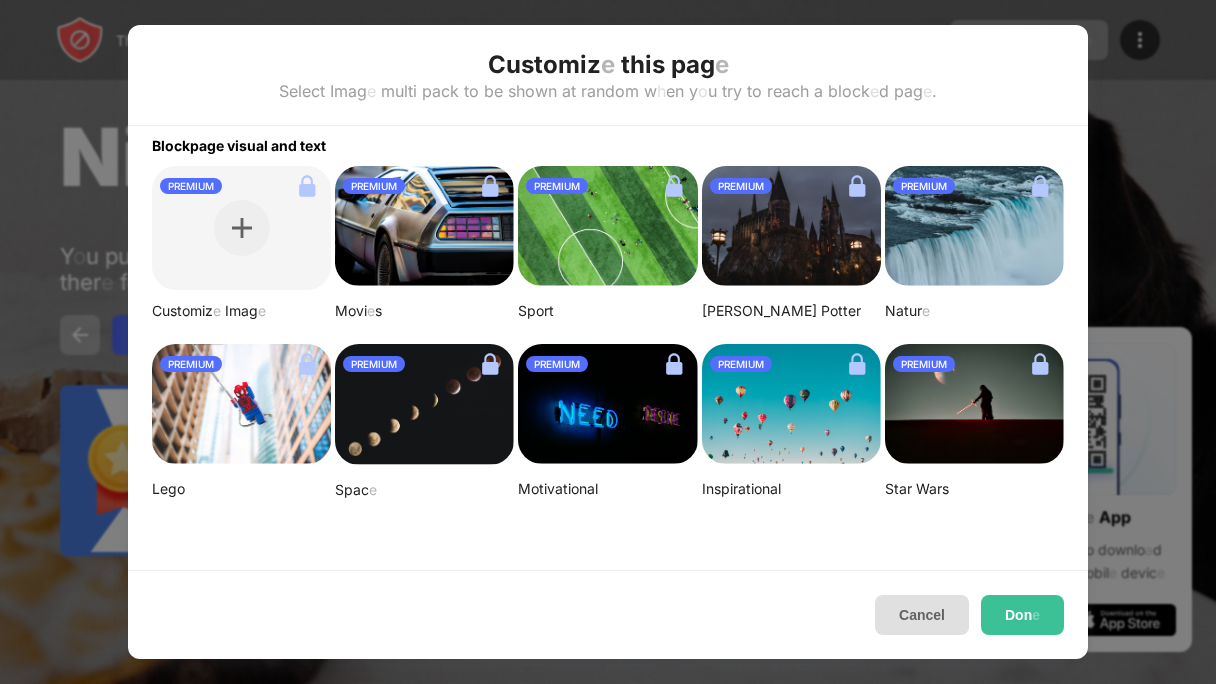 click on "Cancel" at bounding box center (922, 615) 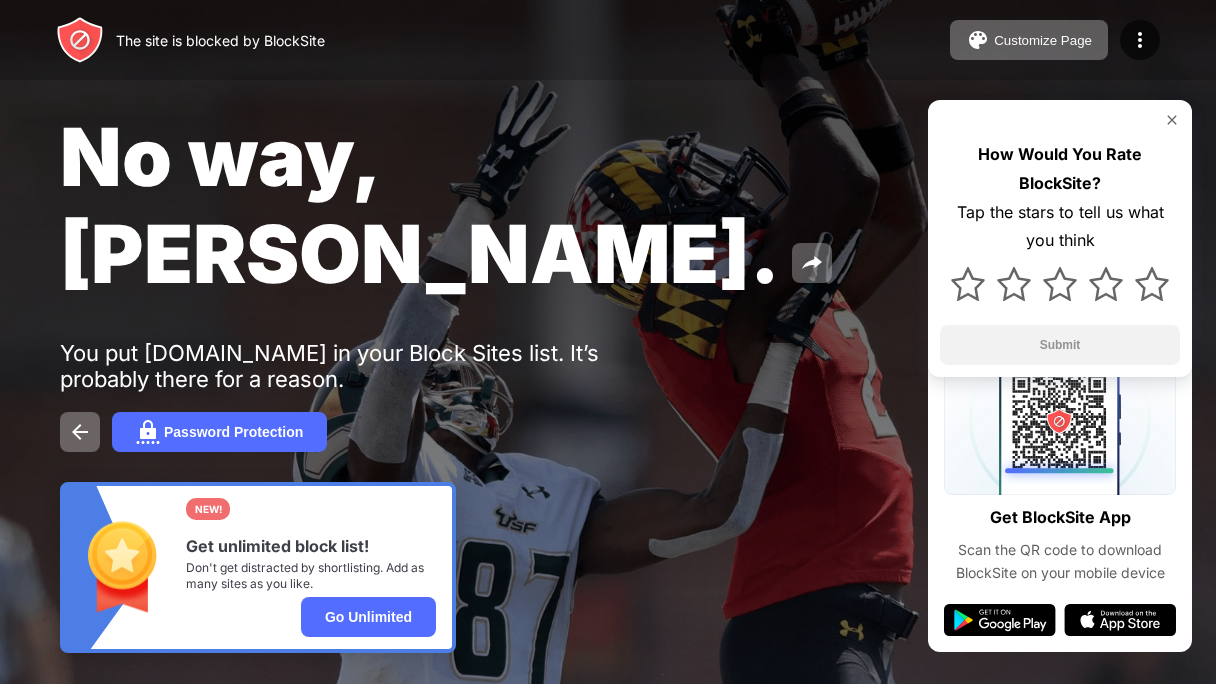 scroll, scrollTop: 0, scrollLeft: 0, axis: both 